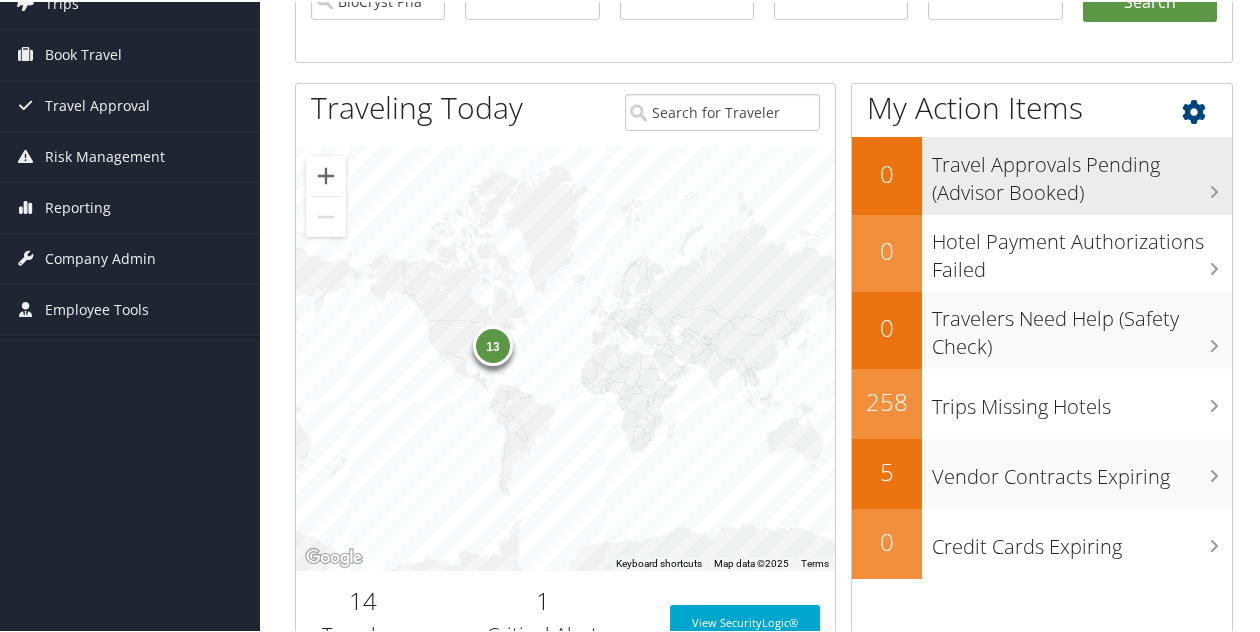 scroll, scrollTop: 204, scrollLeft: 0, axis: vertical 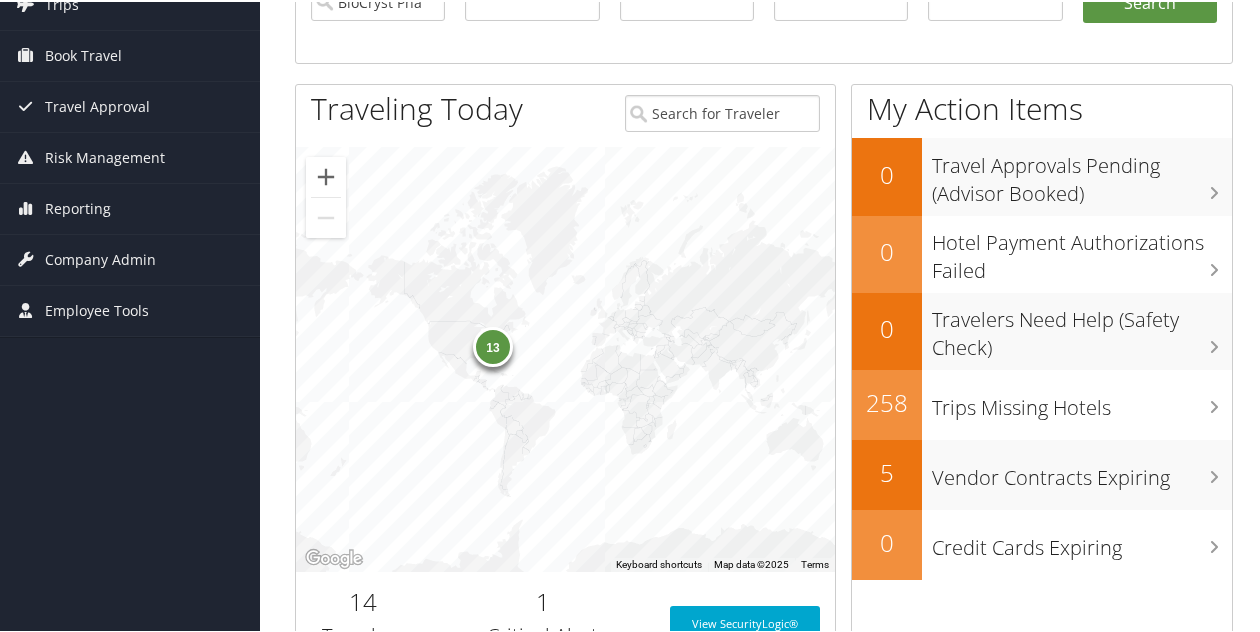 click on "13" at bounding box center (493, 345) 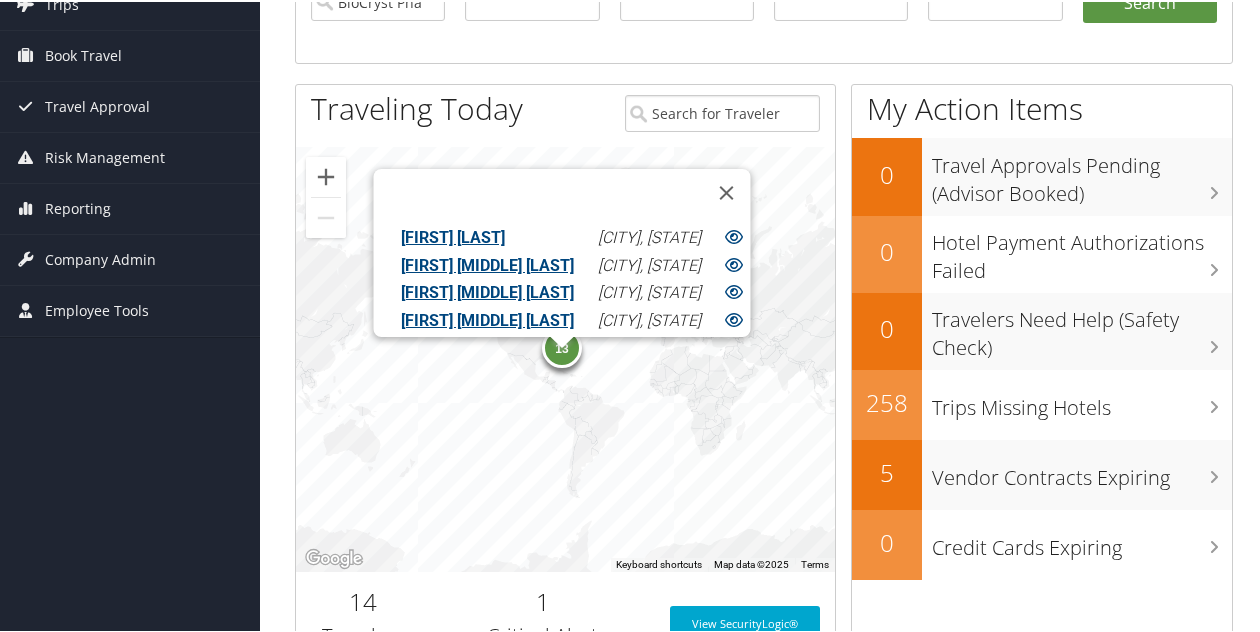 scroll, scrollTop: 96, scrollLeft: 0, axis: vertical 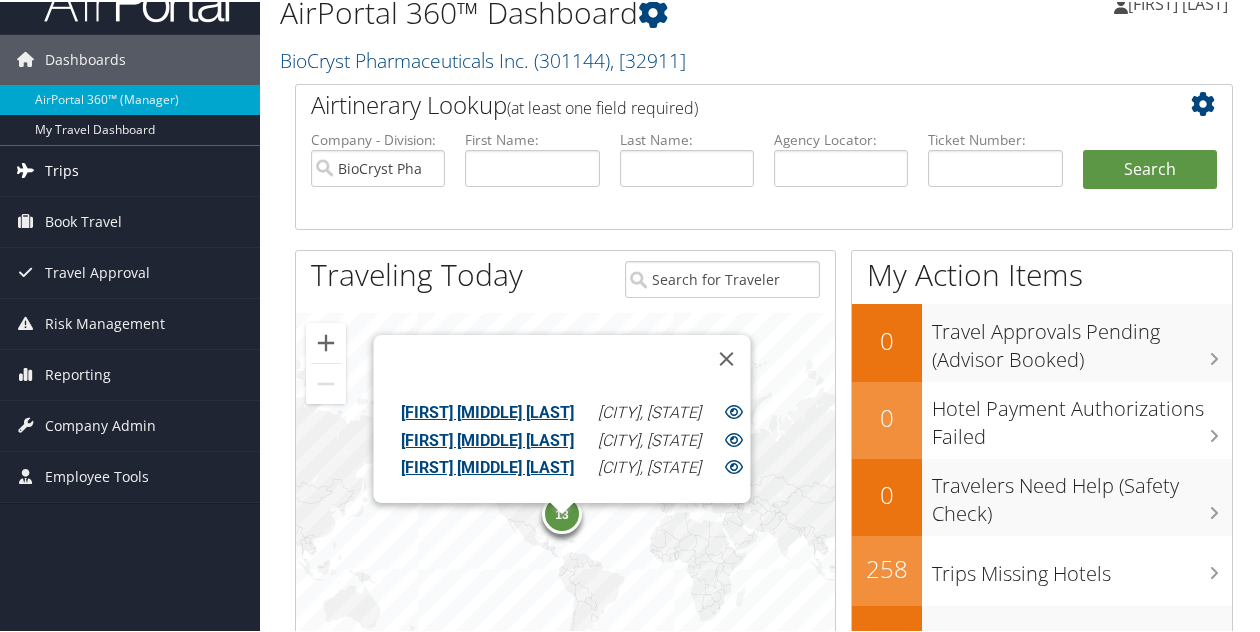 click on "Trips" at bounding box center [62, 169] 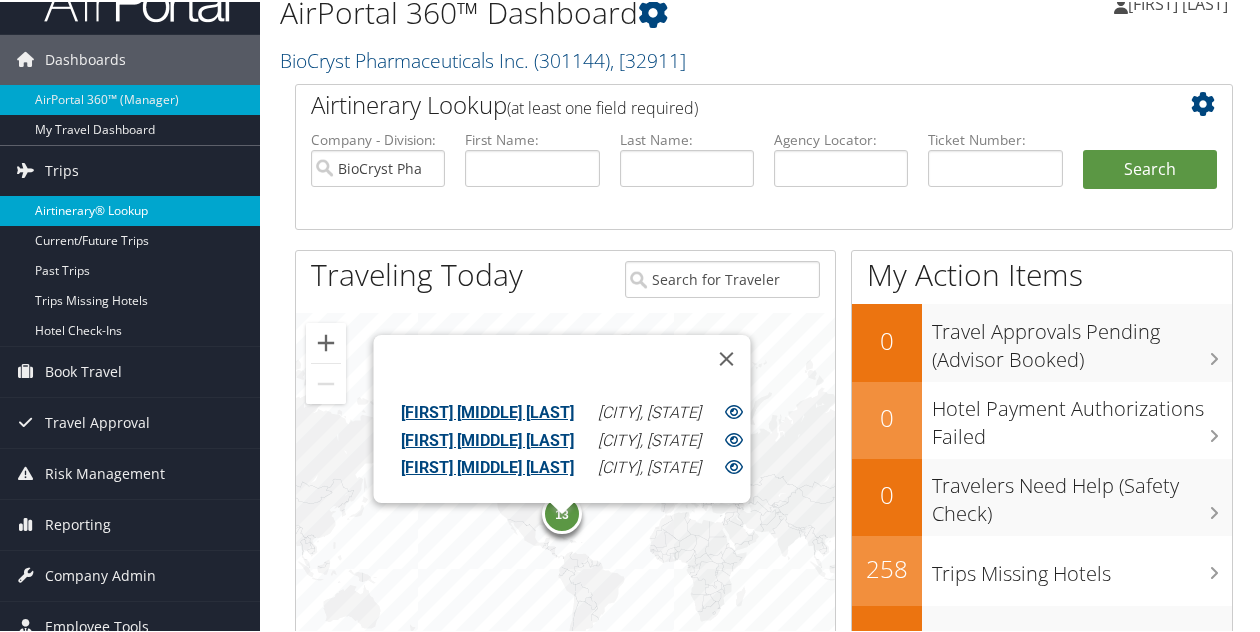 click on "Airtinerary® Lookup" at bounding box center (130, 209) 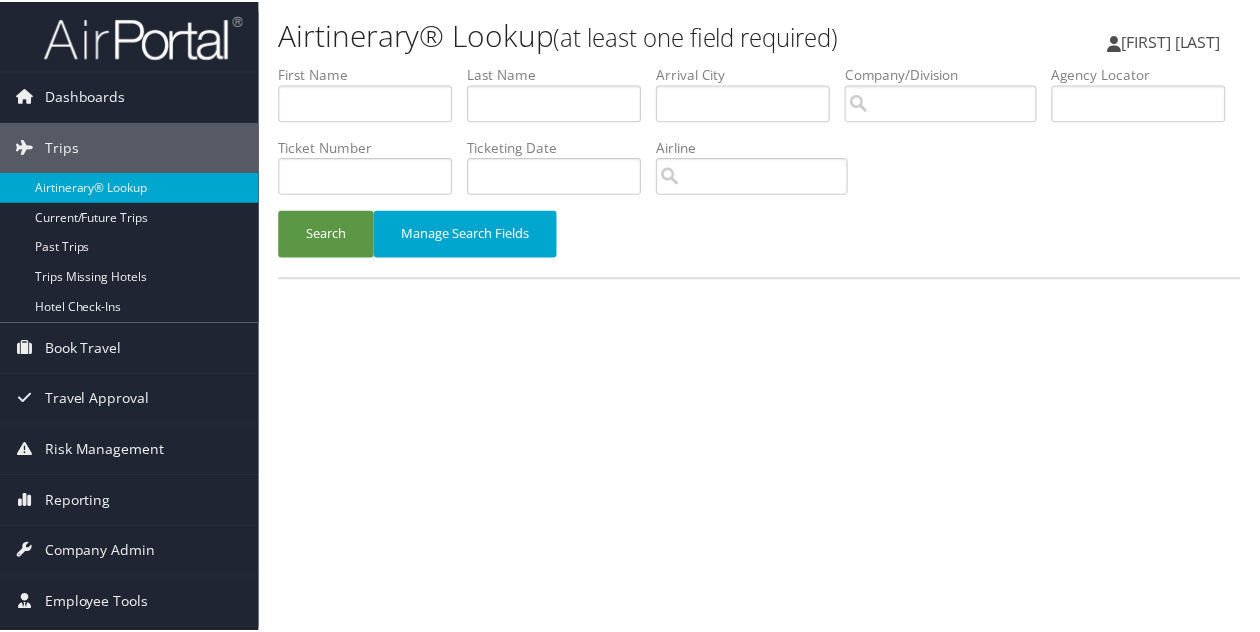 scroll, scrollTop: 0, scrollLeft: 0, axis: both 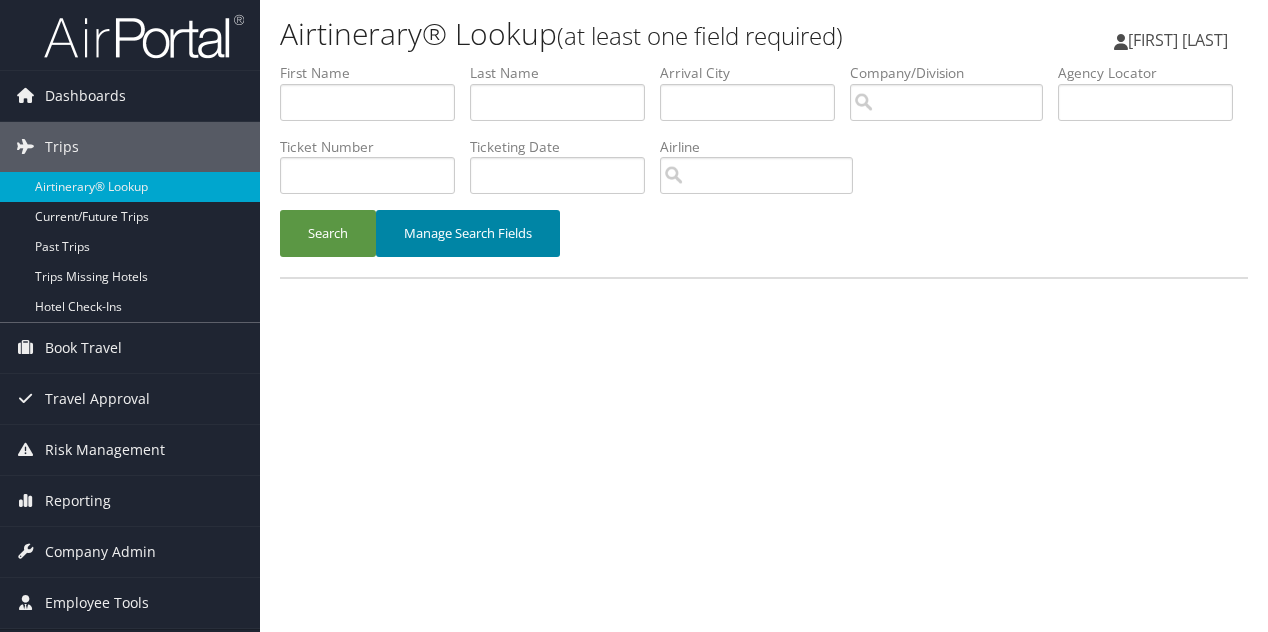 click on "Manage Search Fields" at bounding box center (468, 233) 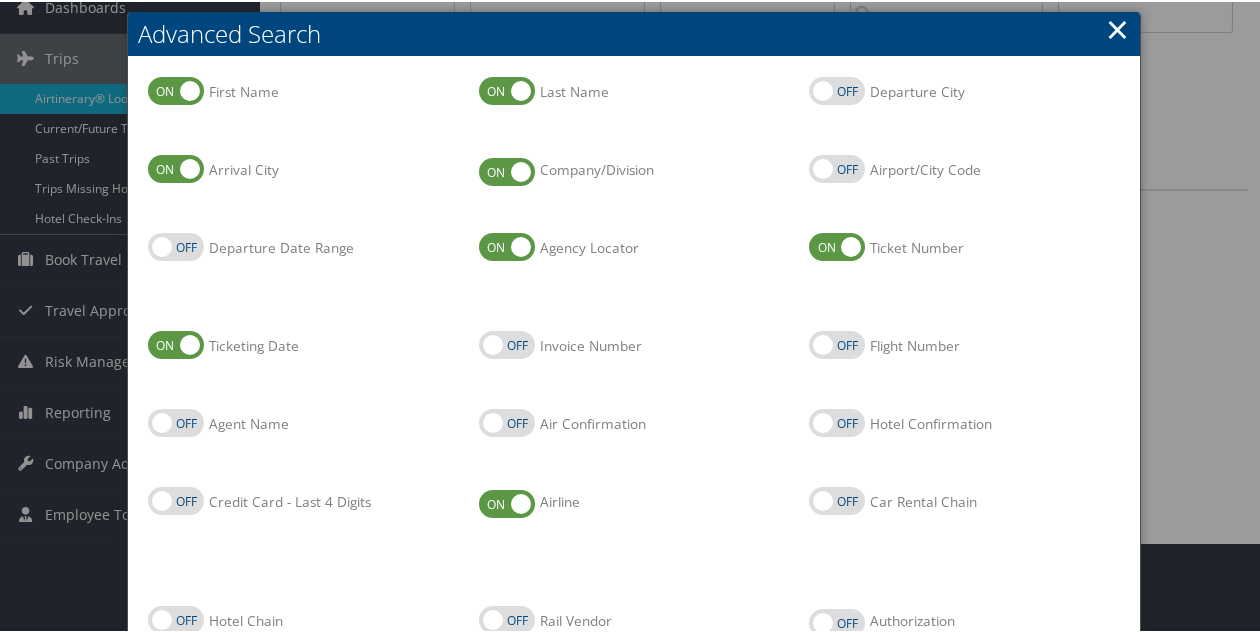 scroll, scrollTop: 92, scrollLeft: 0, axis: vertical 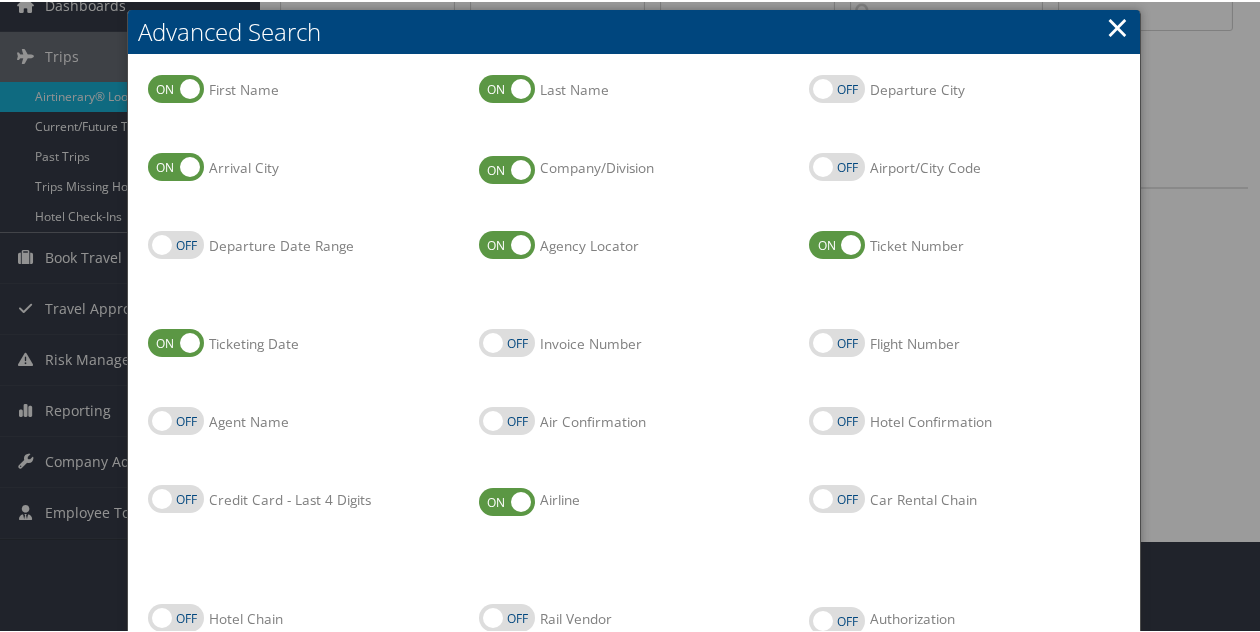 click on "Ticketing Date" at bounding box center [176, 341] 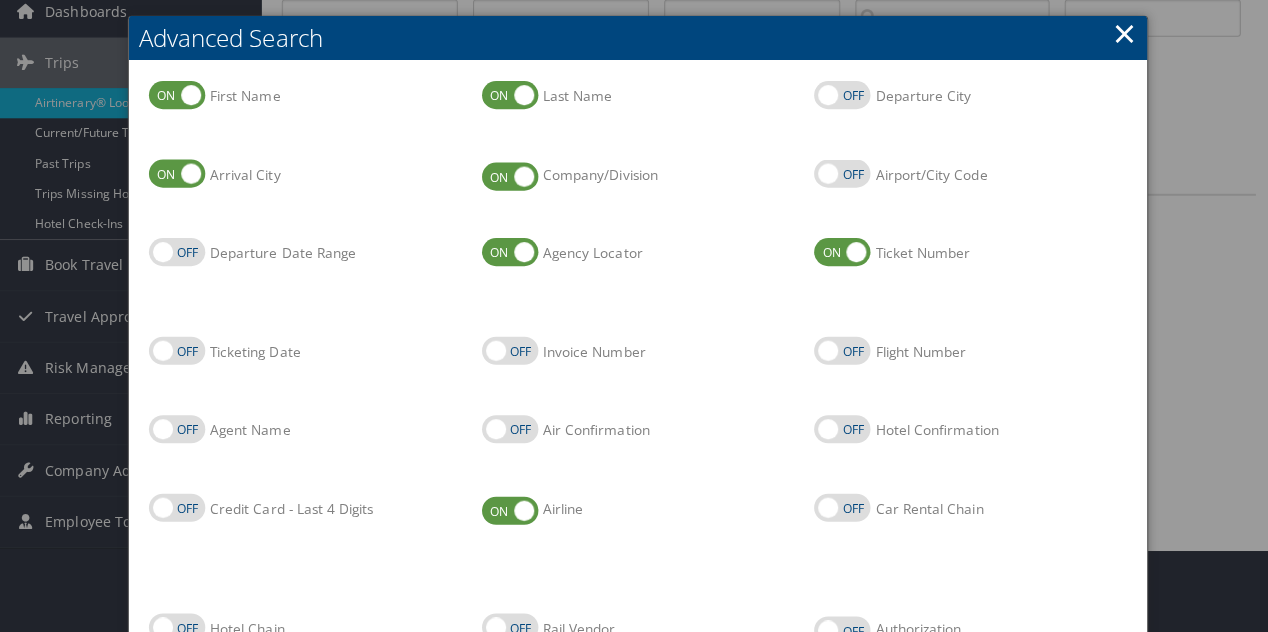 scroll, scrollTop: 0, scrollLeft: 0, axis: both 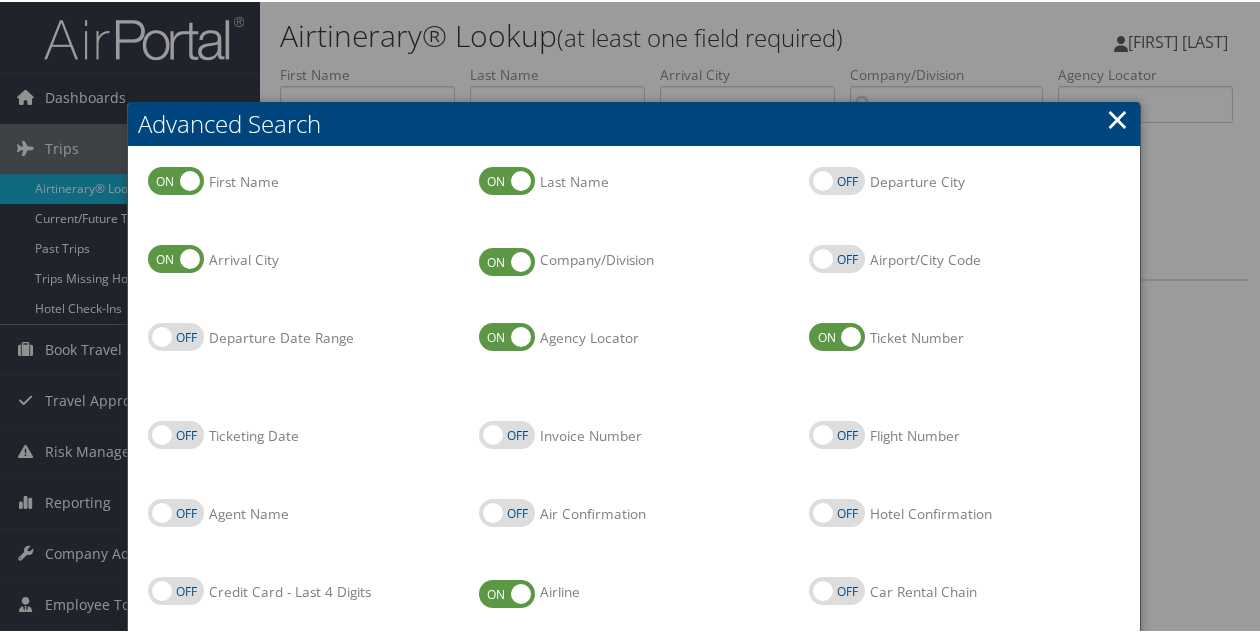 click on "×" at bounding box center [1117, 117] 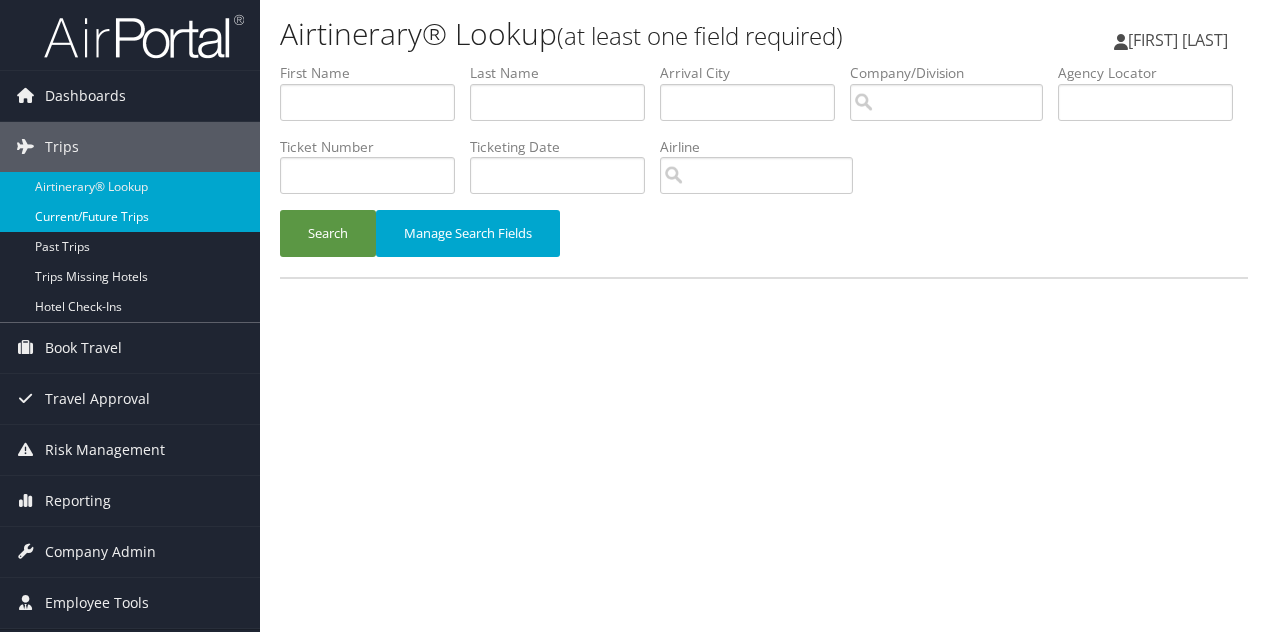 click on "Current/Future Trips" at bounding box center (130, 217) 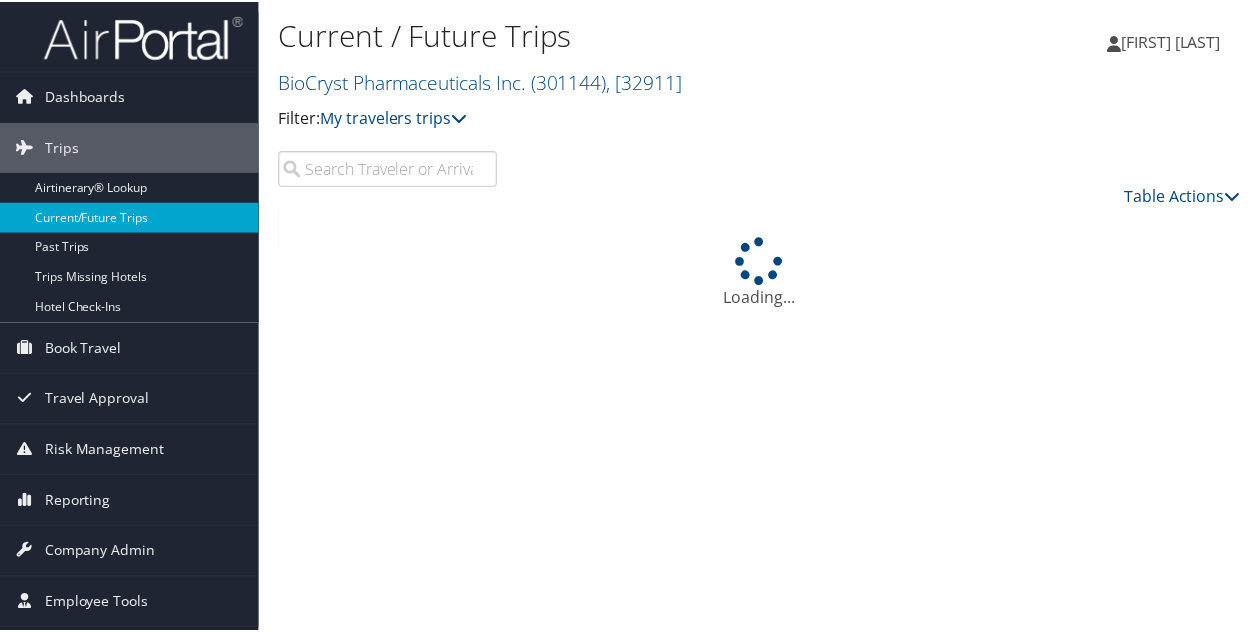 scroll, scrollTop: 0, scrollLeft: 0, axis: both 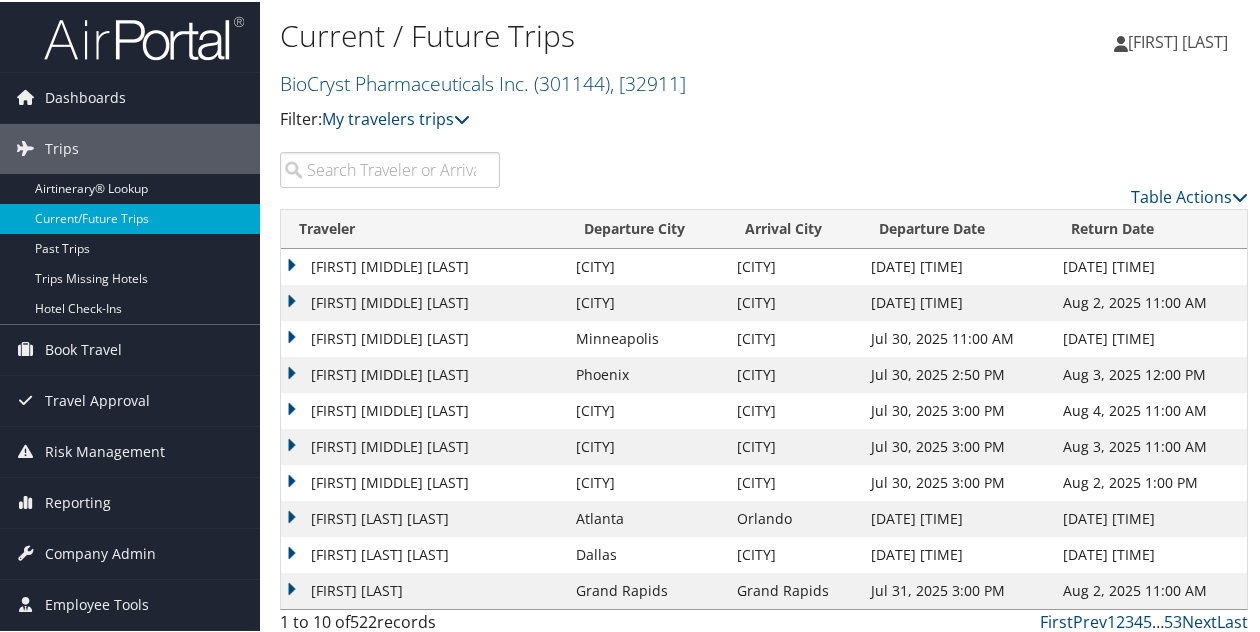 click at bounding box center [390, 168] 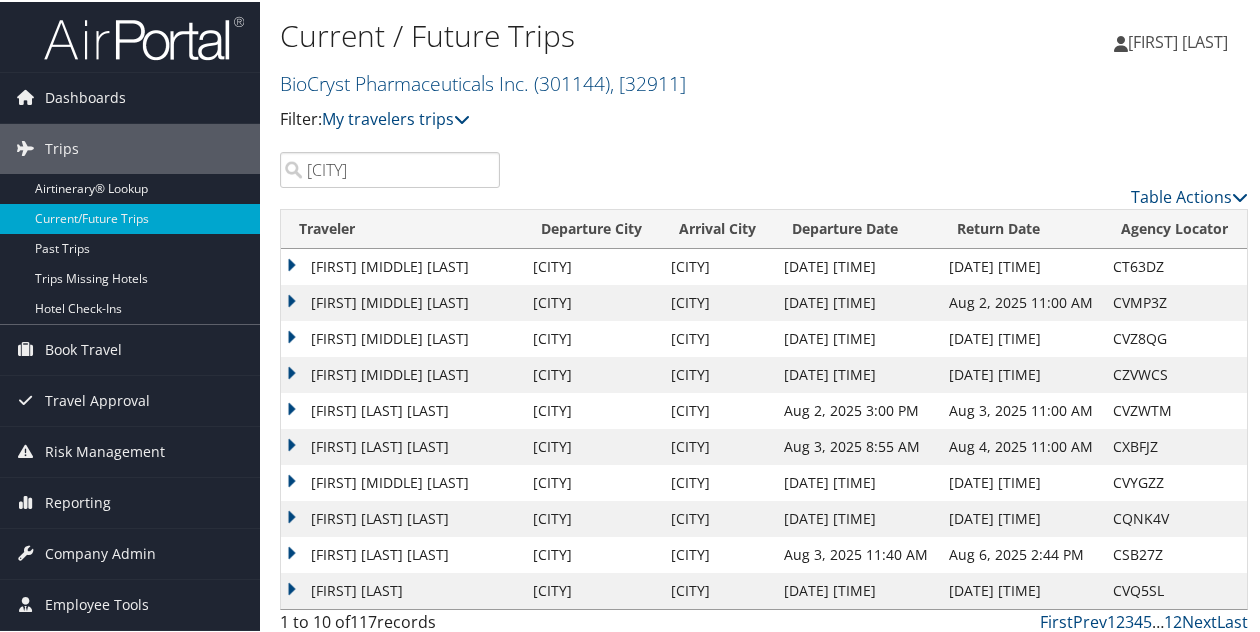 scroll, scrollTop: 9, scrollLeft: 0, axis: vertical 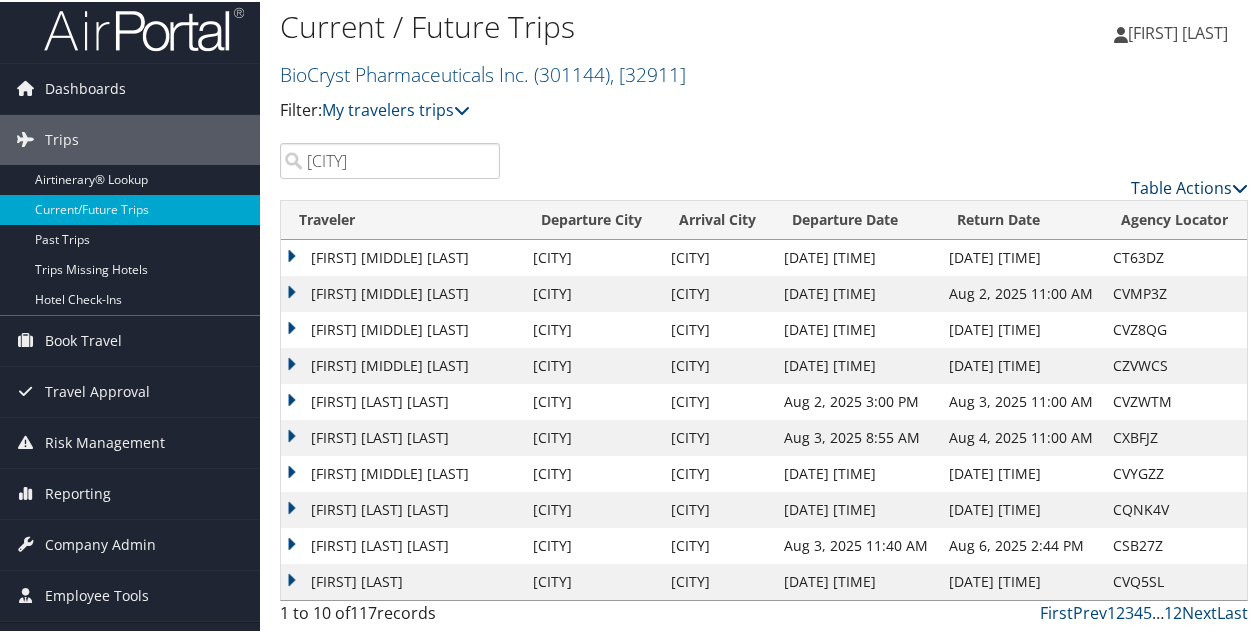 type on "raleigh" 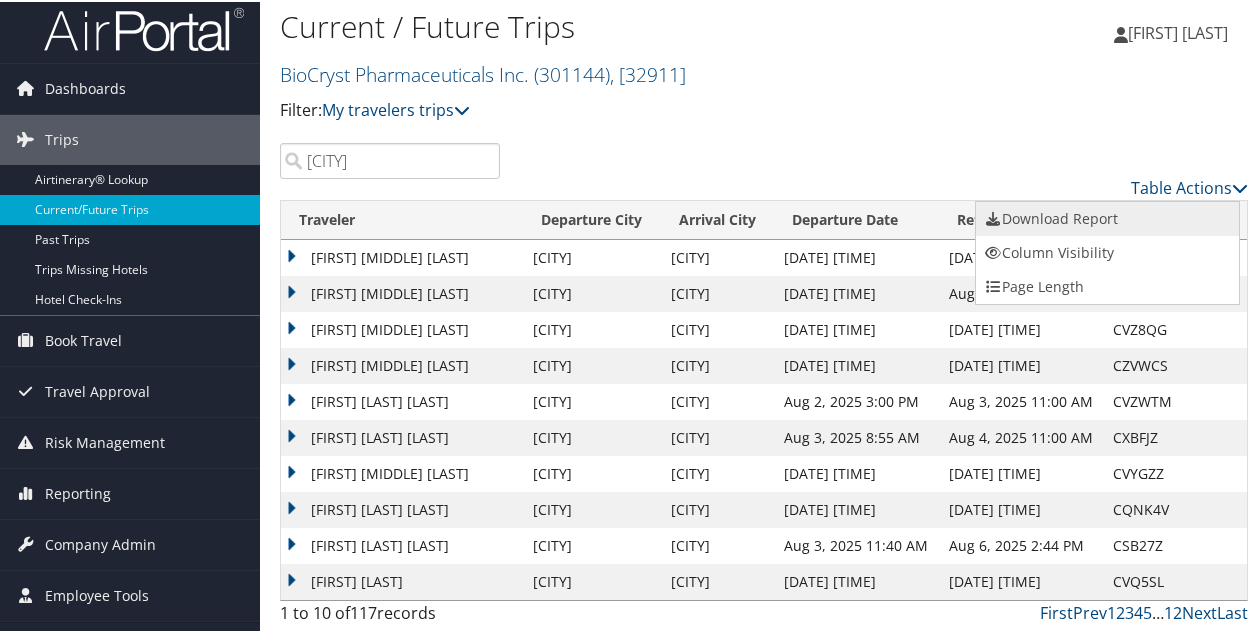 click on "Download Report" at bounding box center (1107, 217) 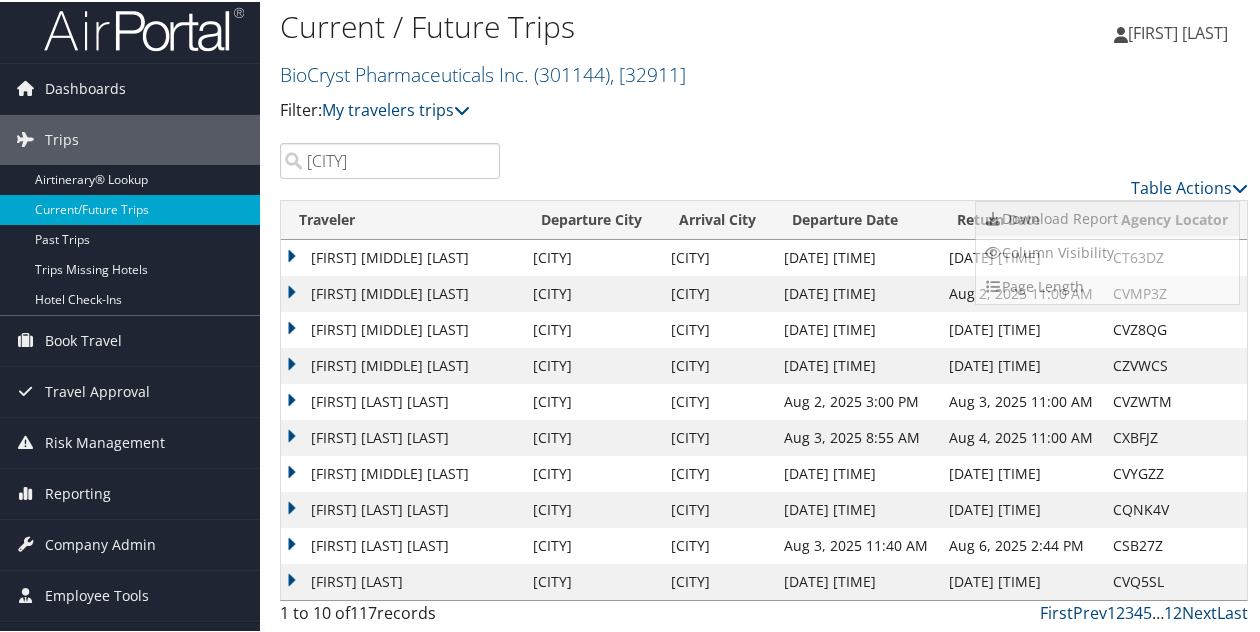 scroll, scrollTop: 0, scrollLeft: 0, axis: both 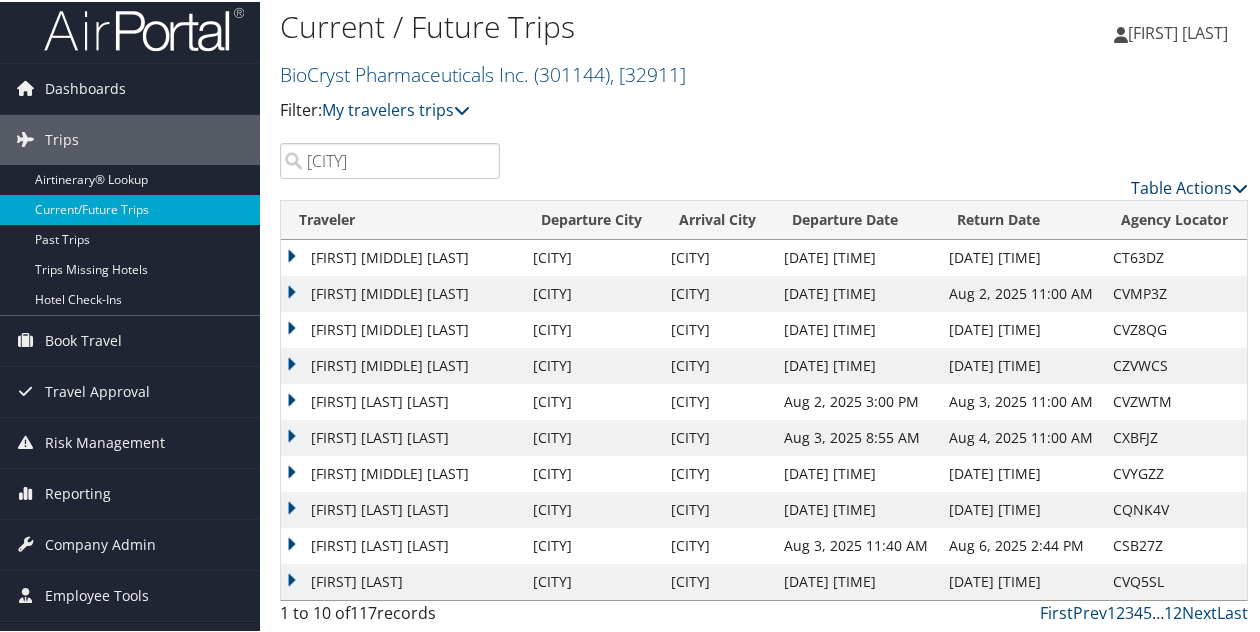 click on "Table Actions" at bounding box center [1189, 186] 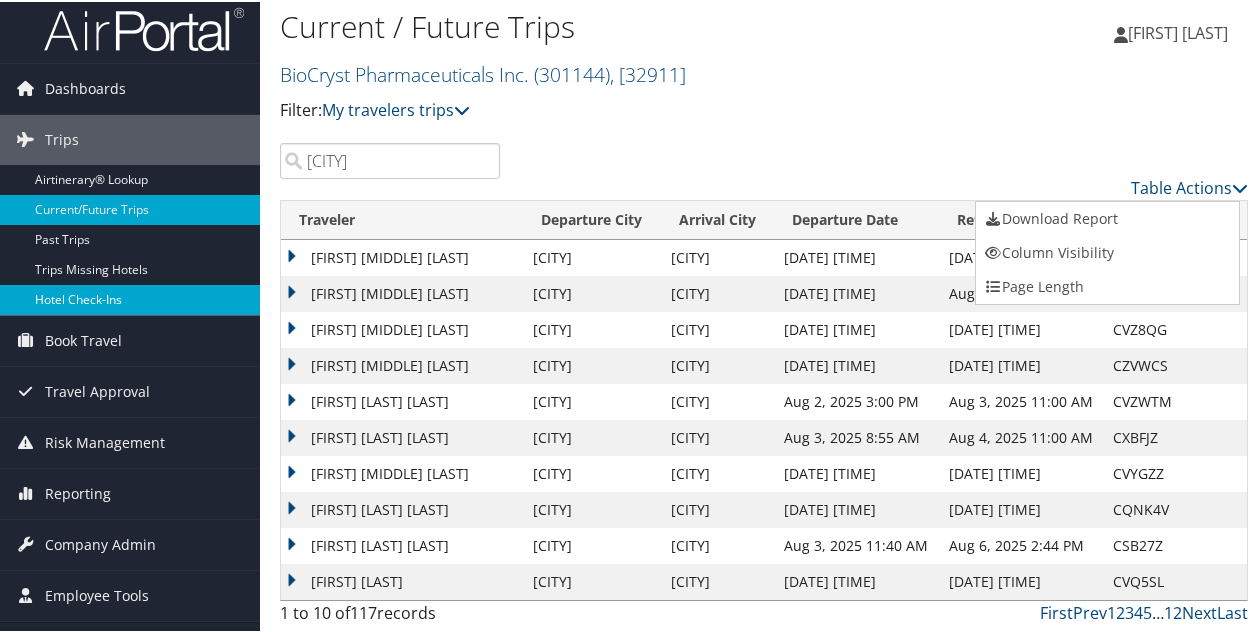 click on "Hotel Check-ins" at bounding box center (130, 298) 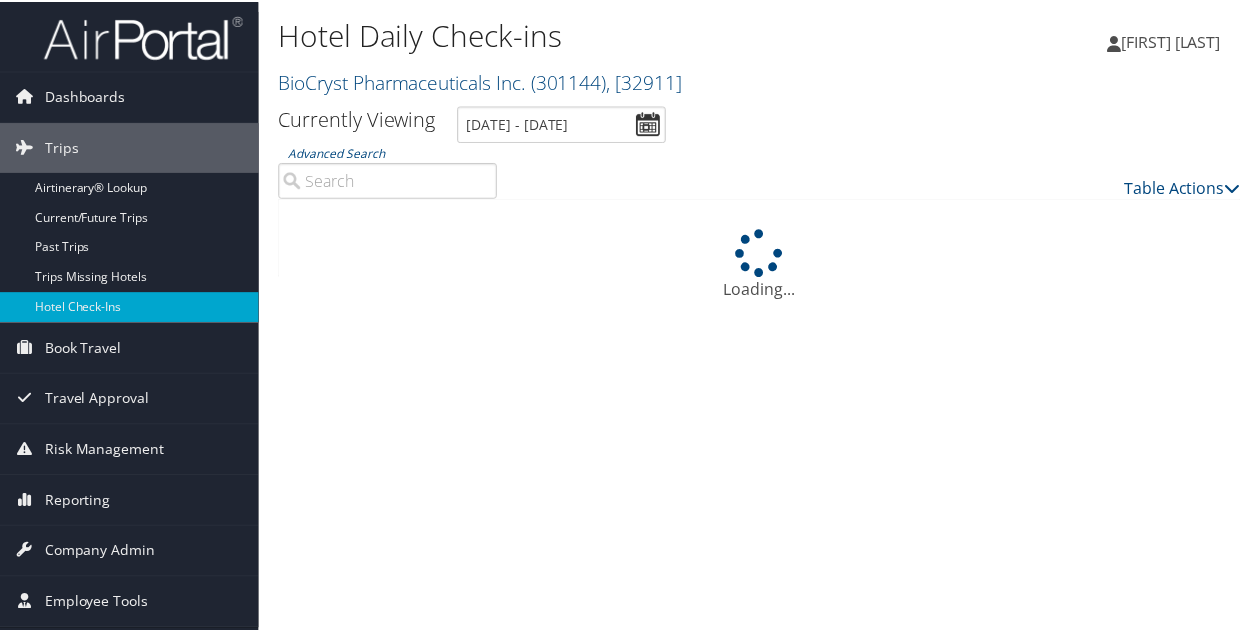 scroll, scrollTop: 0, scrollLeft: 0, axis: both 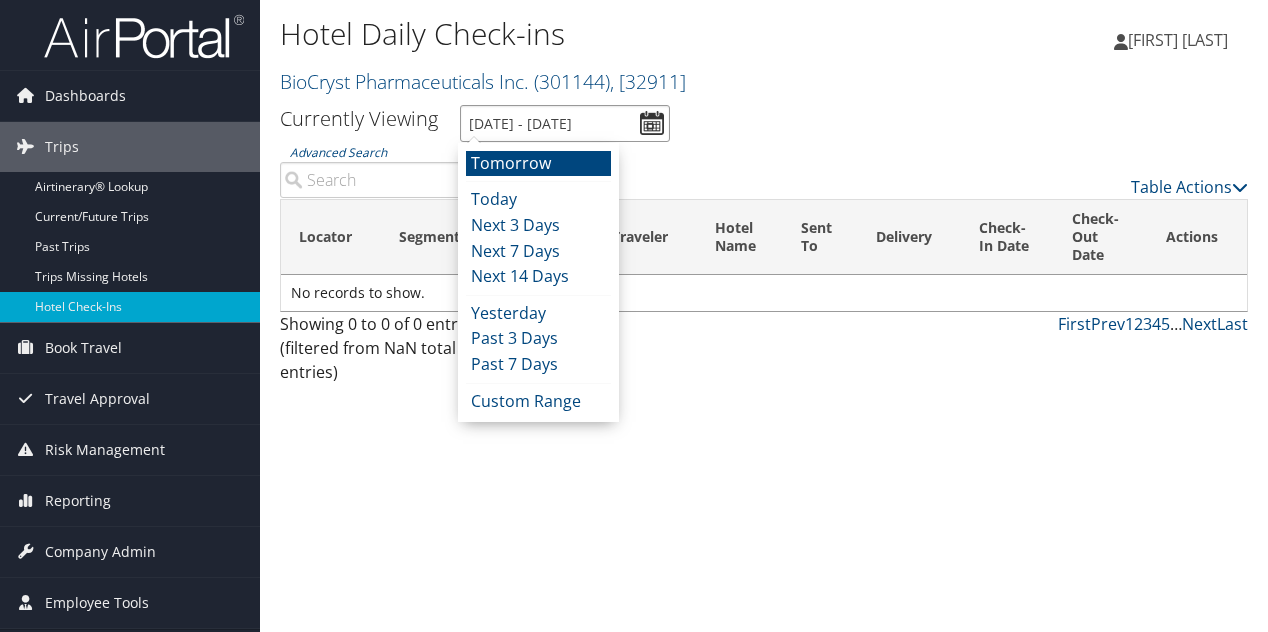click on "[DATE] - [DATE]" at bounding box center (565, 123) 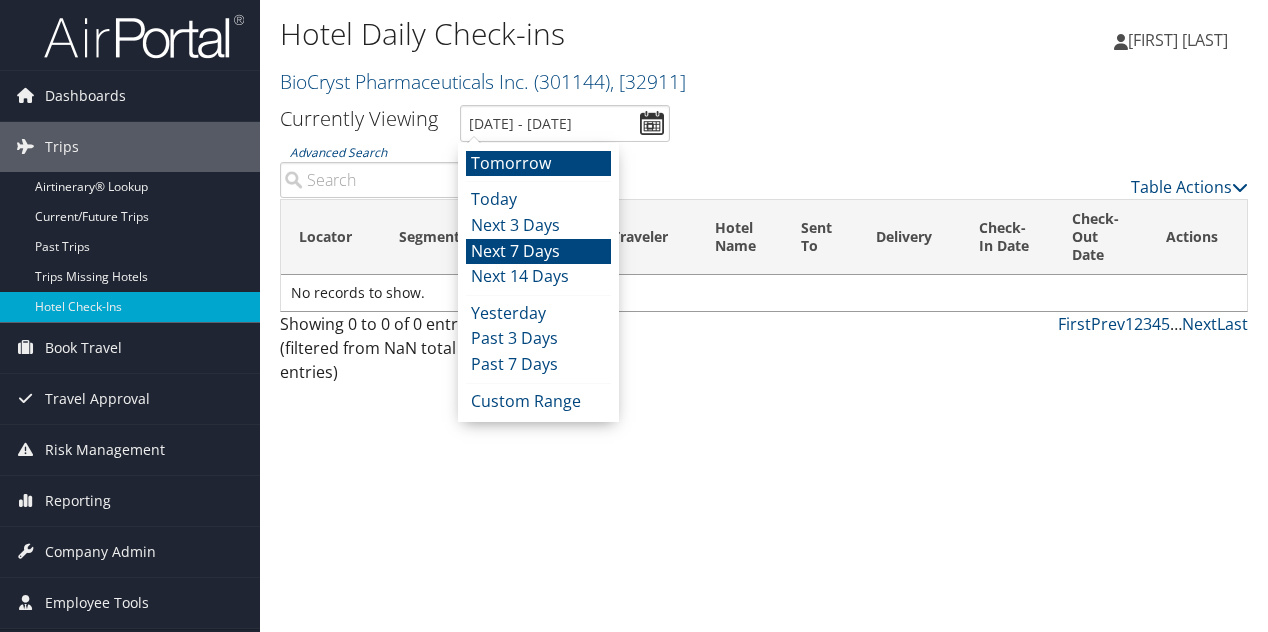 click on "Next 7 Days" at bounding box center [538, 252] 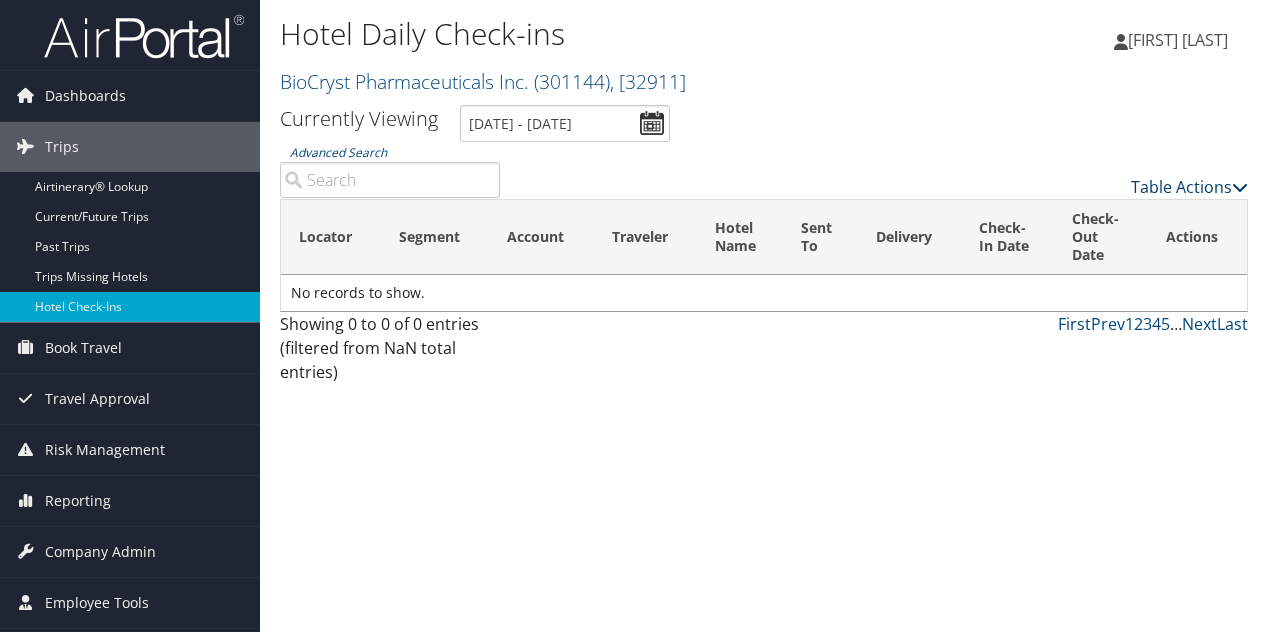 click on "Table Actions" at bounding box center (1189, 187) 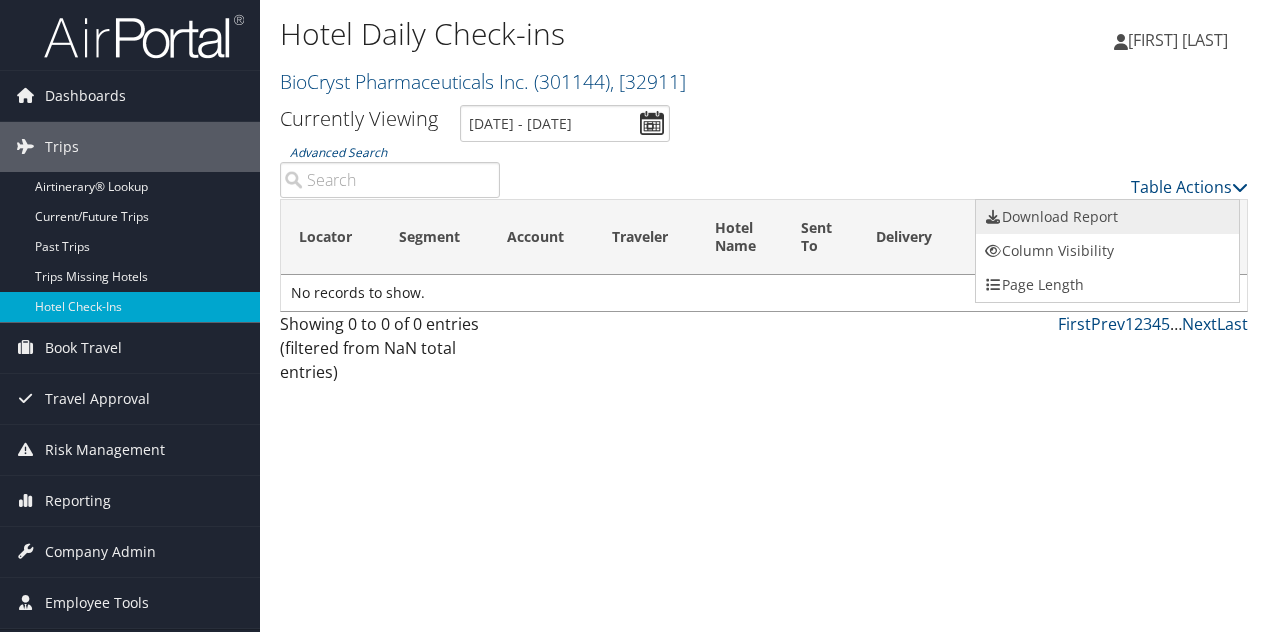 click on "Download Report" at bounding box center (1107, 217) 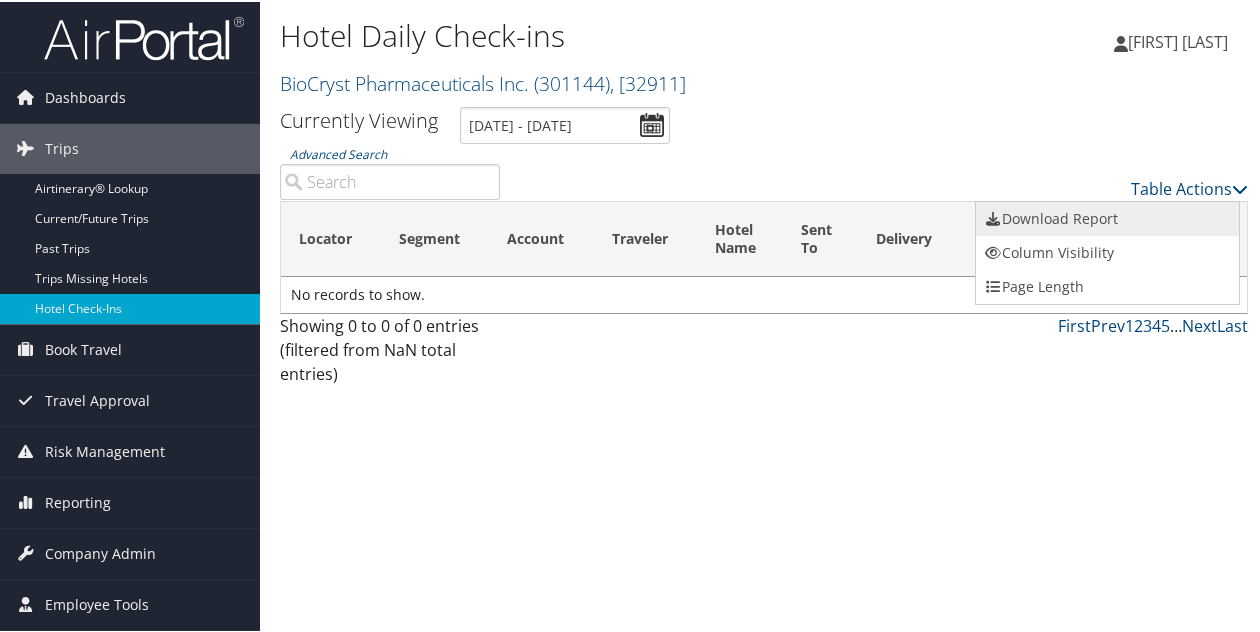 scroll, scrollTop: 0, scrollLeft: 0, axis: both 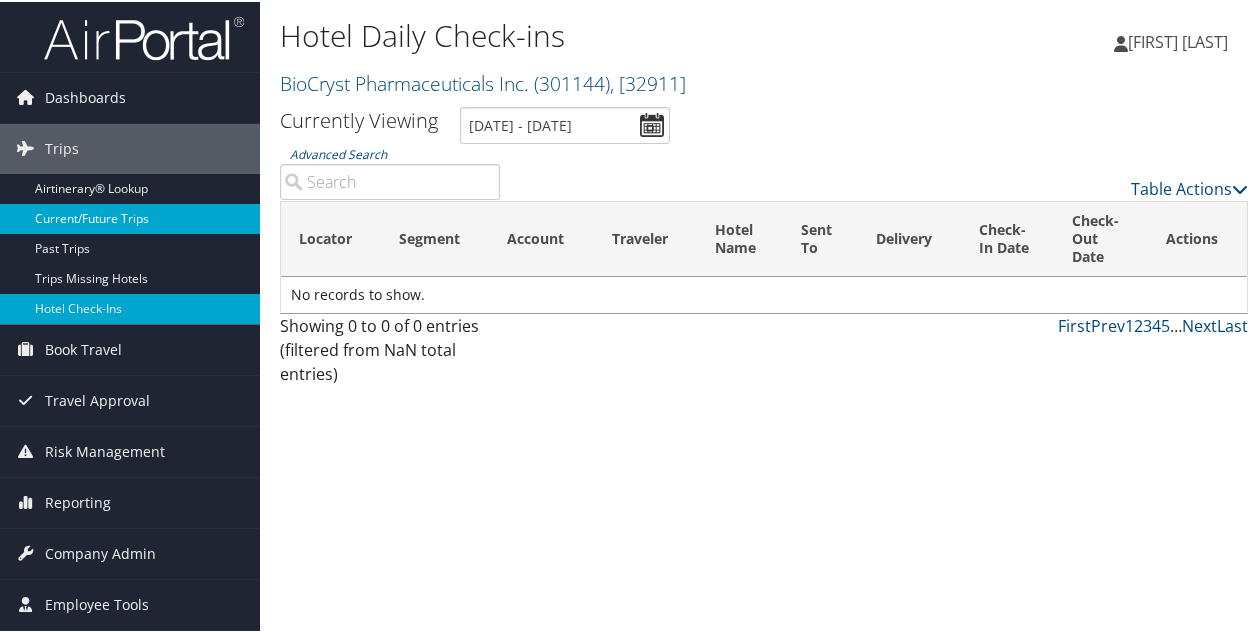 click on "Current/Future Trips" at bounding box center [130, 217] 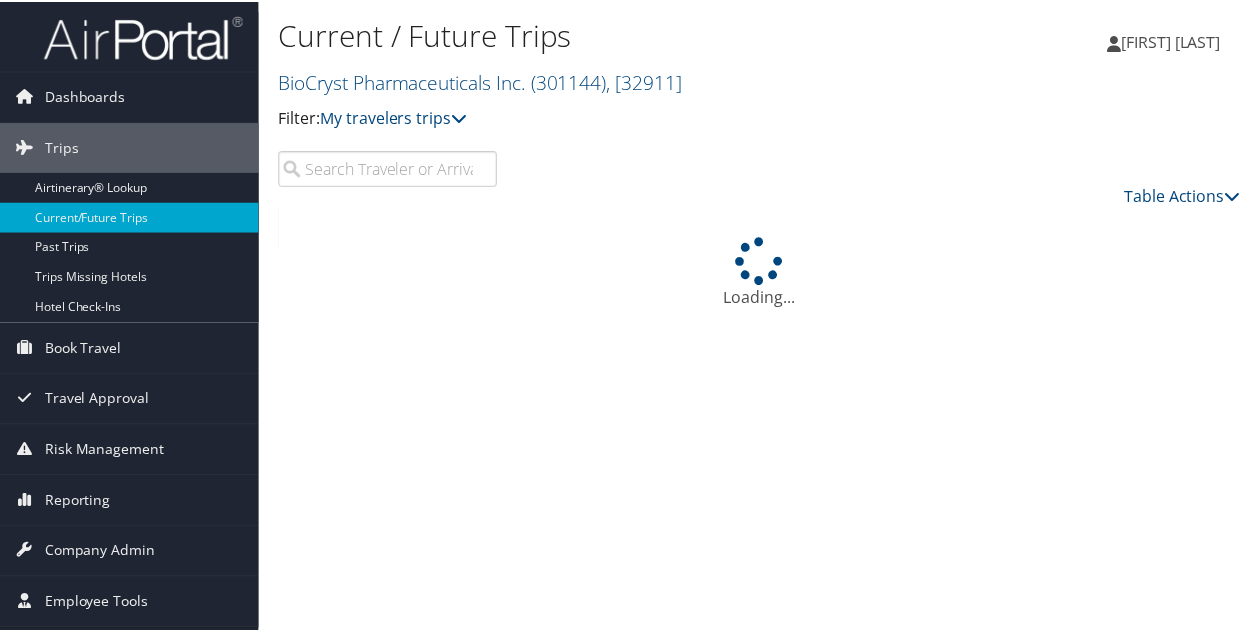 scroll, scrollTop: 0, scrollLeft: 0, axis: both 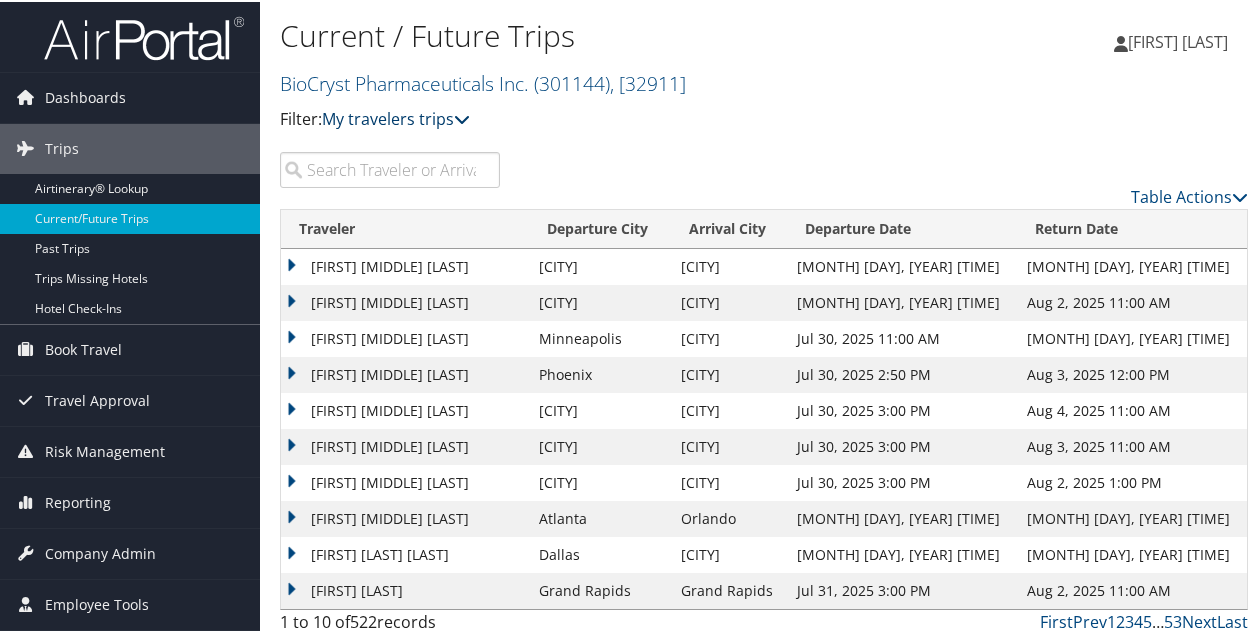 click on "My travelers trips" at bounding box center [396, 117] 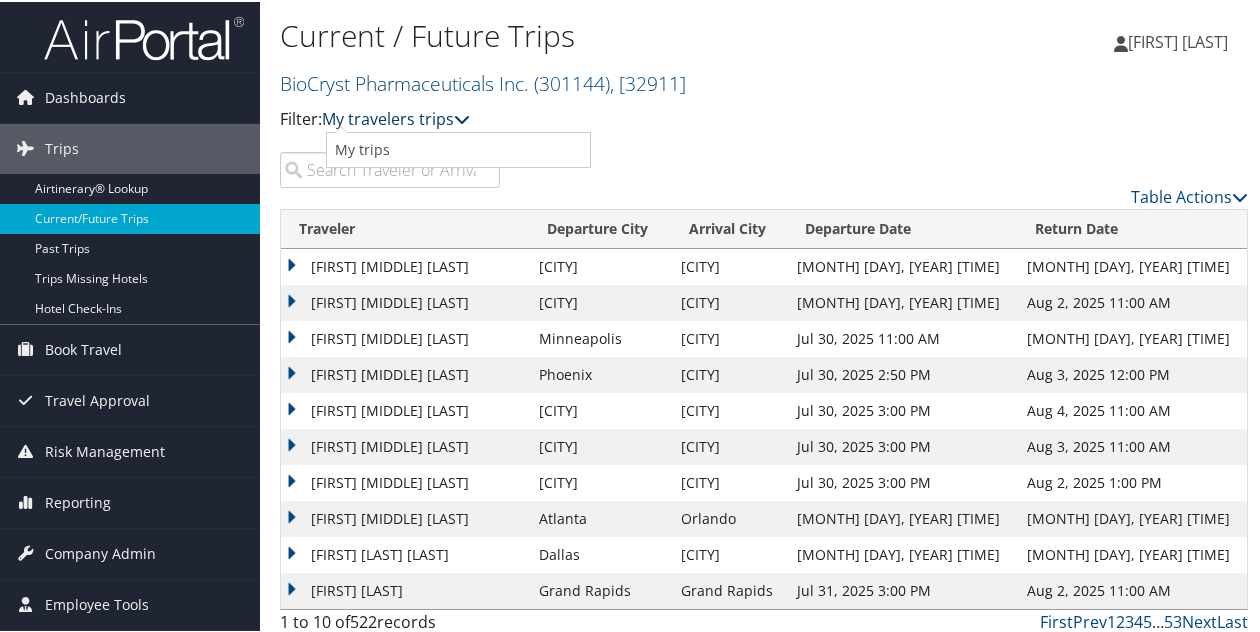 click on "My travelers trips" at bounding box center [396, 117] 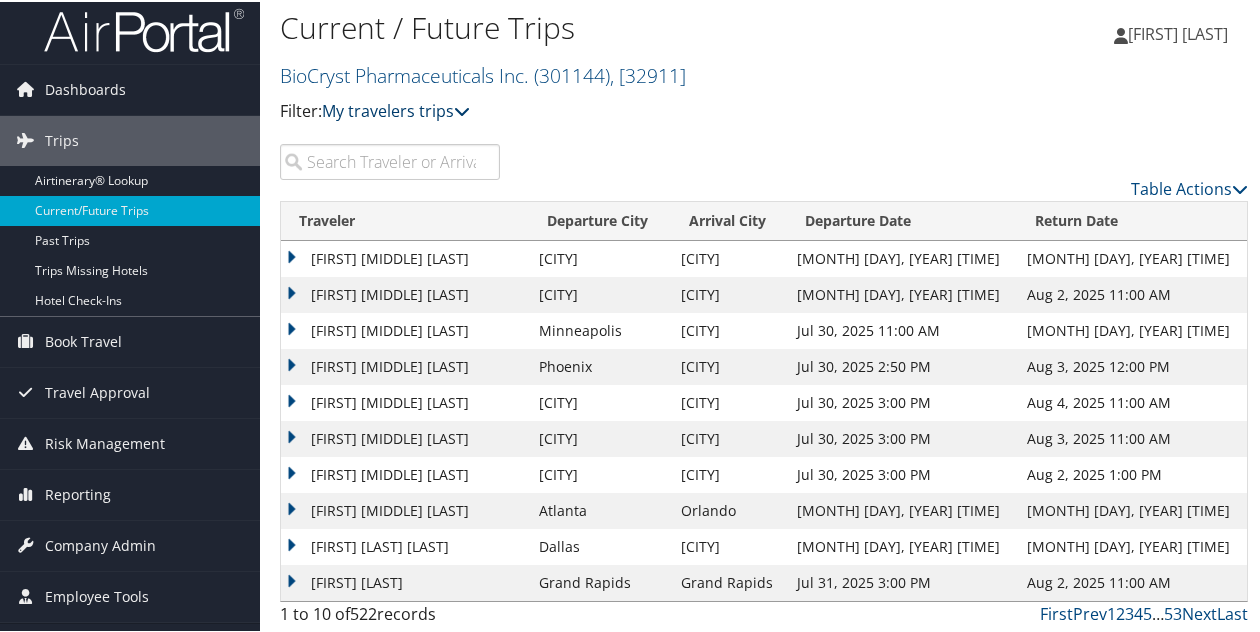 scroll, scrollTop: 9, scrollLeft: 0, axis: vertical 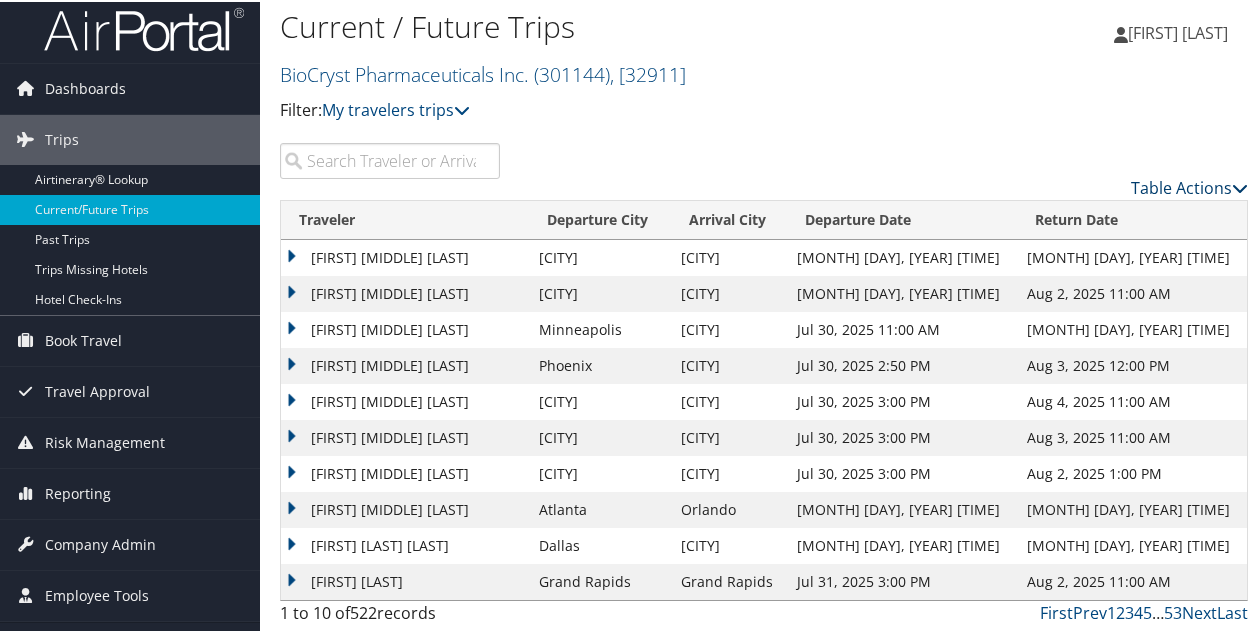 click on "Table Actions" at bounding box center (1189, 186) 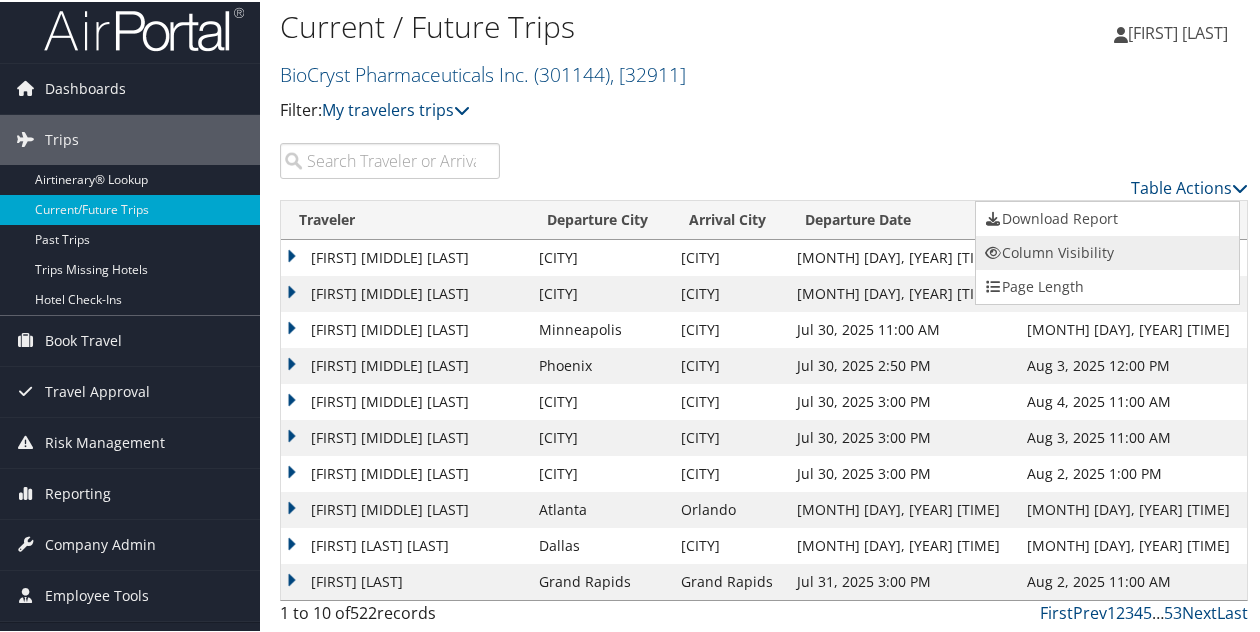 click on "Column Visibility" at bounding box center [1107, 251] 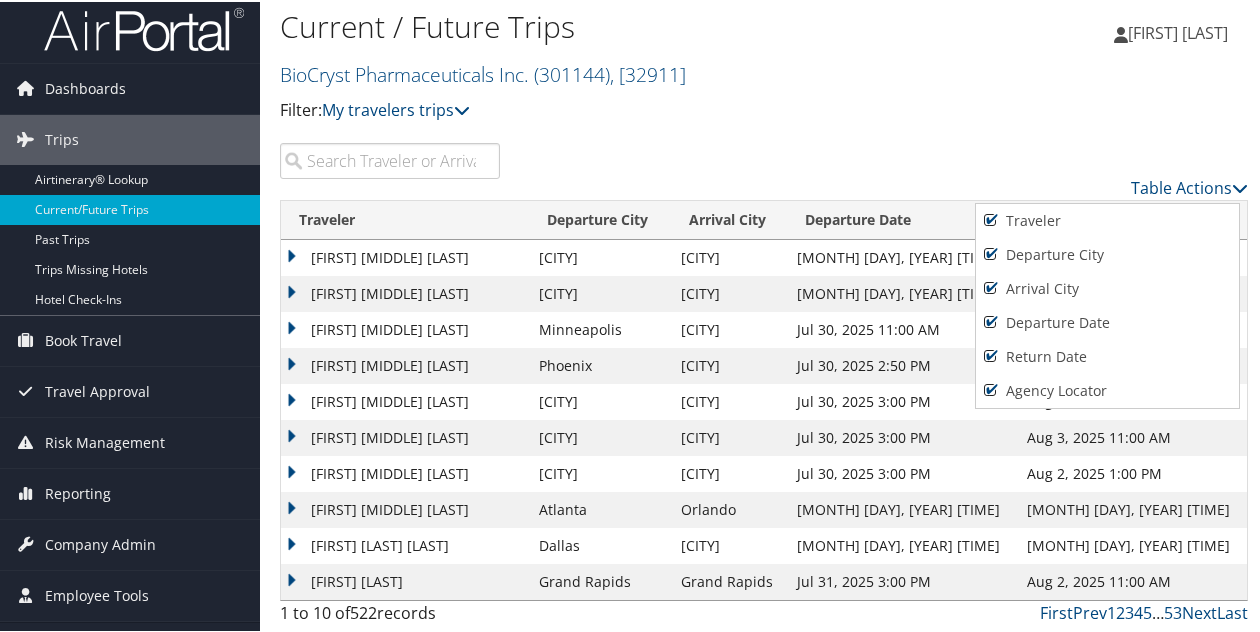 click at bounding box center (634, 316) 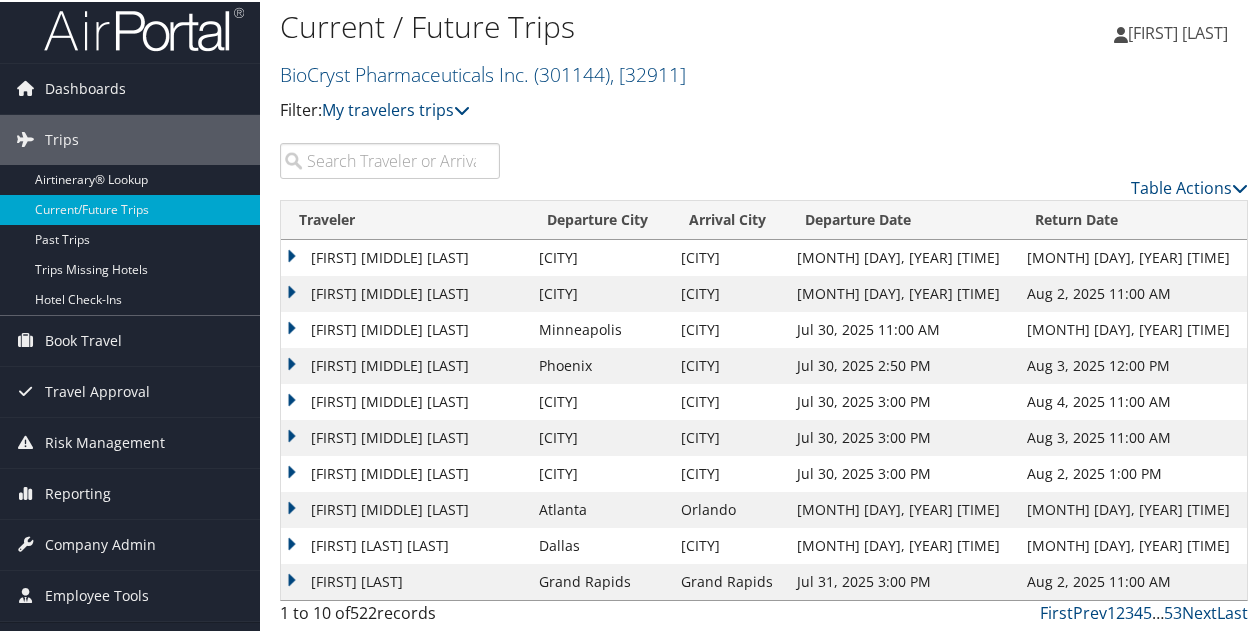 click on "Current / Future Trips
BioCryst Pharmaceuticals Inc.   ( 301144 )  , [ 32911 ]    BioCryst Pharmaceuticals Inc.
BioCryst Pharmaceuticals Inc., [32911]
Filter:
My travelers trips
My trips" at bounding box center [764, 66] 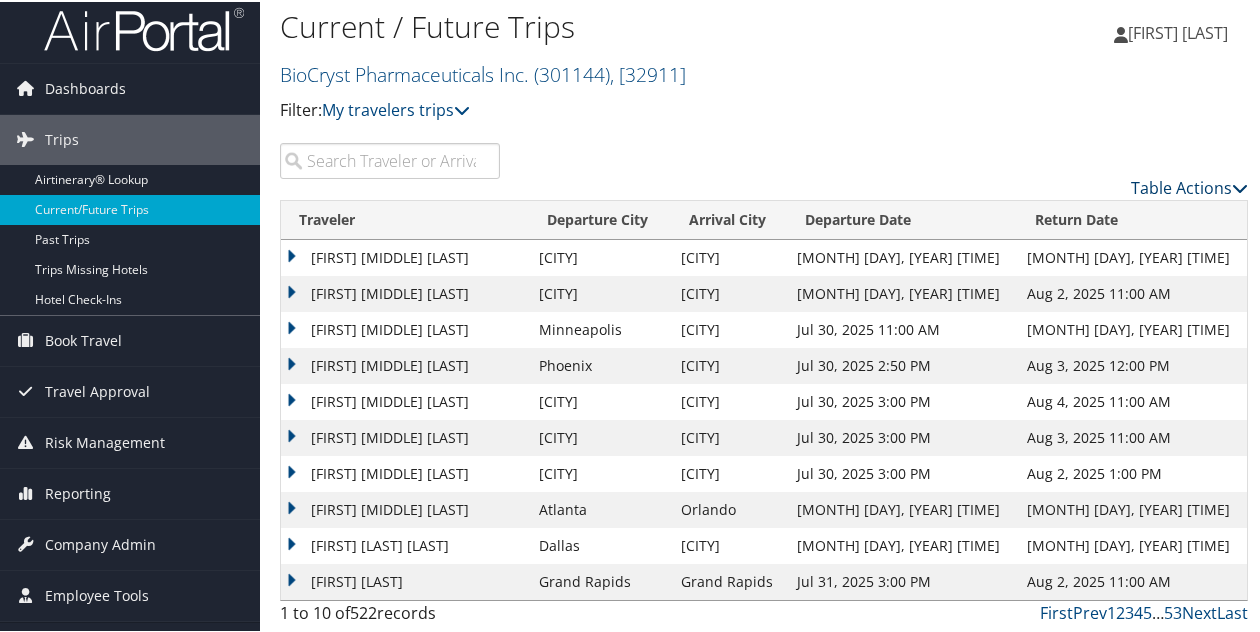 click on "Table Actions" at bounding box center [1189, 186] 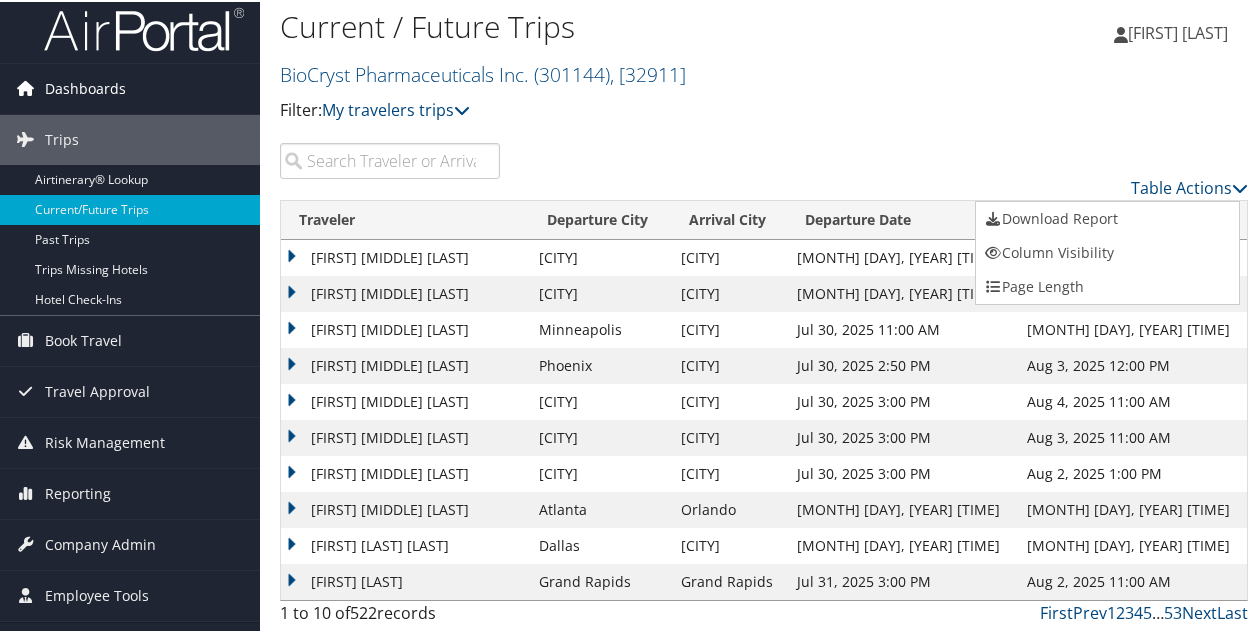 click on "Dashboards" at bounding box center (85, 87) 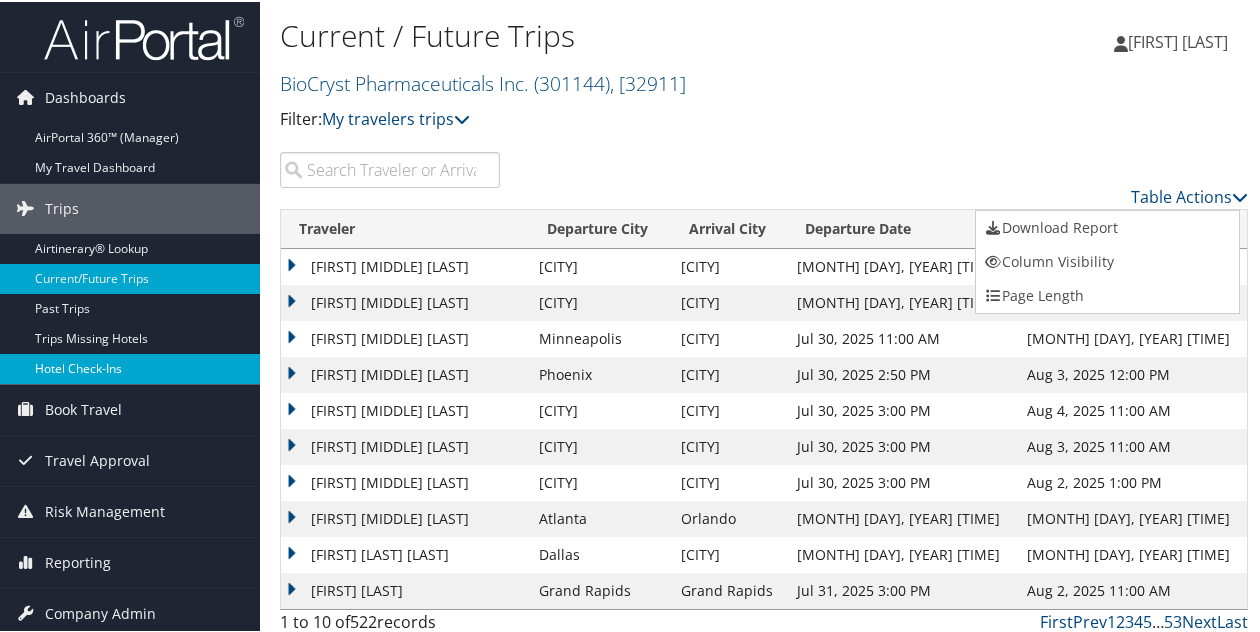 scroll, scrollTop: 54, scrollLeft: 0, axis: vertical 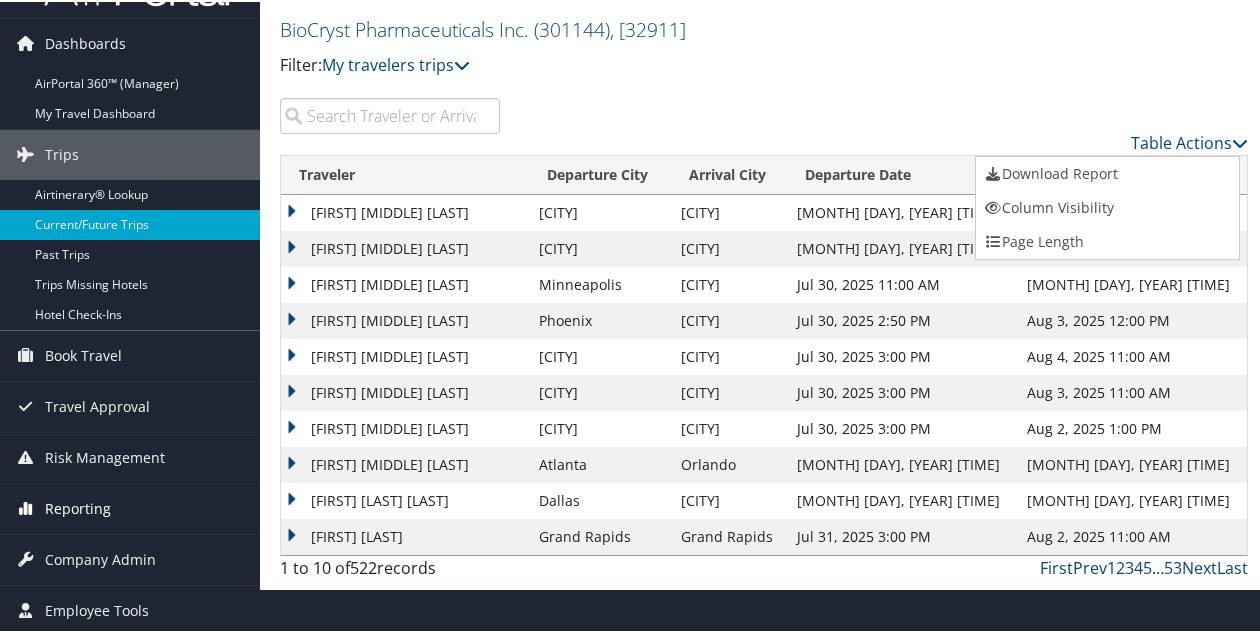 click on "Reporting" at bounding box center (78, 507) 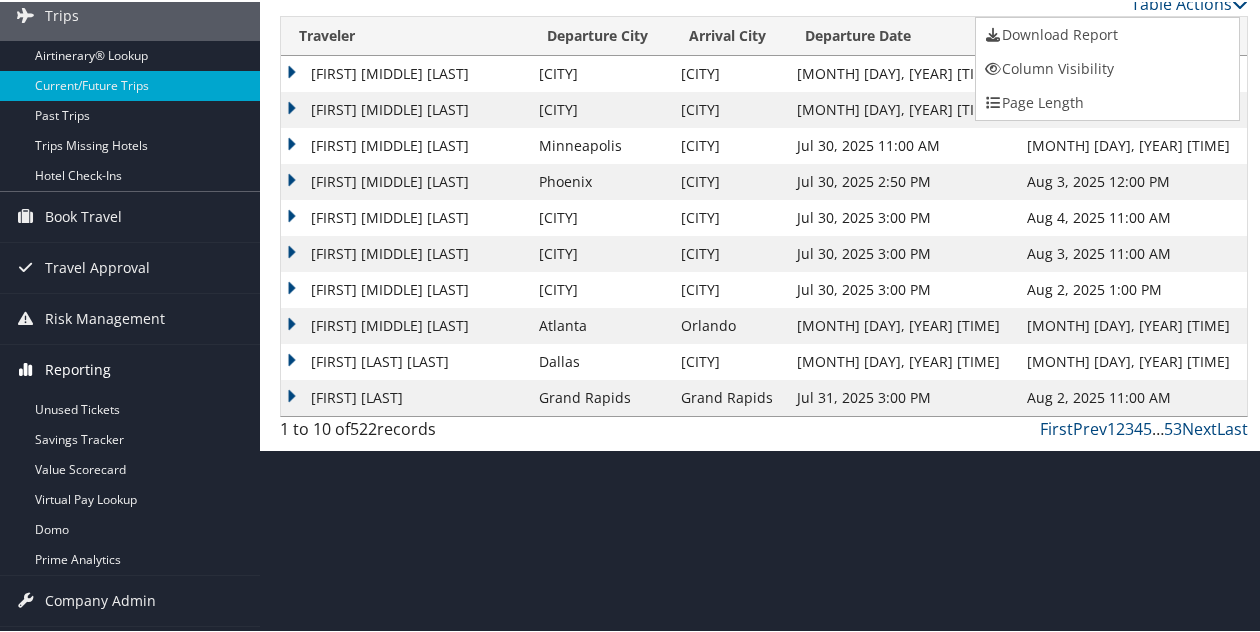scroll, scrollTop: 234, scrollLeft: 0, axis: vertical 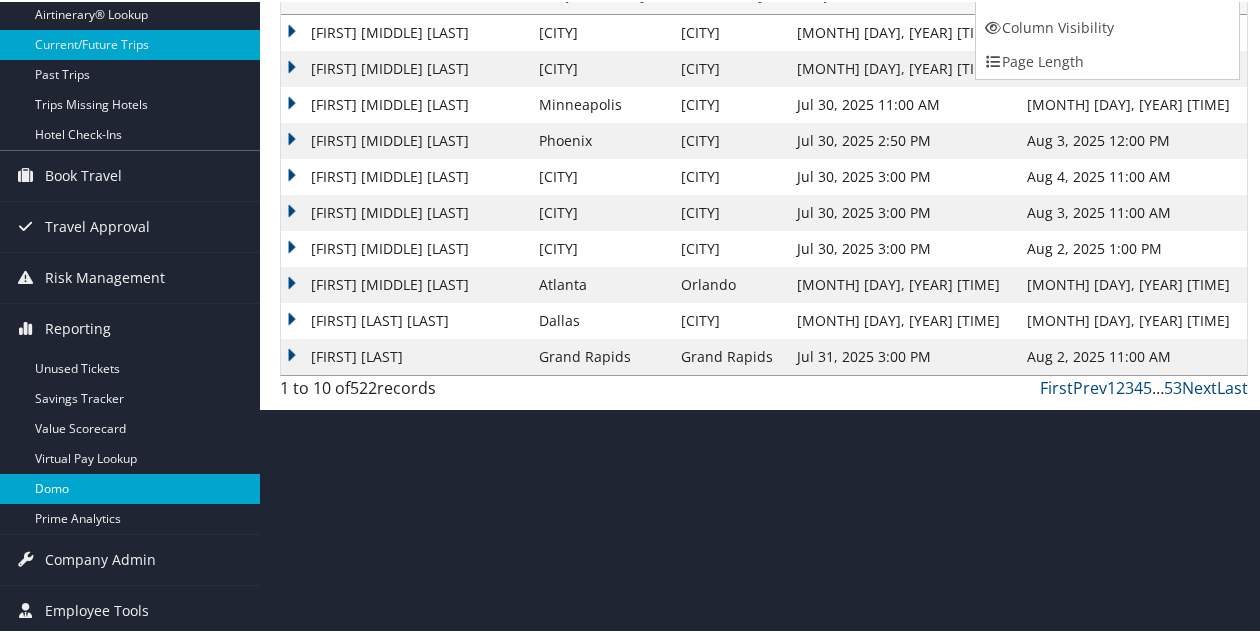 click on "Domo" at bounding box center [130, 487] 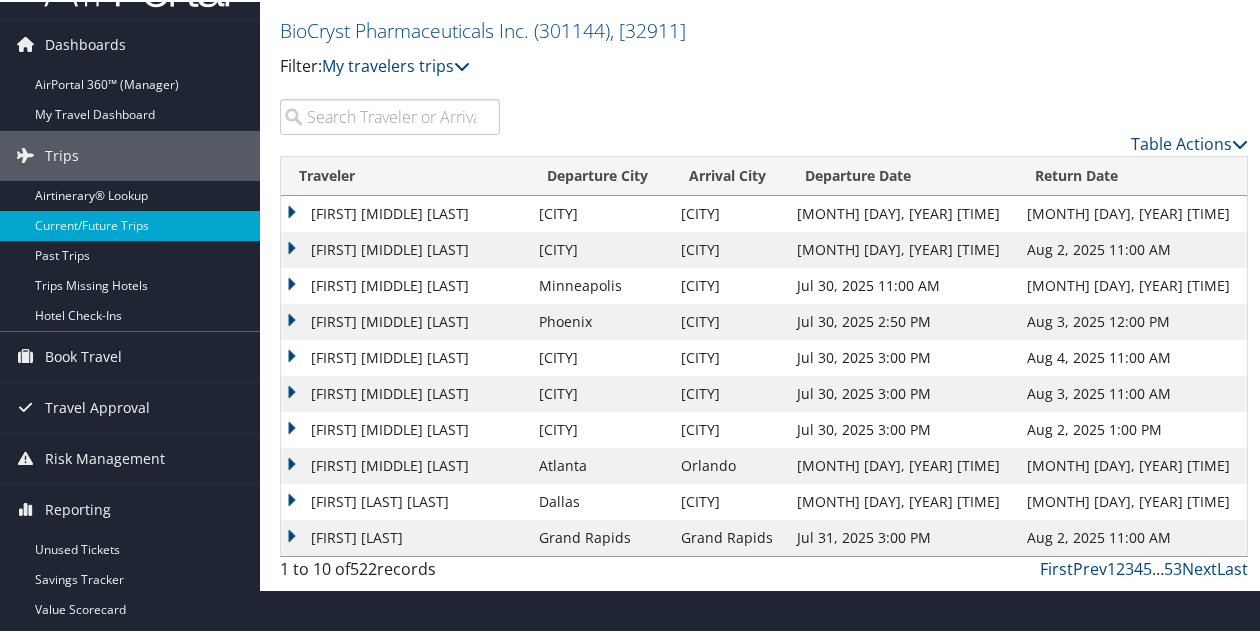 scroll, scrollTop: 0, scrollLeft: 0, axis: both 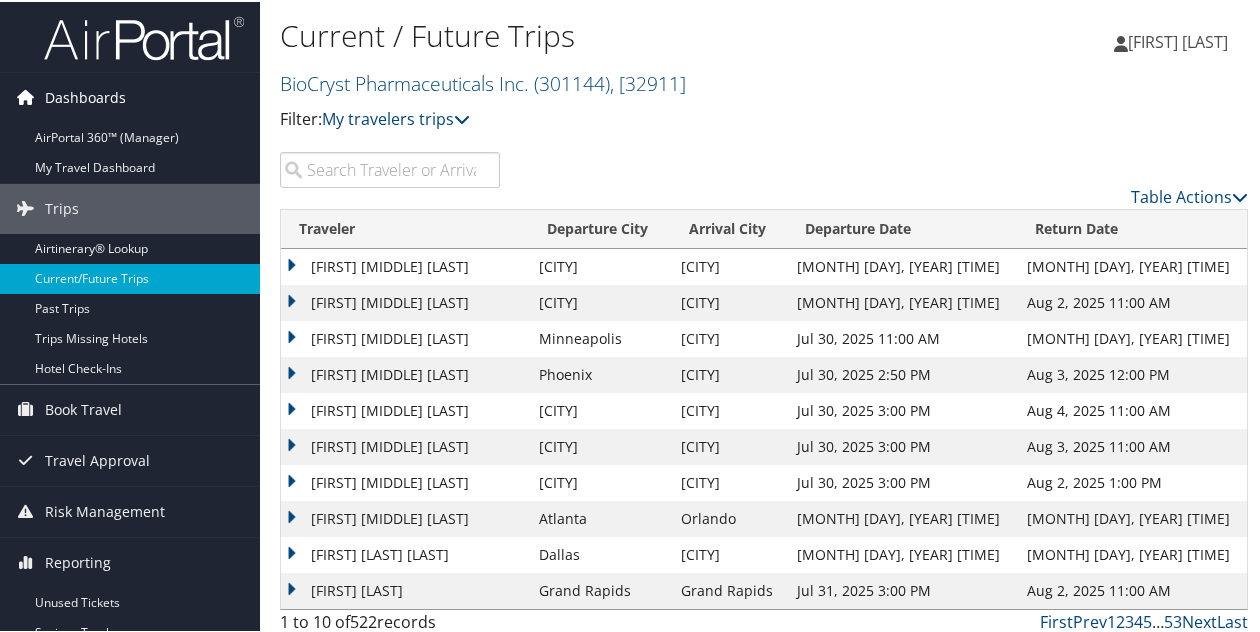 click on "Dashboards" at bounding box center [85, 96] 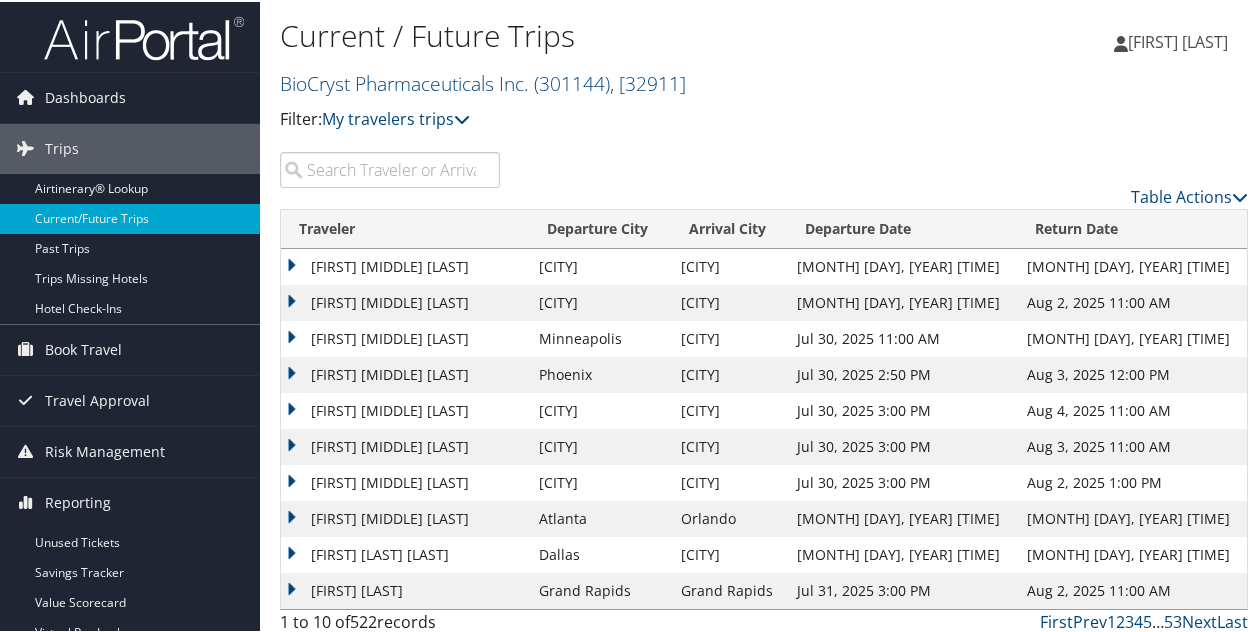 click at bounding box center (390, 168) 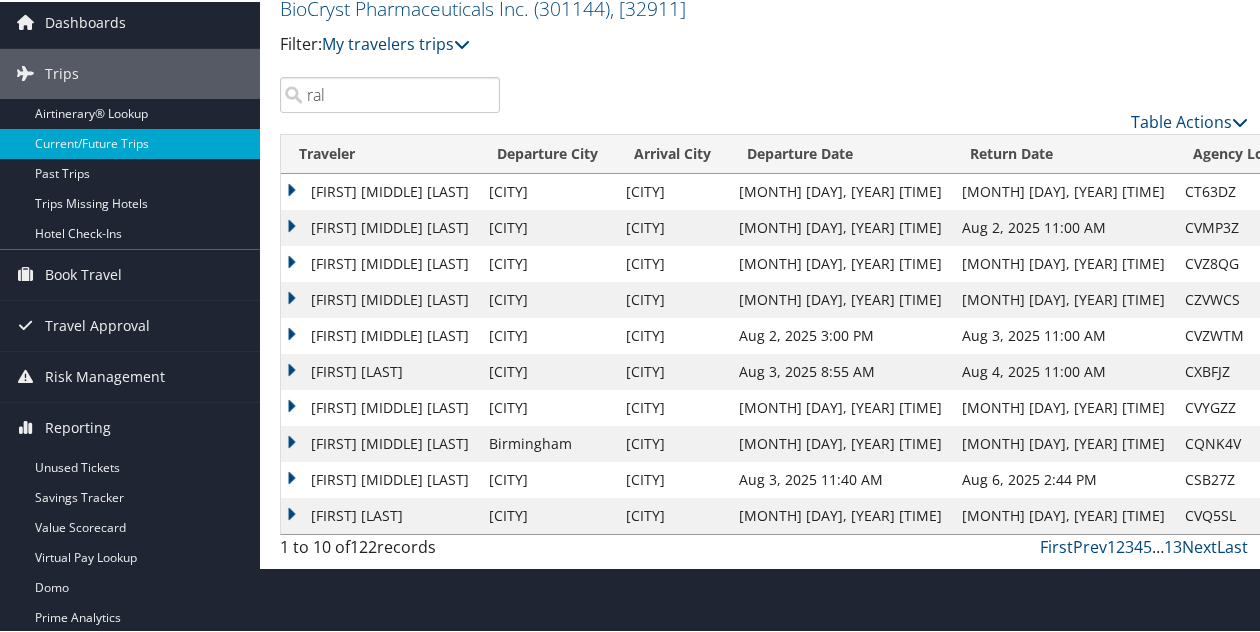 scroll, scrollTop: 79, scrollLeft: 0, axis: vertical 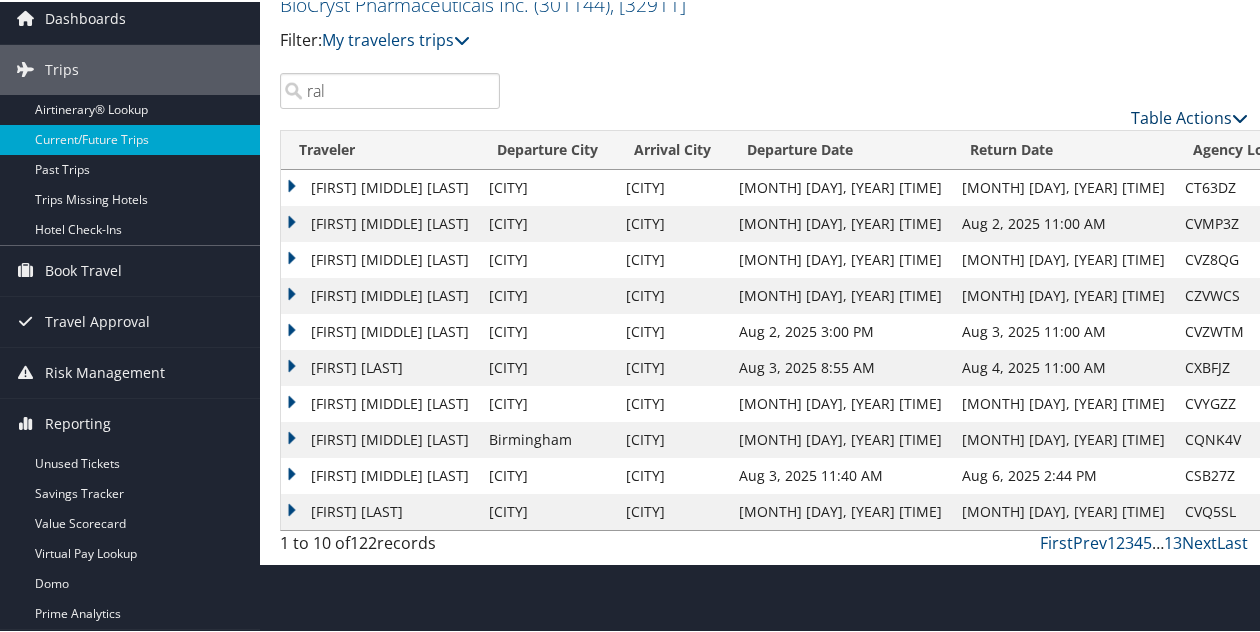 type on "ral" 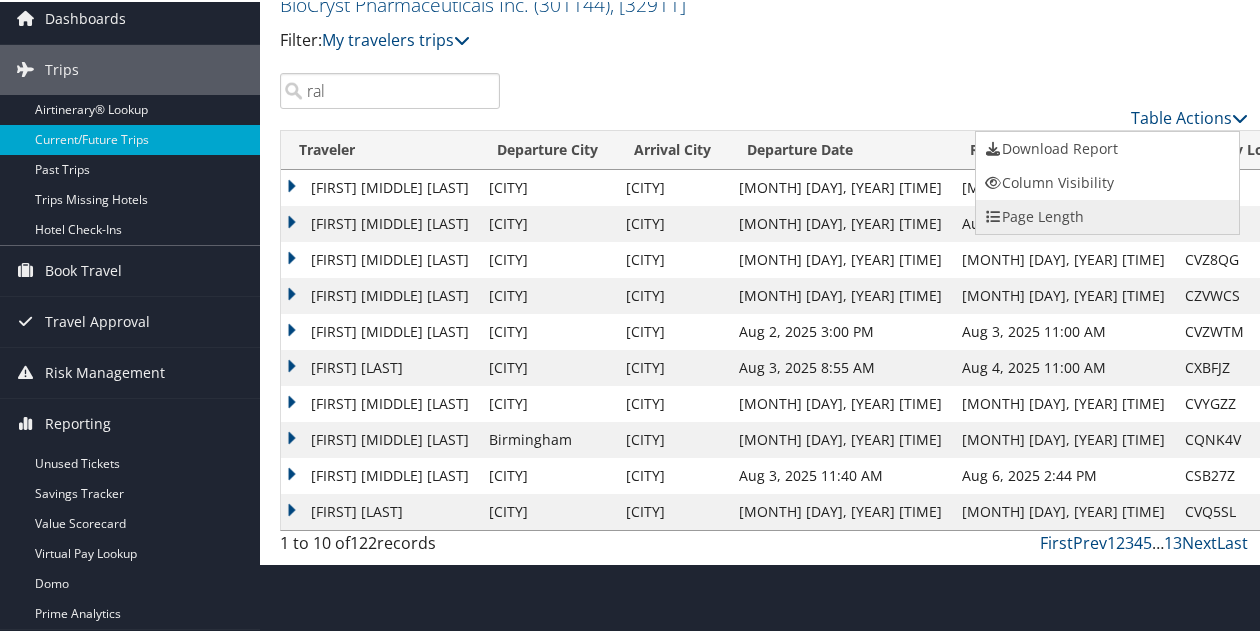 click on "Page Length" at bounding box center [1107, 215] 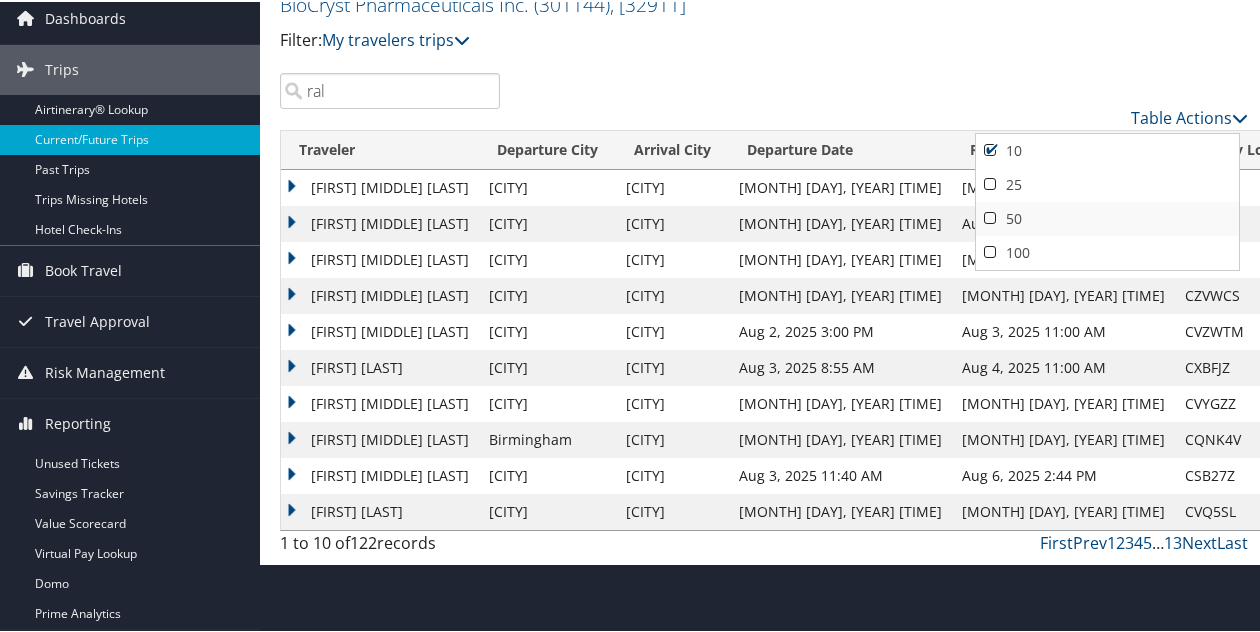 click on "50" at bounding box center (1107, 217) 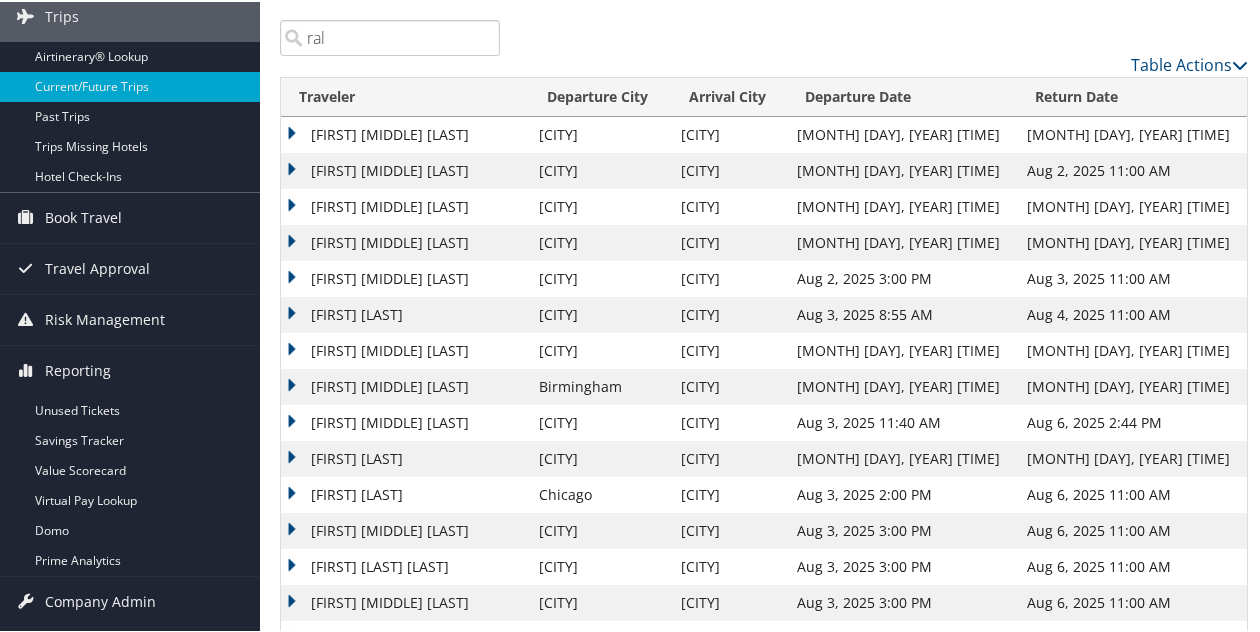 scroll, scrollTop: 139, scrollLeft: 0, axis: vertical 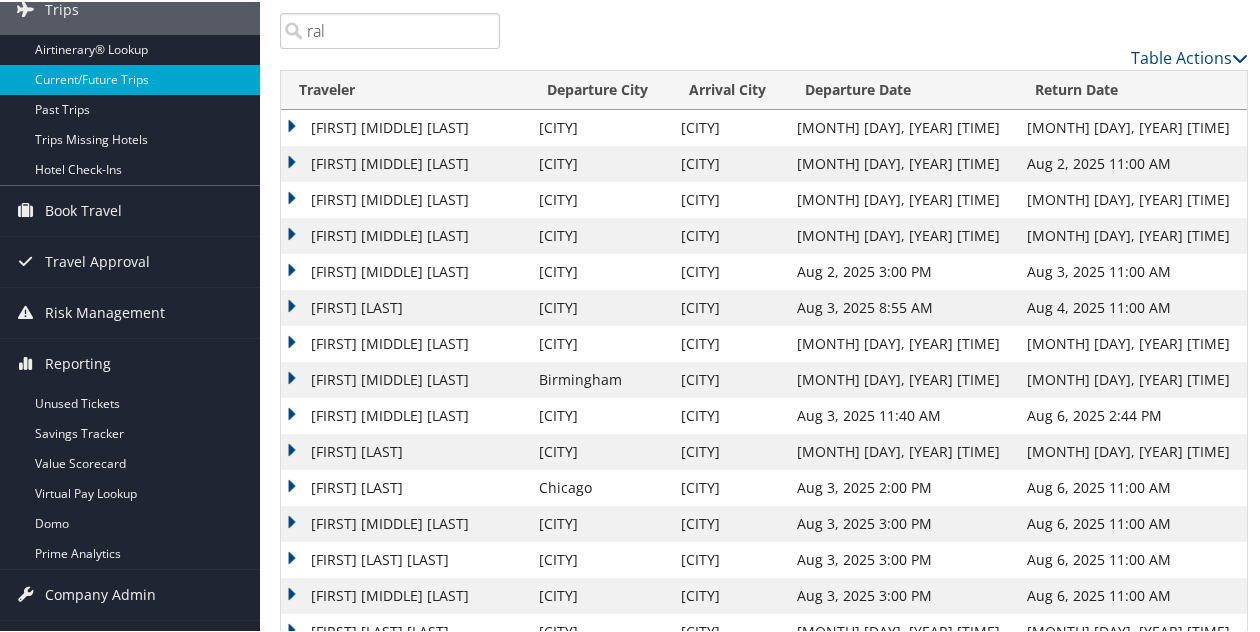 click on "DONALD SAICHUNG FONG" at bounding box center (405, 306) 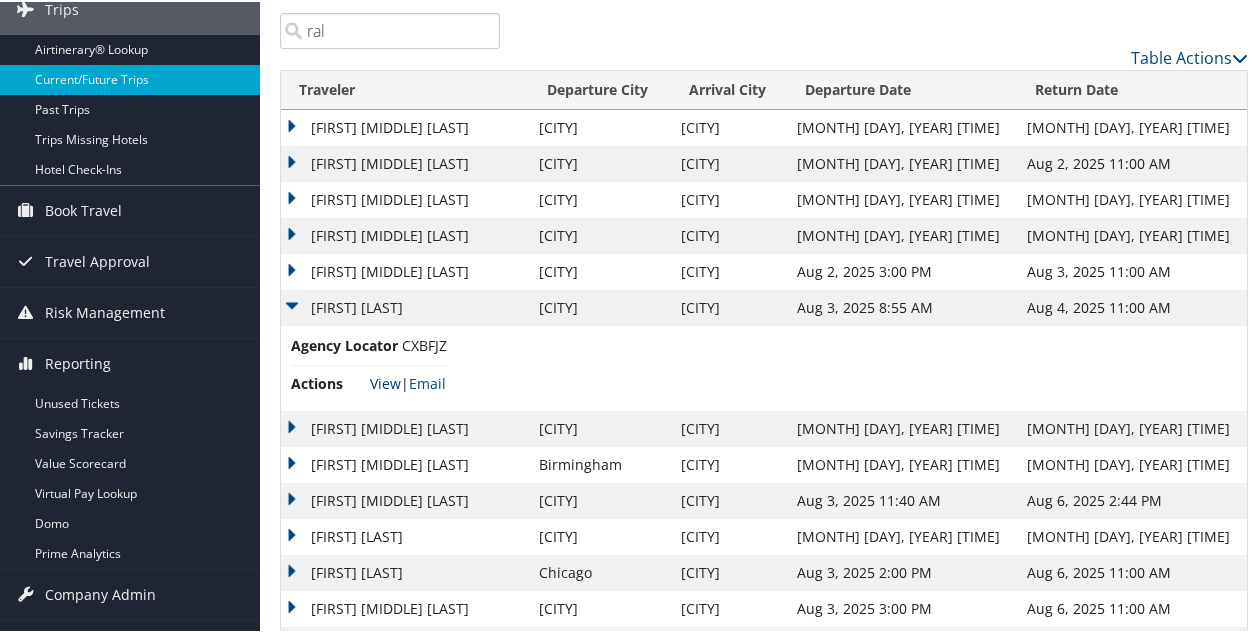 click on "View" at bounding box center (385, 381) 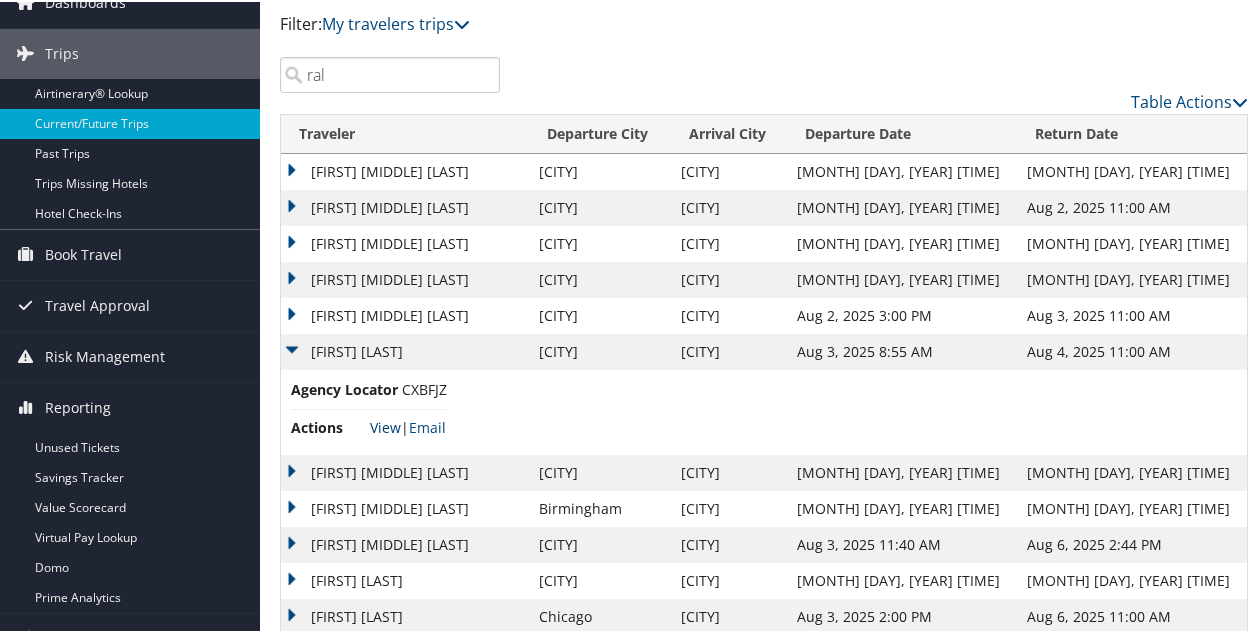 scroll, scrollTop: 200, scrollLeft: 0, axis: vertical 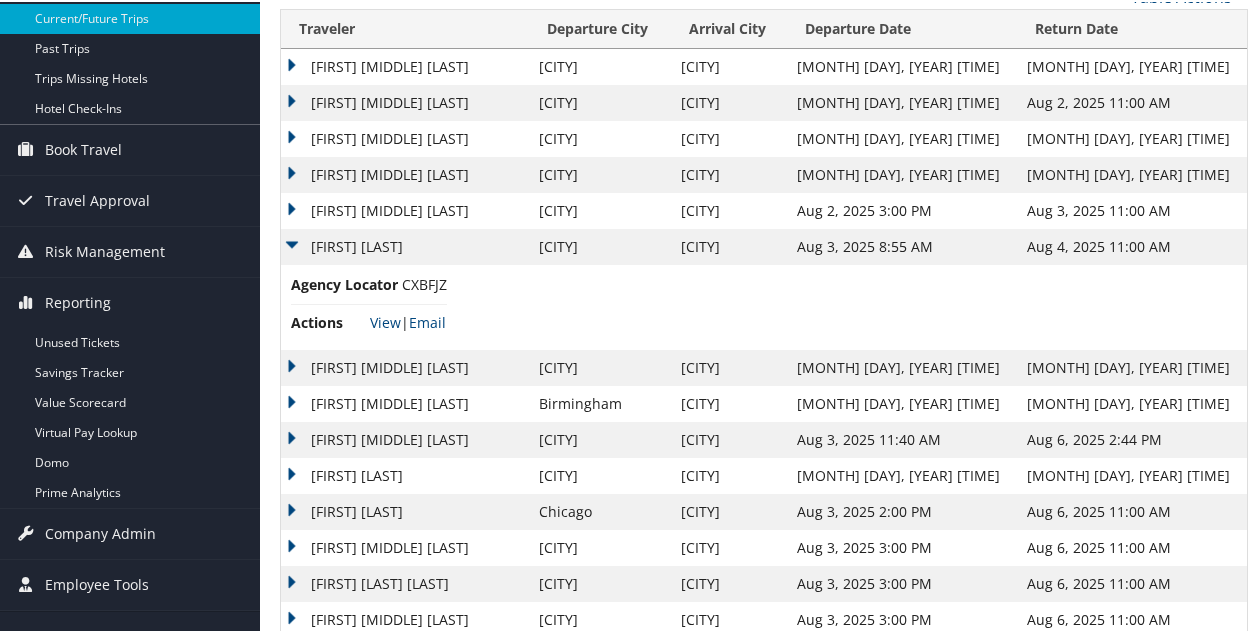 drag, startPoint x: 292, startPoint y: 236, endPoint x: 400, endPoint y: 243, distance: 108.226616 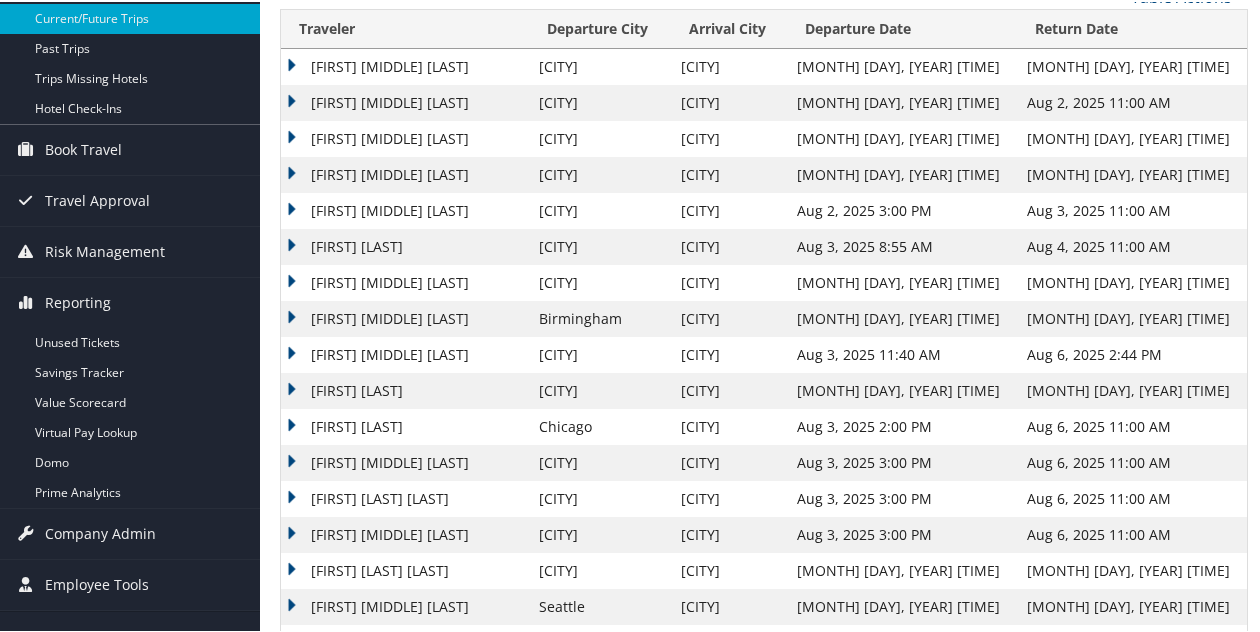 click on "BABAR GHIAS" at bounding box center (405, 425) 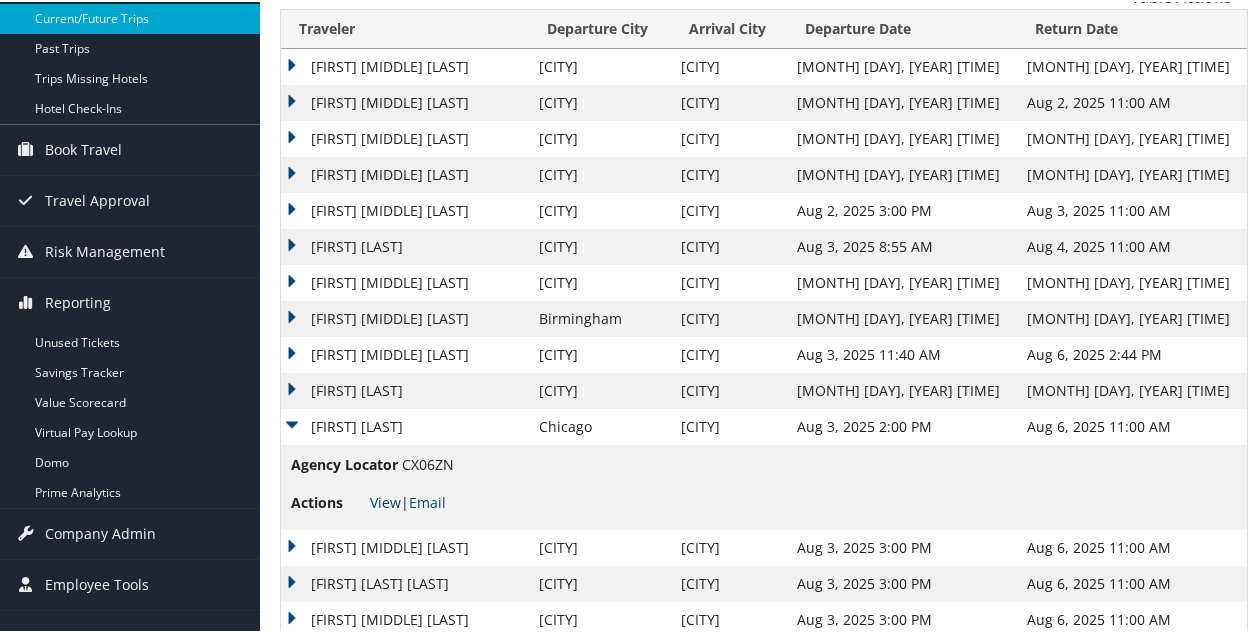 click on "View" at bounding box center (385, 500) 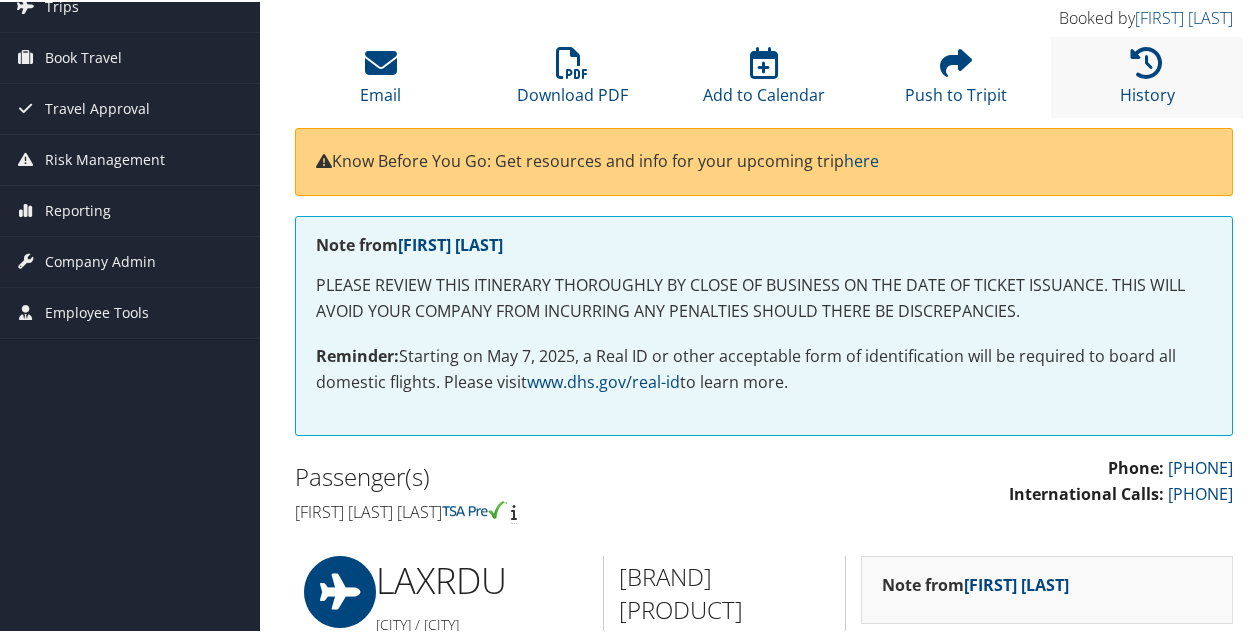 scroll, scrollTop: 133, scrollLeft: 0, axis: vertical 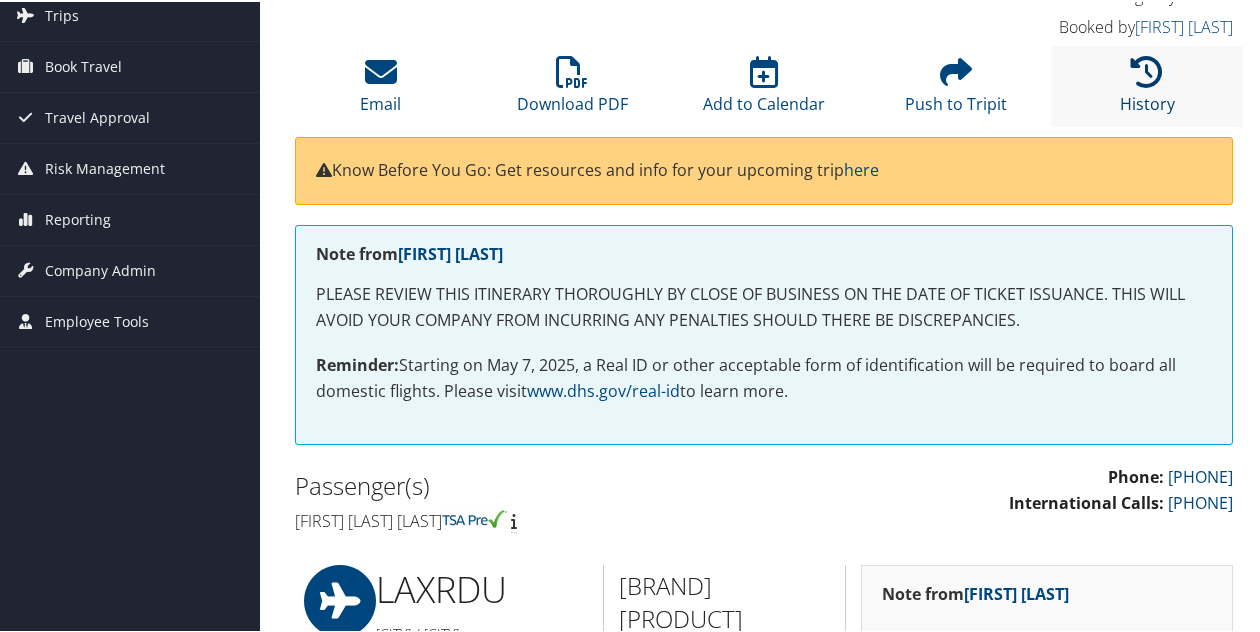 click at bounding box center (1147, 70) 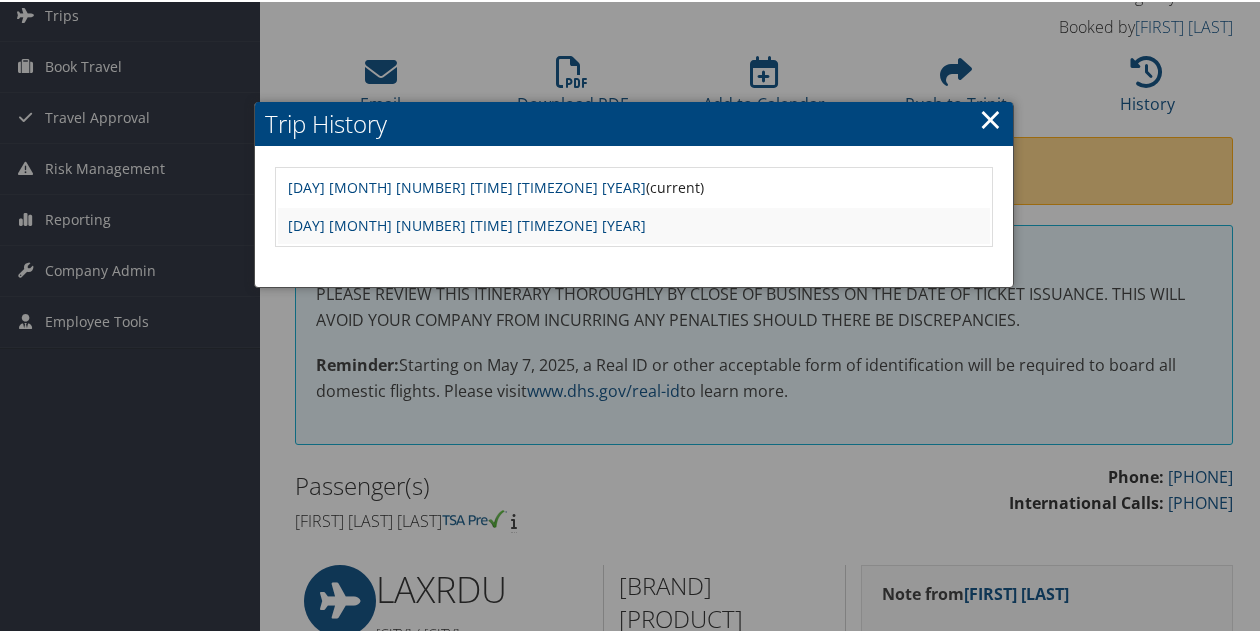 click on "×" at bounding box center (990, 117) 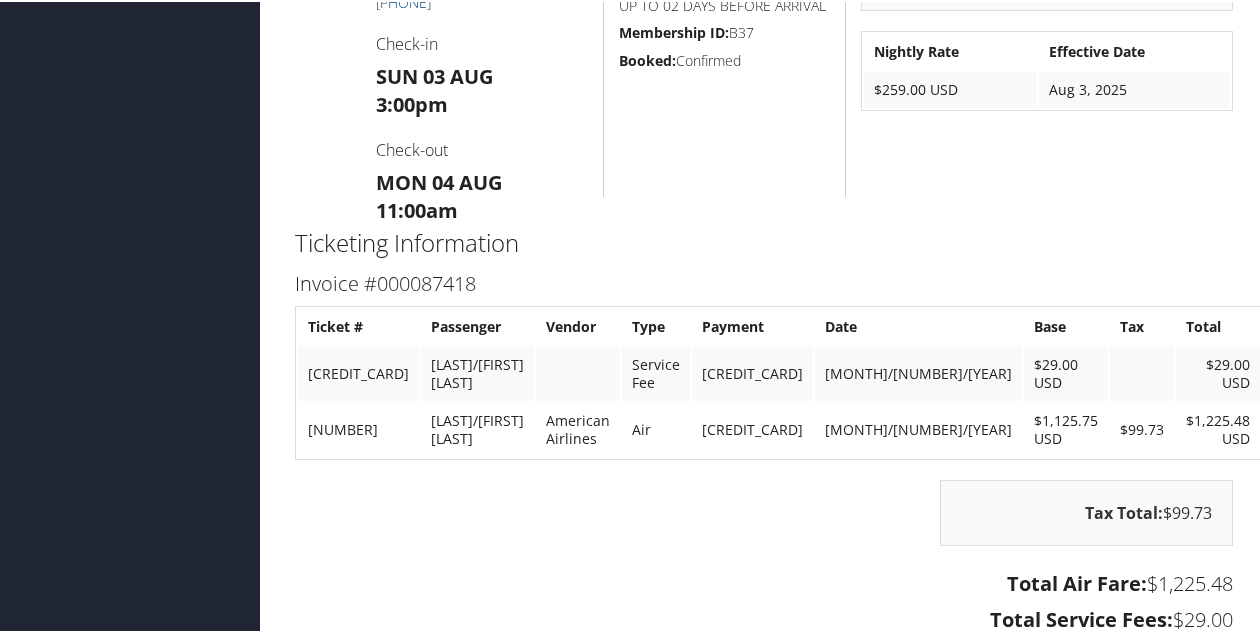 scroll, scrollTop: 1647, scrollLeft: 0, axis: vertical 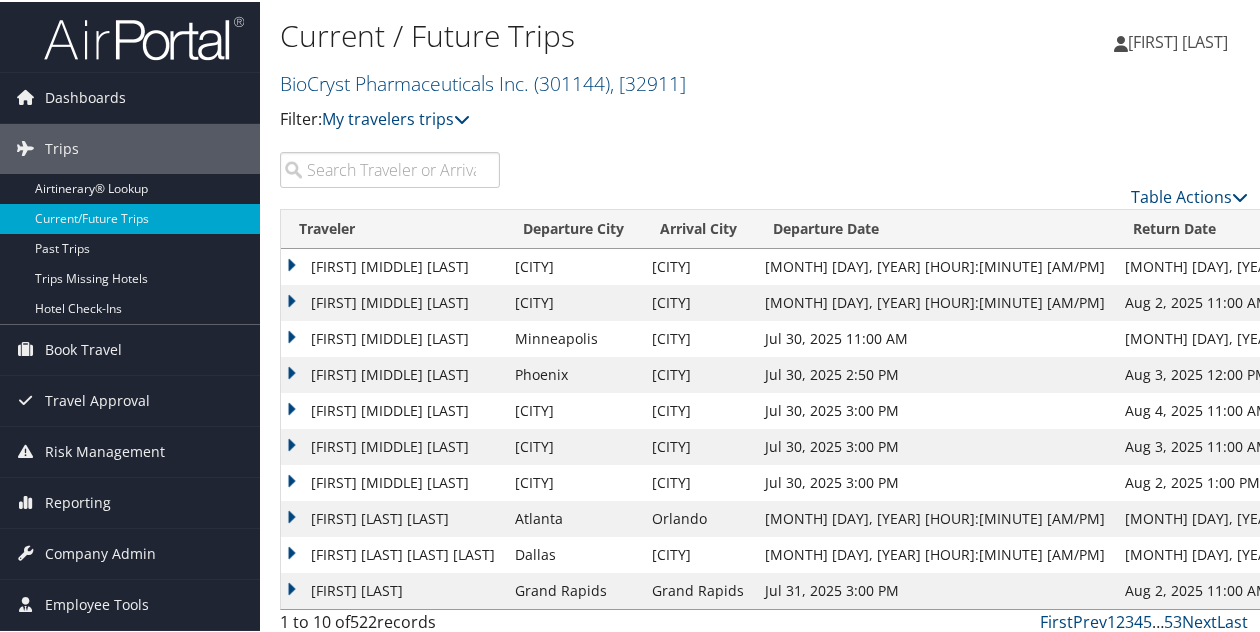 drag, startPoint x: 357, startPoint y: 163, endPoint x: 348, endPoint y: 168, distance: 10.29563 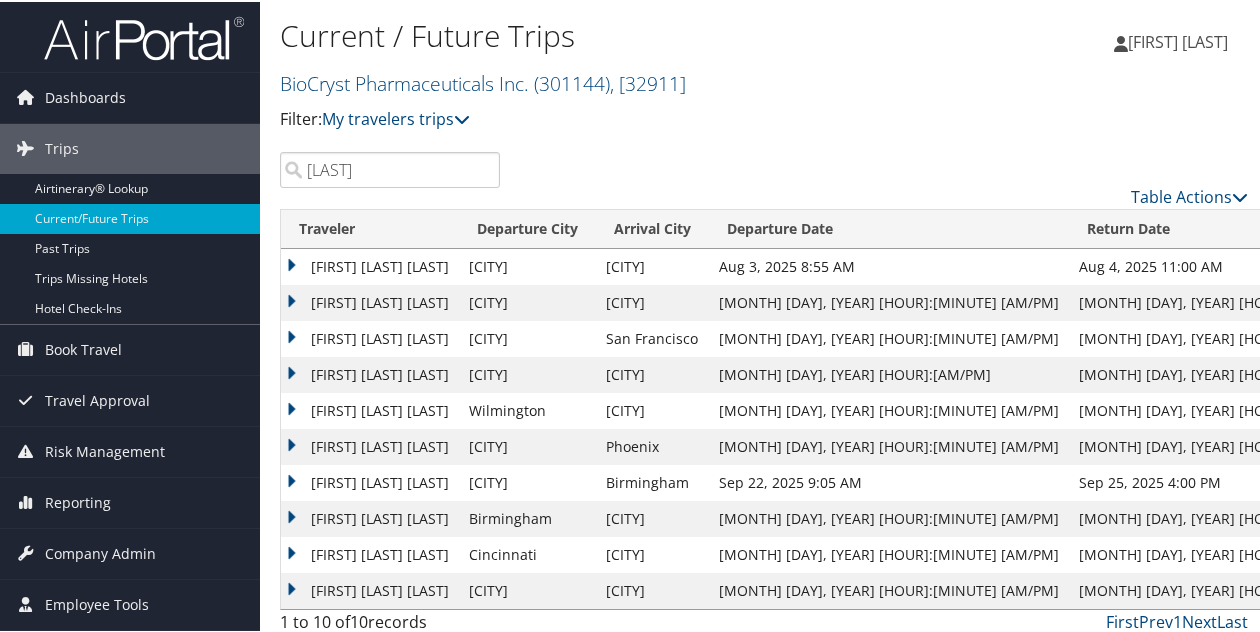click on "[FIRST] [LAST] [LAST]" at bounding box center (370, 265) 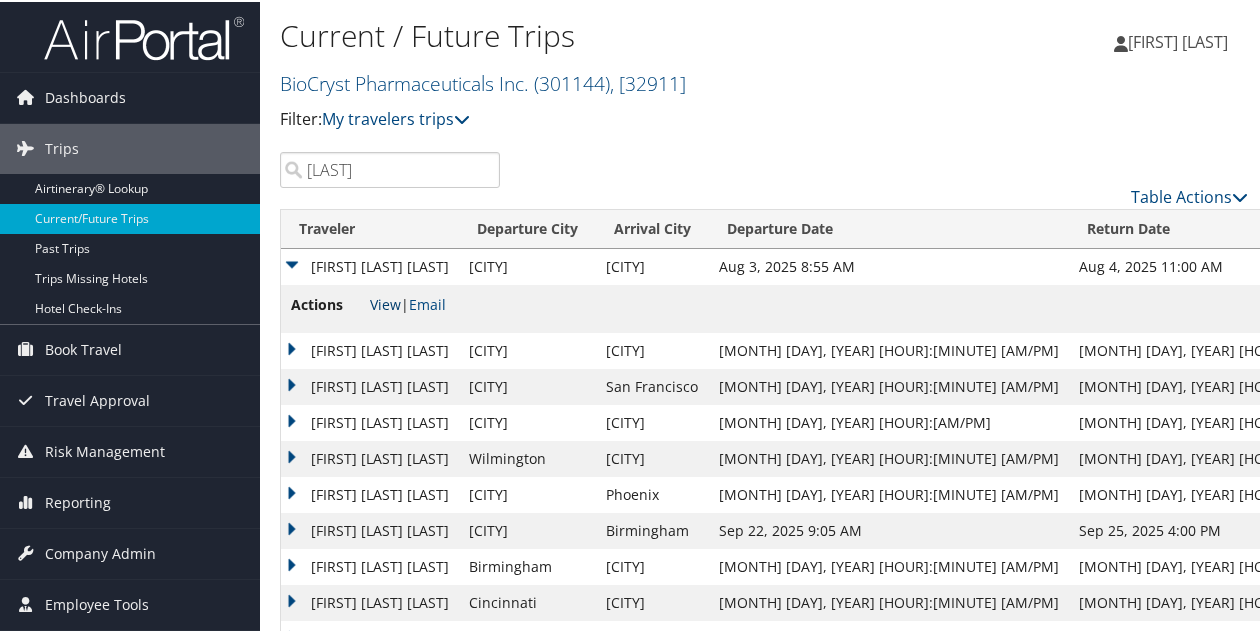 click on "View" at bounding box center (385, 302) 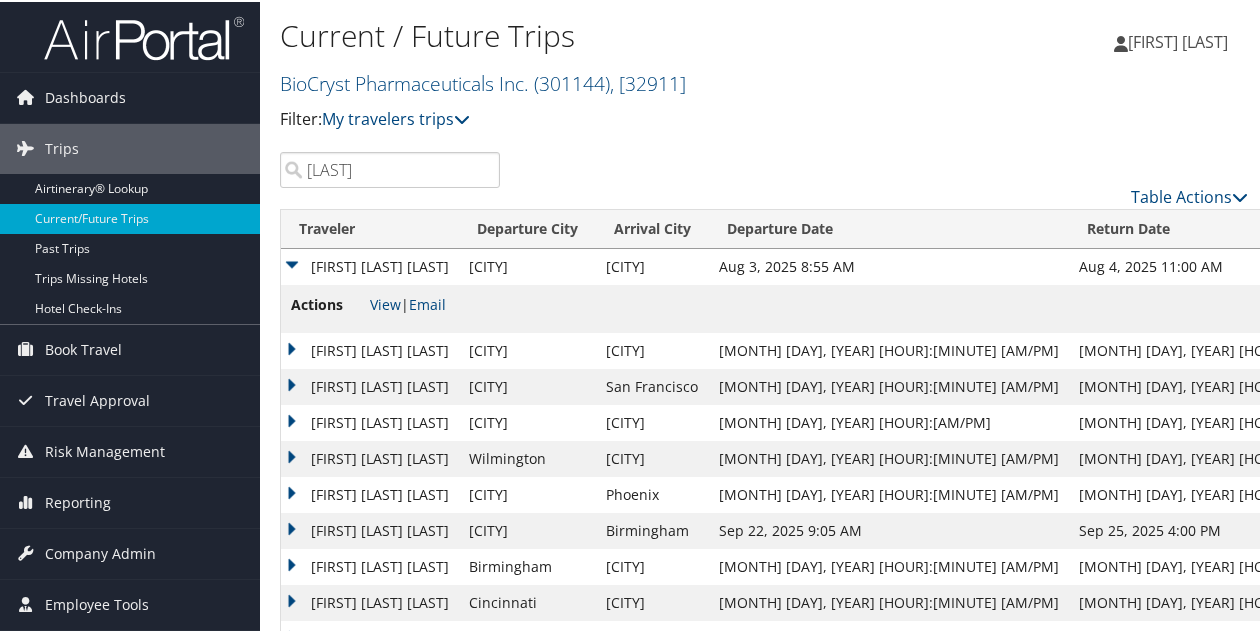 click on "[FIRST] [LAST] [LAST]" at bounding box center [370, 385] 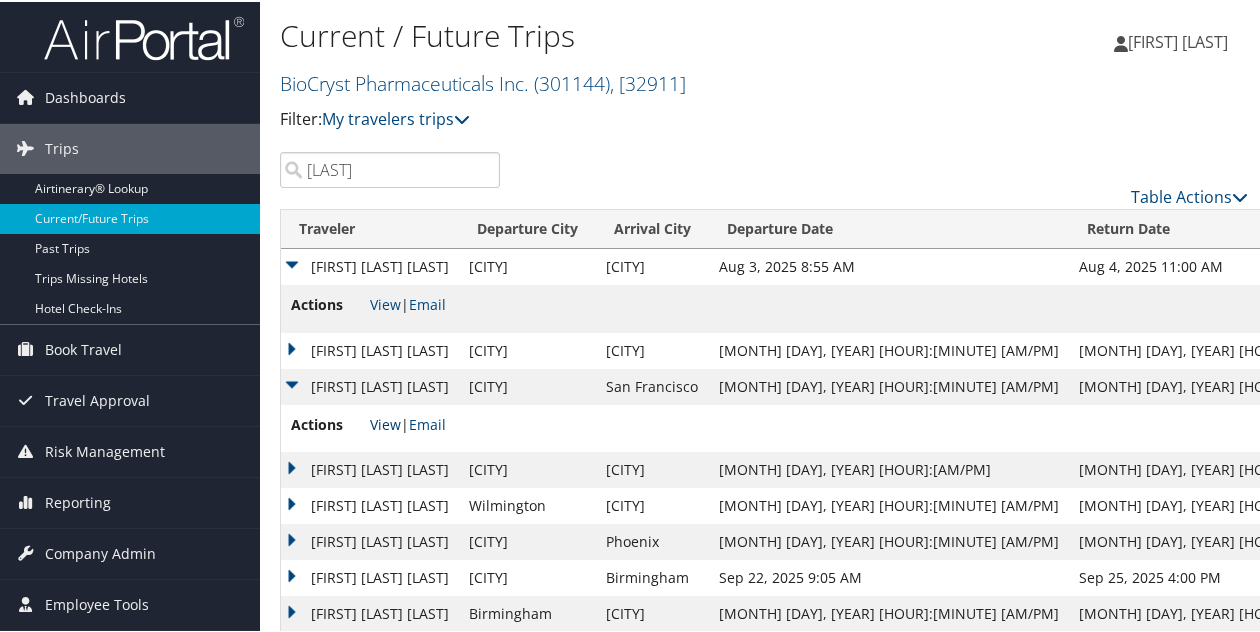click on "View" at bounding box center [385, 422] 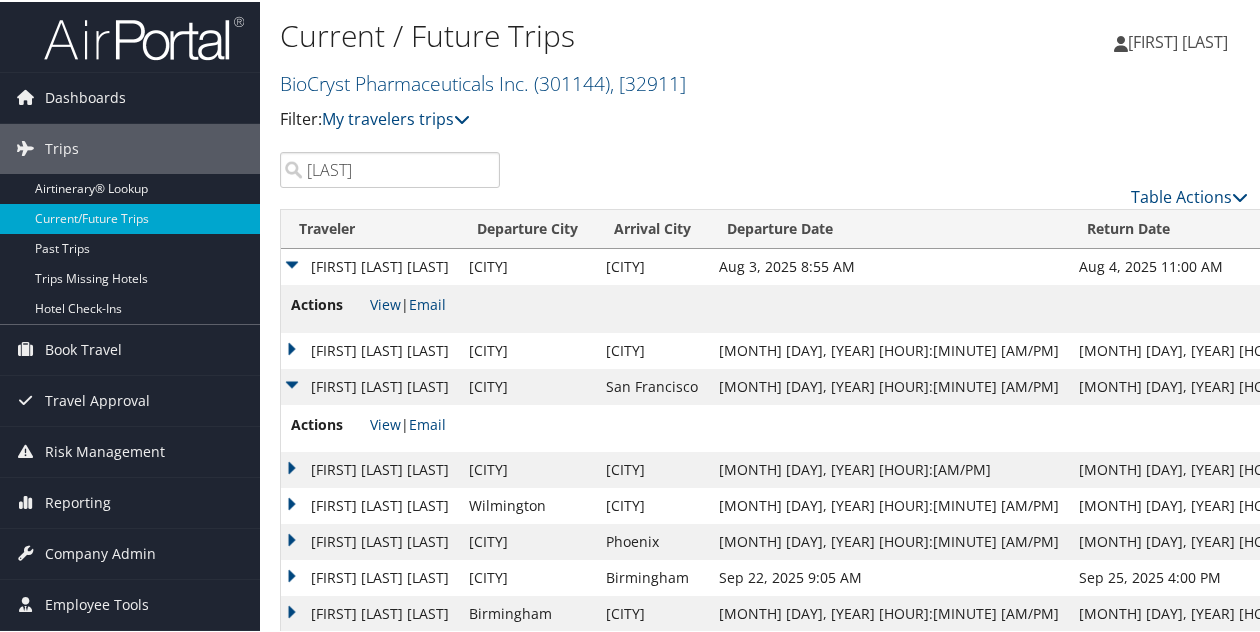 click on "[FIRST] [LAST] [LAST]" at bounding box center (370, 349) 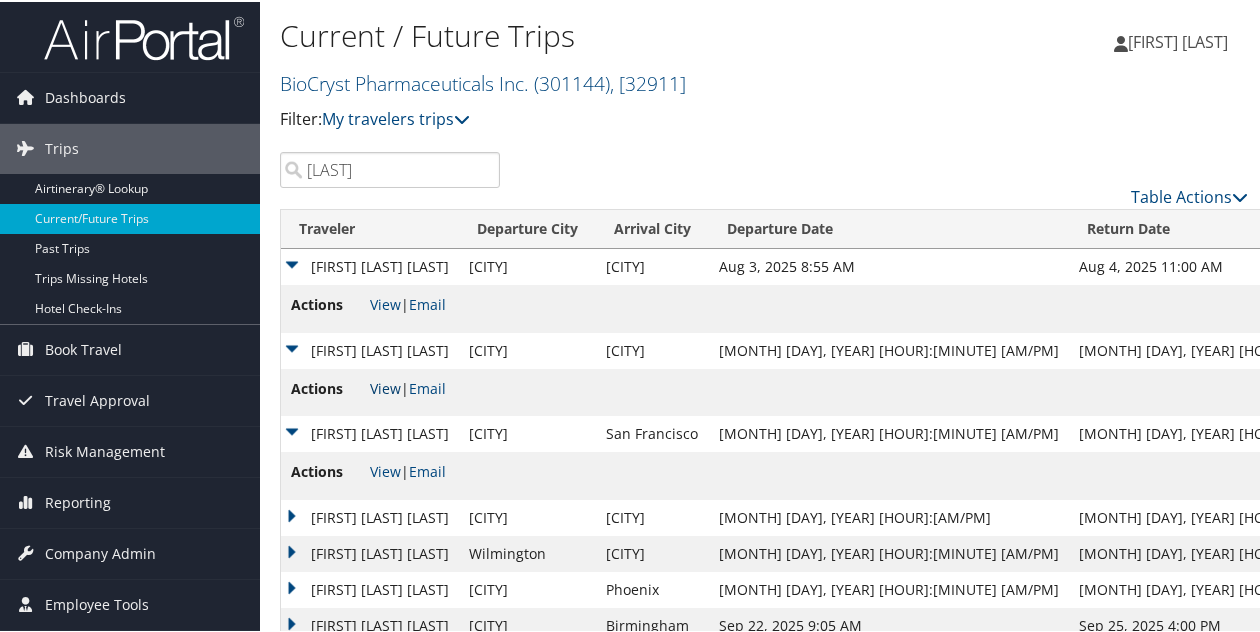 click on "View" at bounding box center (385, 386) 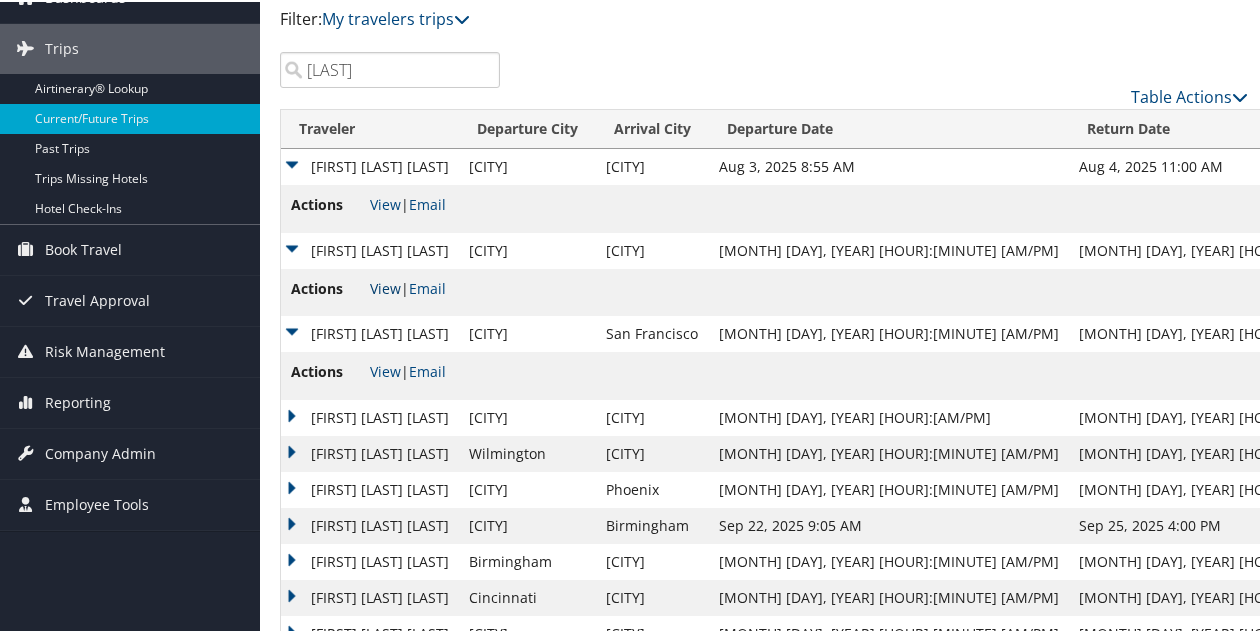scroll, scrollTop: 151, scrollLeft: 0, axis: vertical 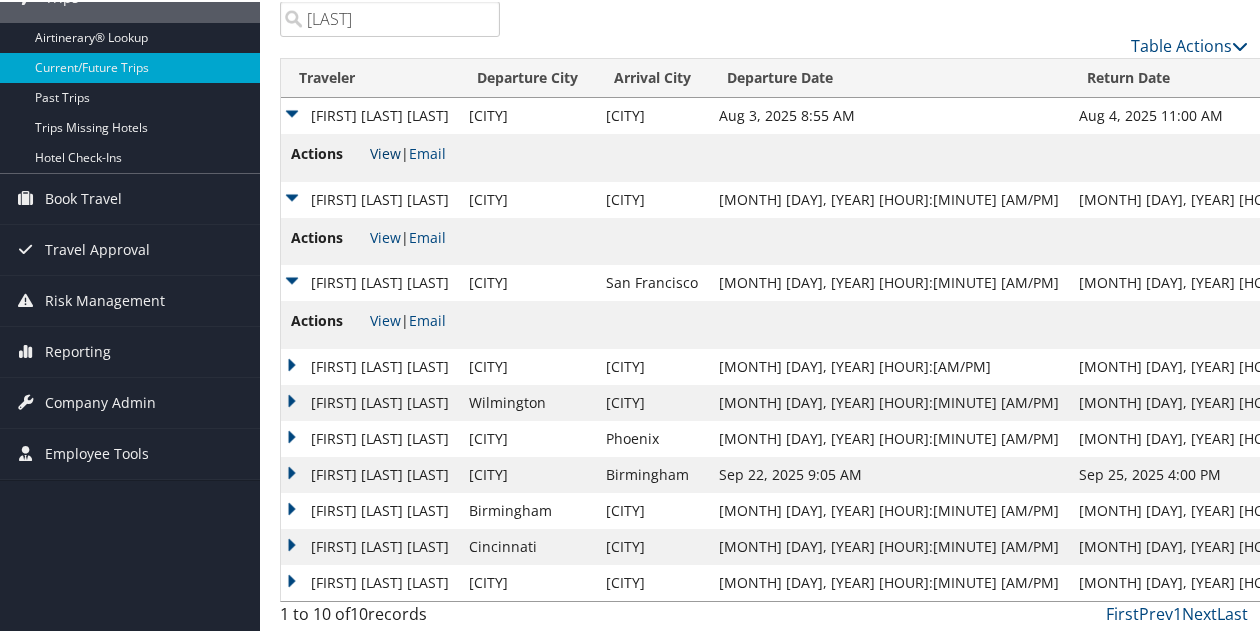 click on "View" at bounding box center (385, 151) 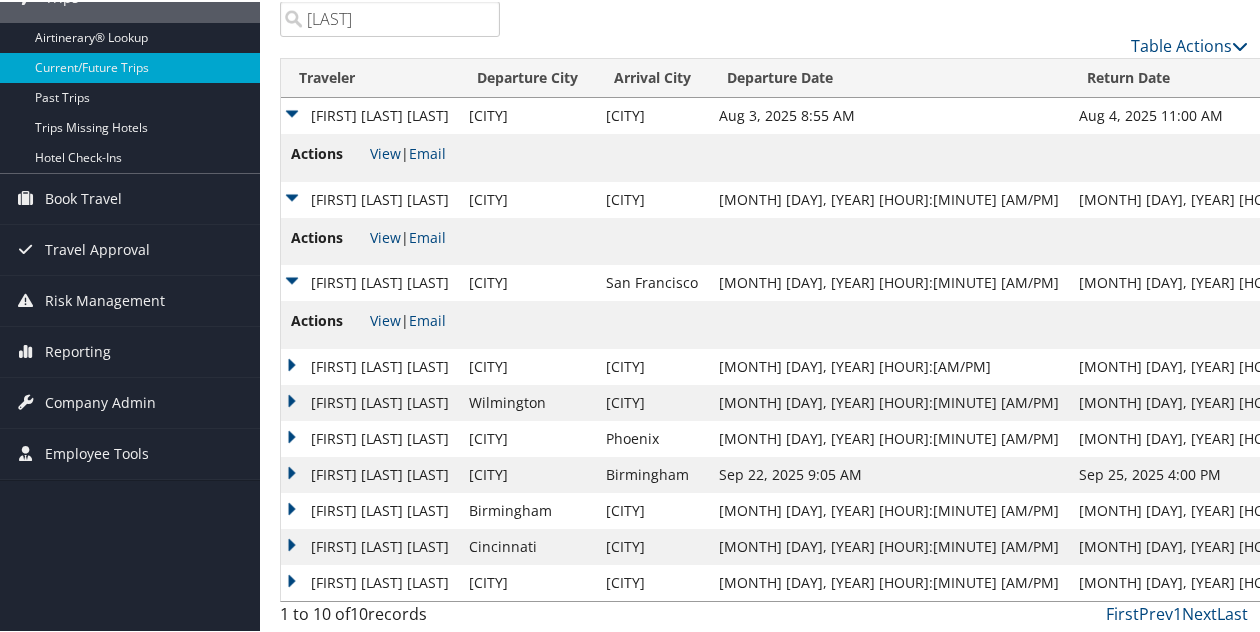 click on "[FIRST] [LAST] [LAST]" at bounding box center [370, 365] 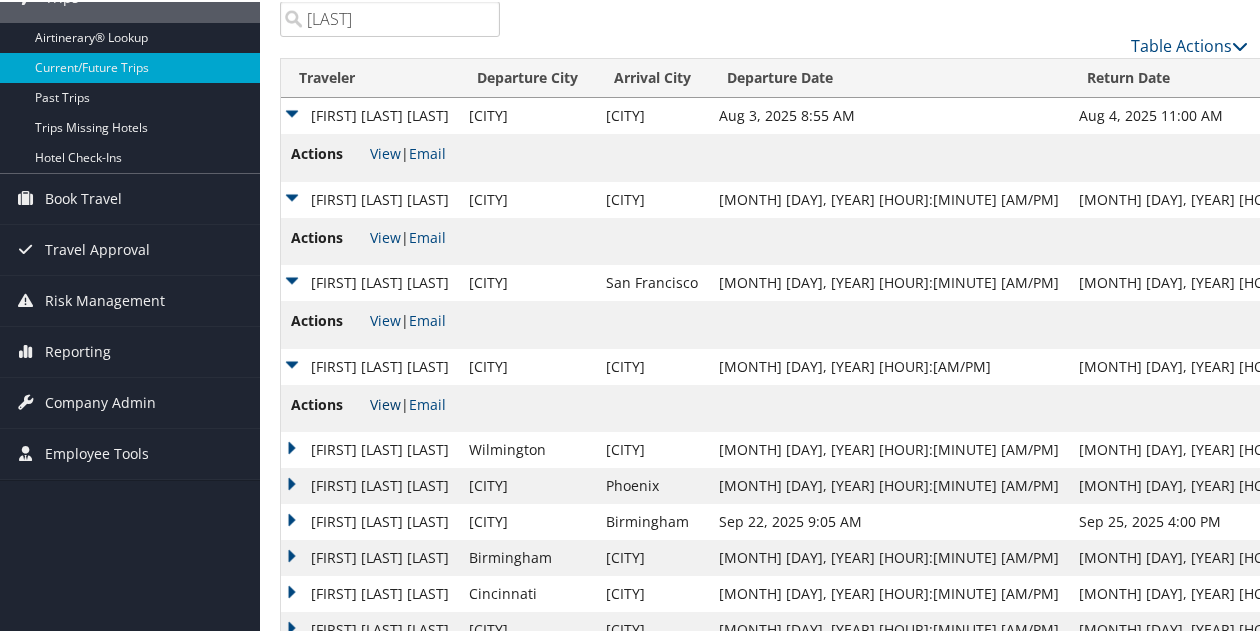 click on "View" at bounding box center [385, 402] 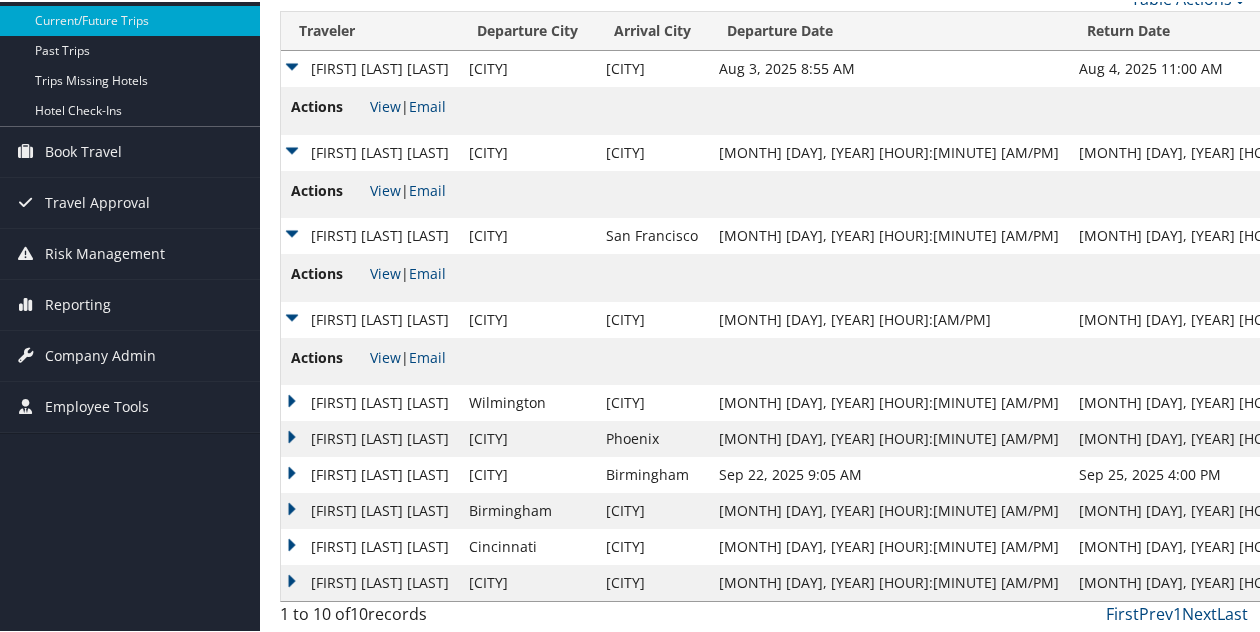 click on "[FIRST] [LAST] [LAST]" at bounding box center [370, 401] 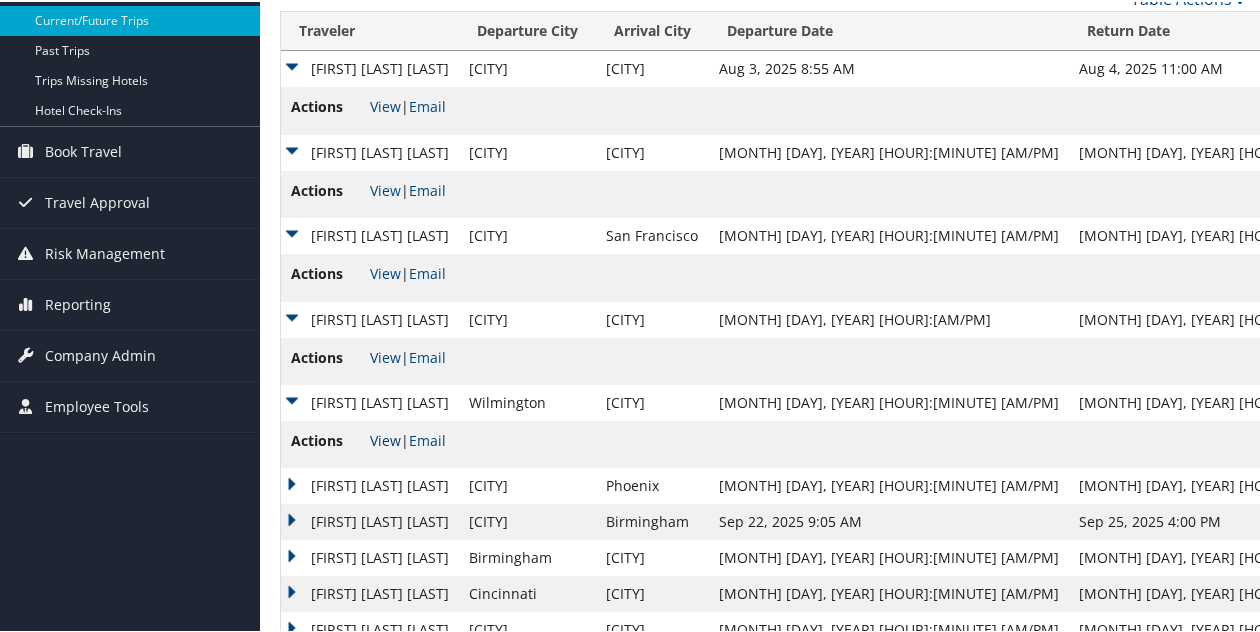 click on "View" at bounding box center (385, 438) 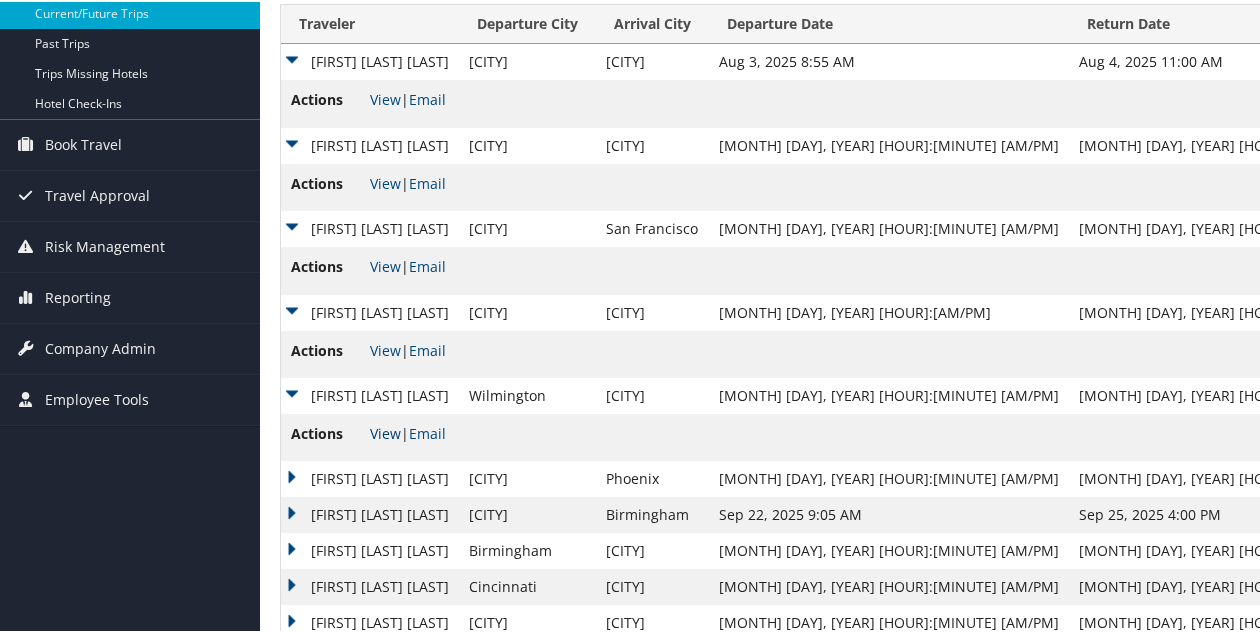 scroll, scrollTop: 246, scrollLeft: 0, axis: vertical 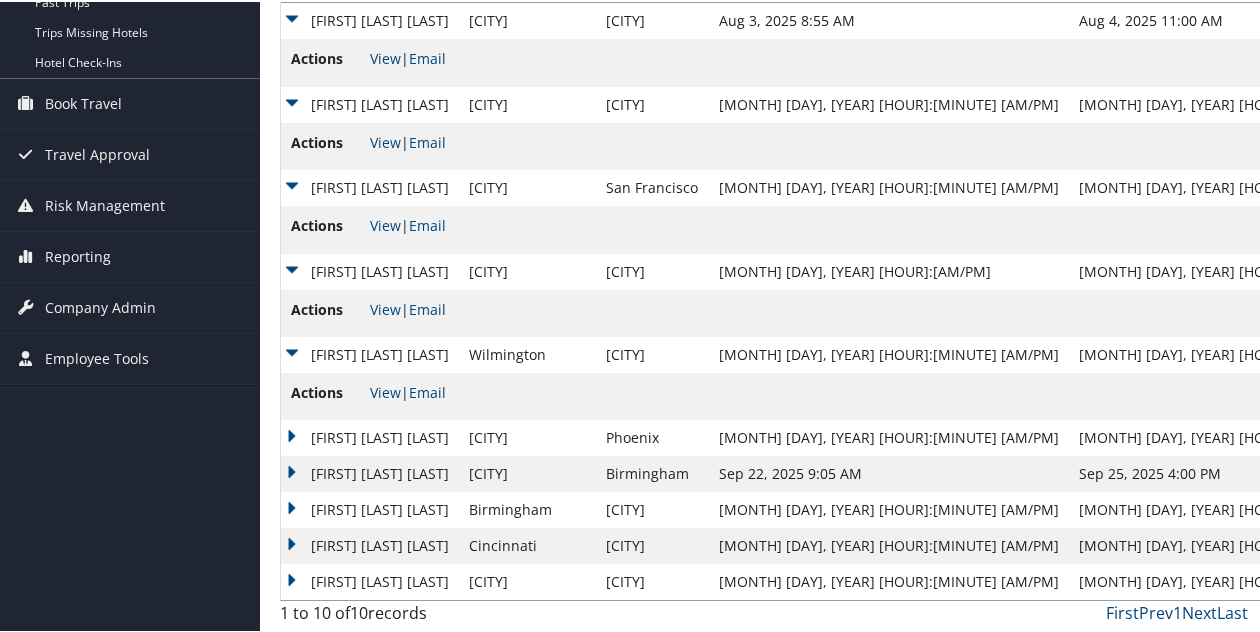 click on "[FIRST] [LAST] [LAST]" at bounding box center (370, 436) 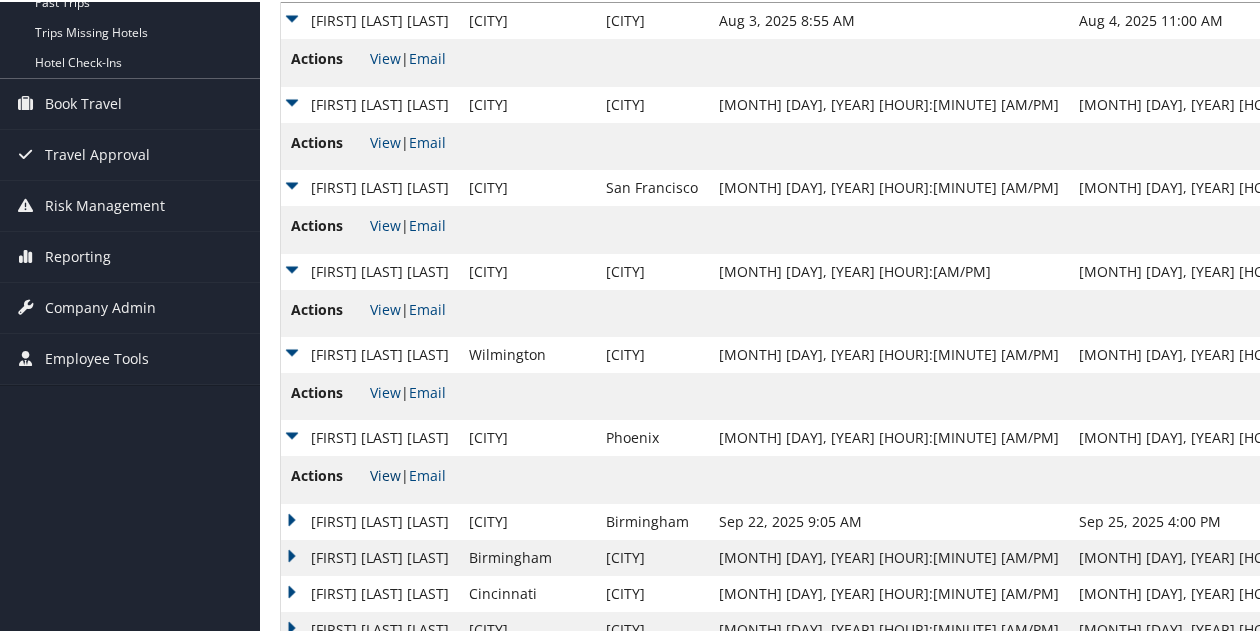 click on "View" at bounding box center (385, 473) 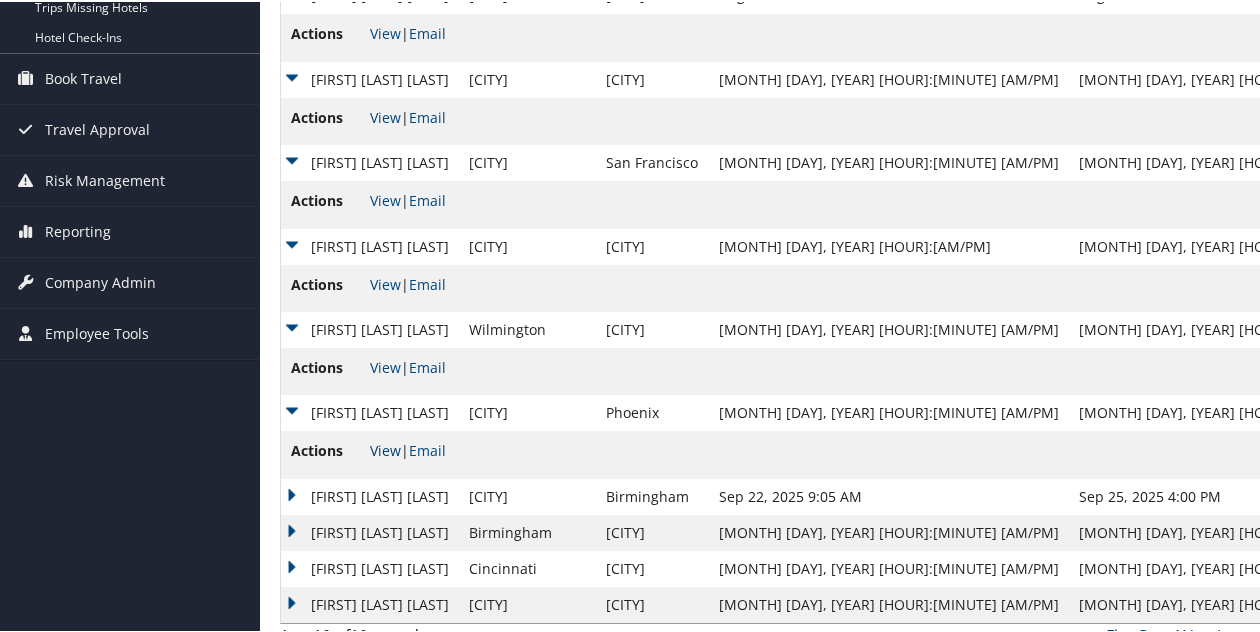 scroll, scrollTop: 294, scrollLeft: 0, axis: vertical 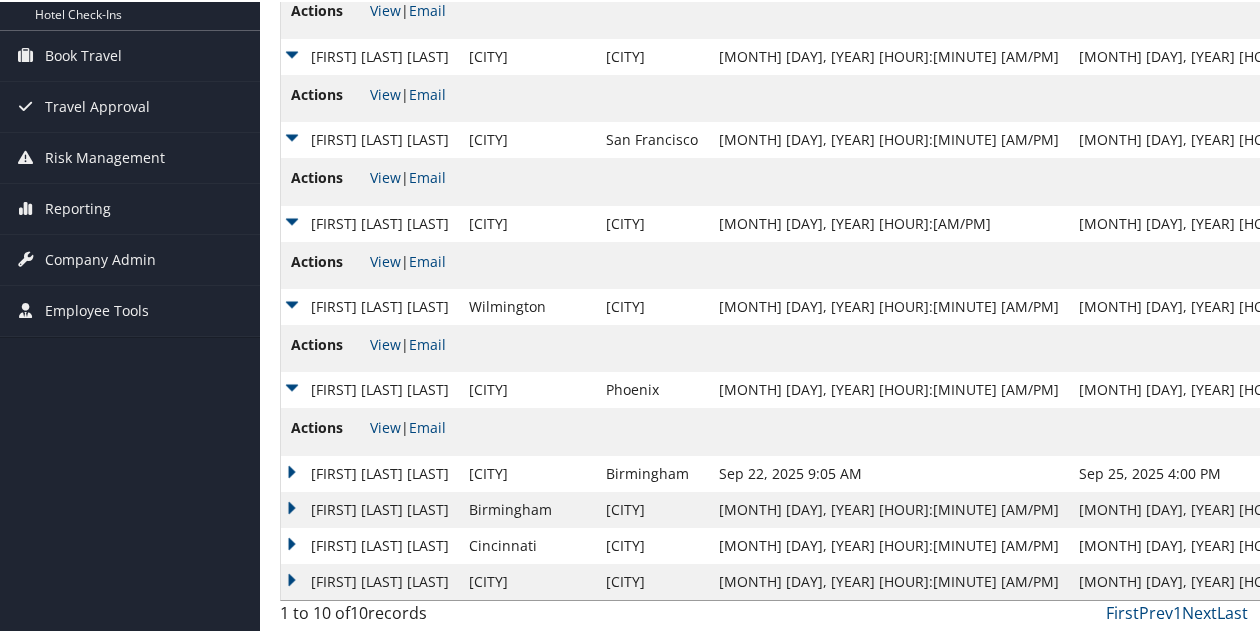 click on "[FIRST] [LAST]" at bounding box center (370, 472) 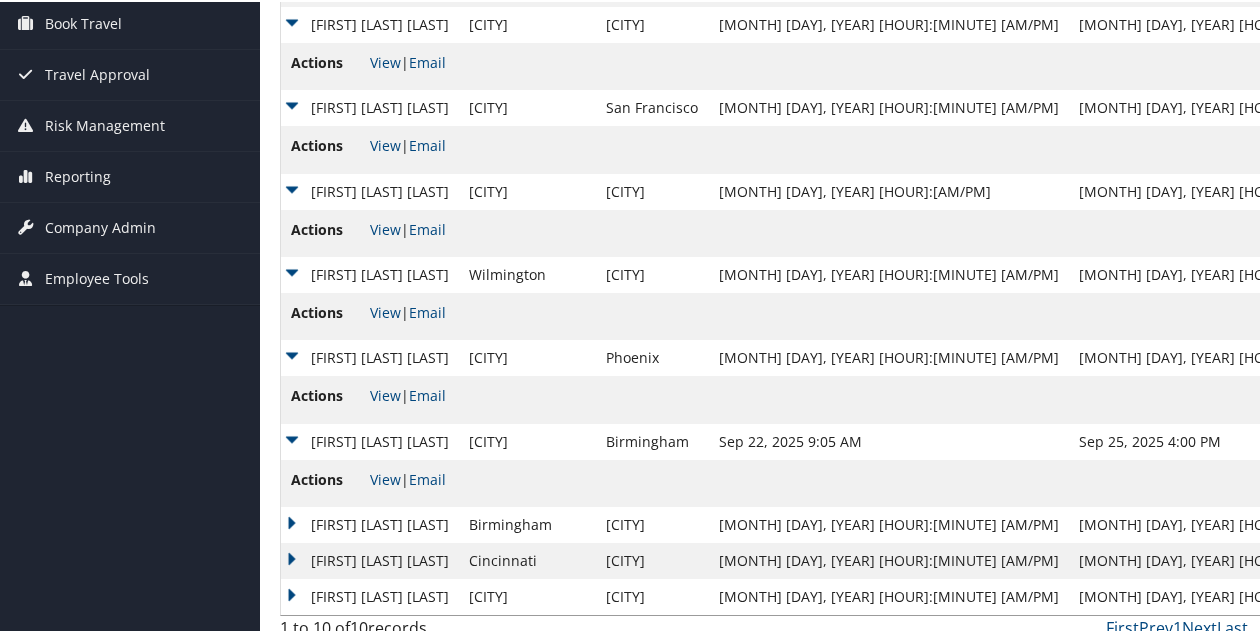 scroll, scrollTop: 341, scrollLeft: 0, axis: vertical 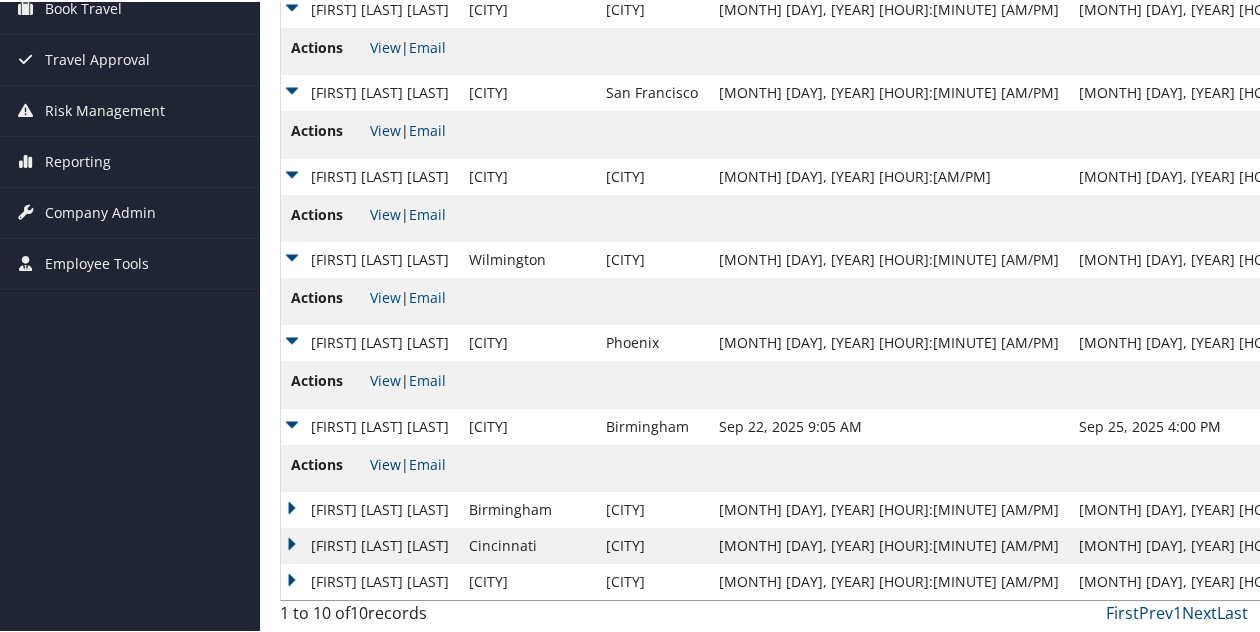 click on "View" at bounding box center [385, 462] 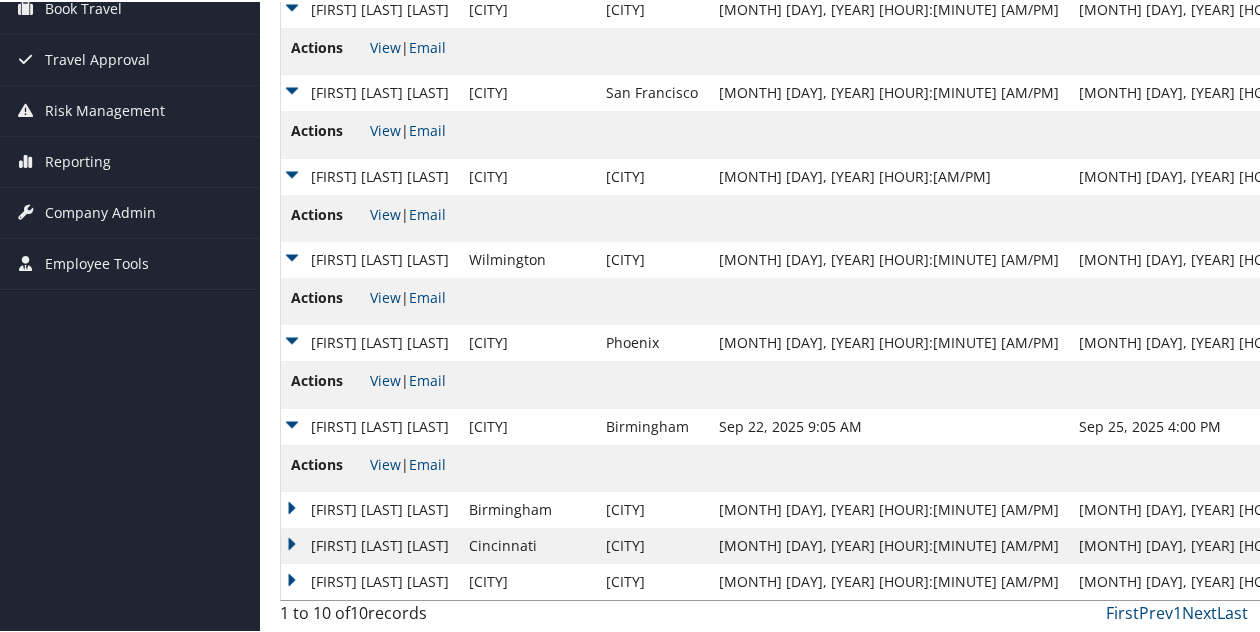 drag, startPoint x: 296, startPoint y: 503, endPoint x: 311, endPoint y: 497, distance: 16.155495 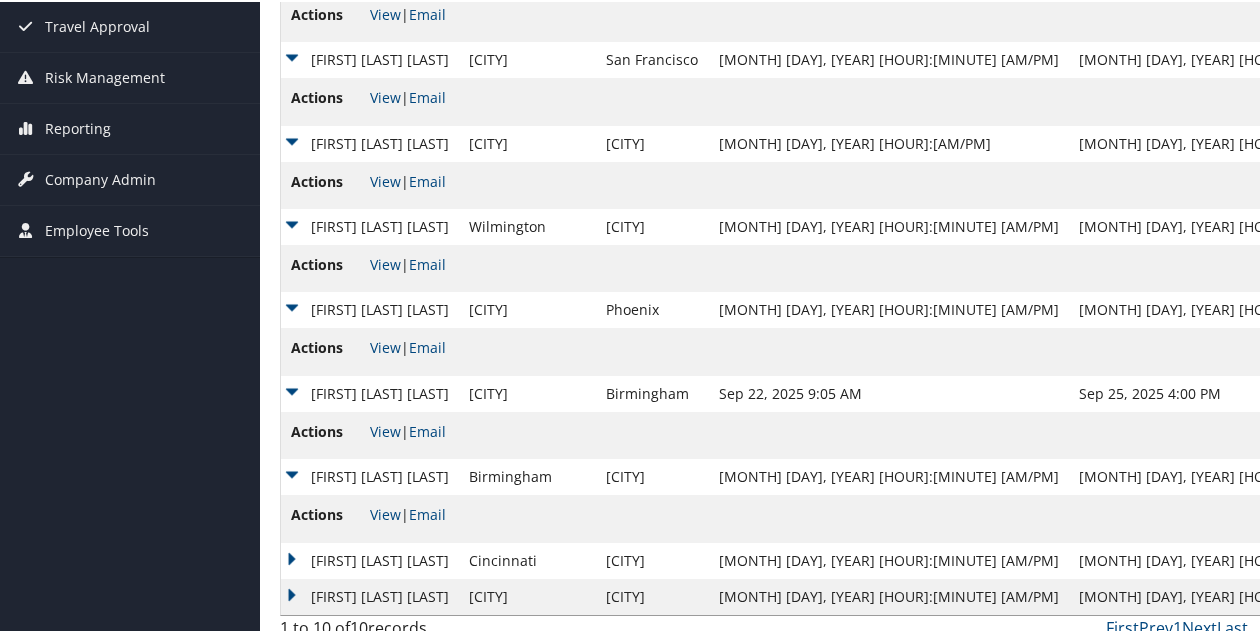 scroll, scrollTop: 388, scrollLeft: 0, axis: vertical 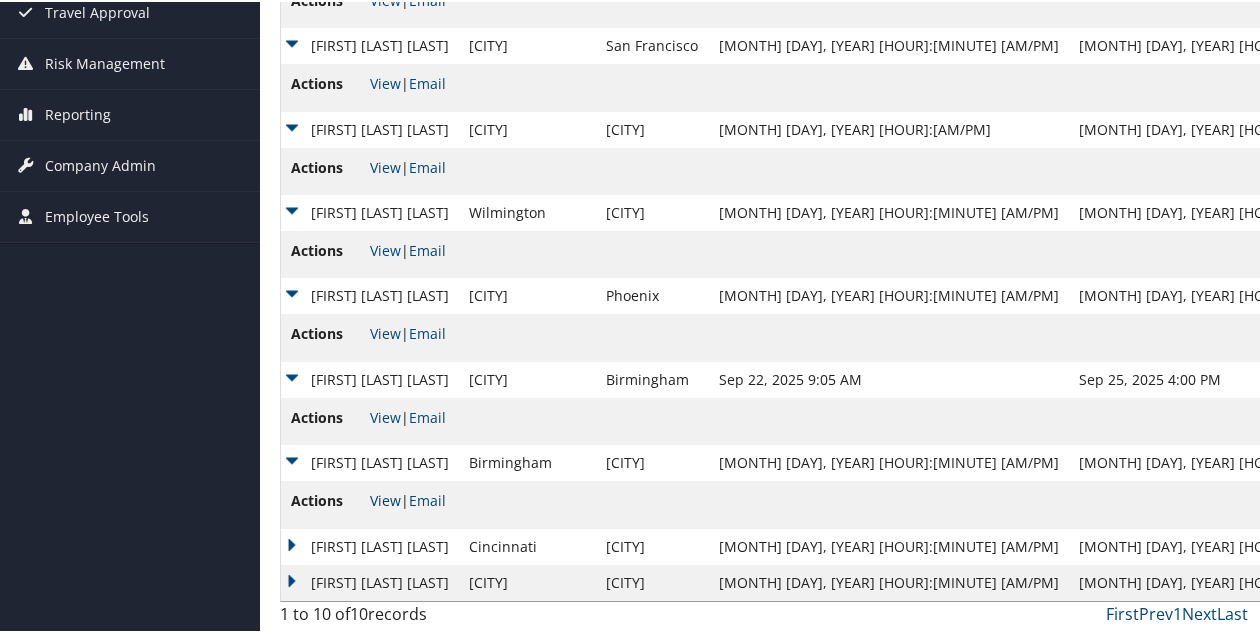 click on "View" at bounding box center (385, 498) 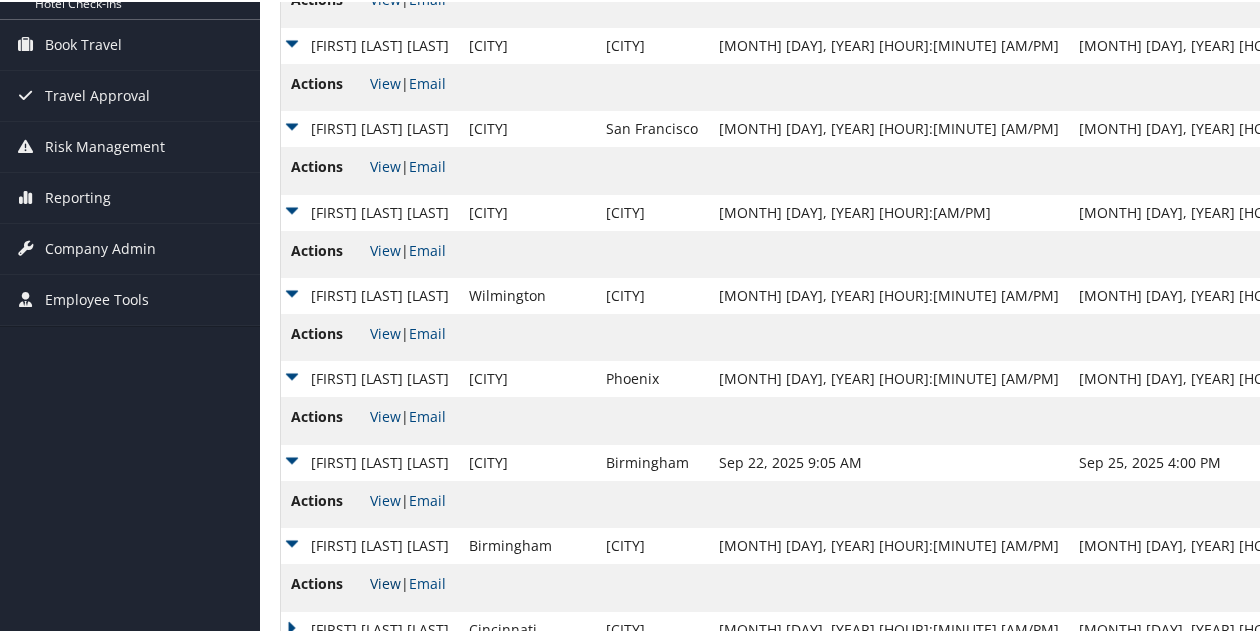 scroll, scrollTop: 88, scrollLeft: 0, axis: vertical 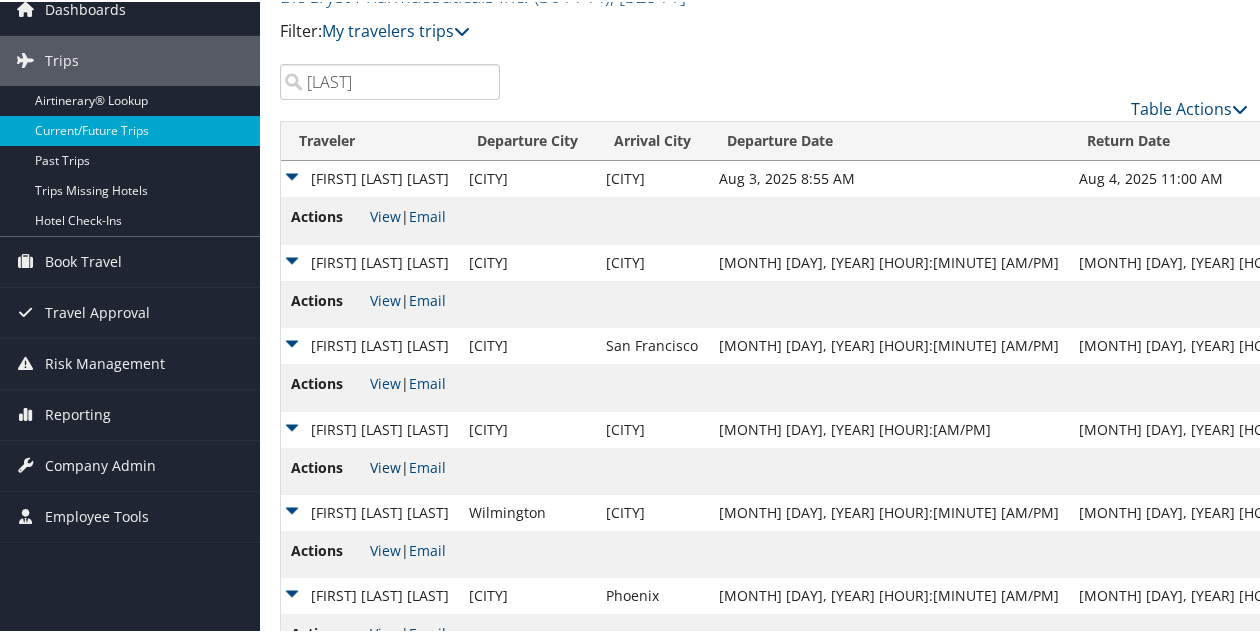 click on "View" at bounding box center (385, 465) 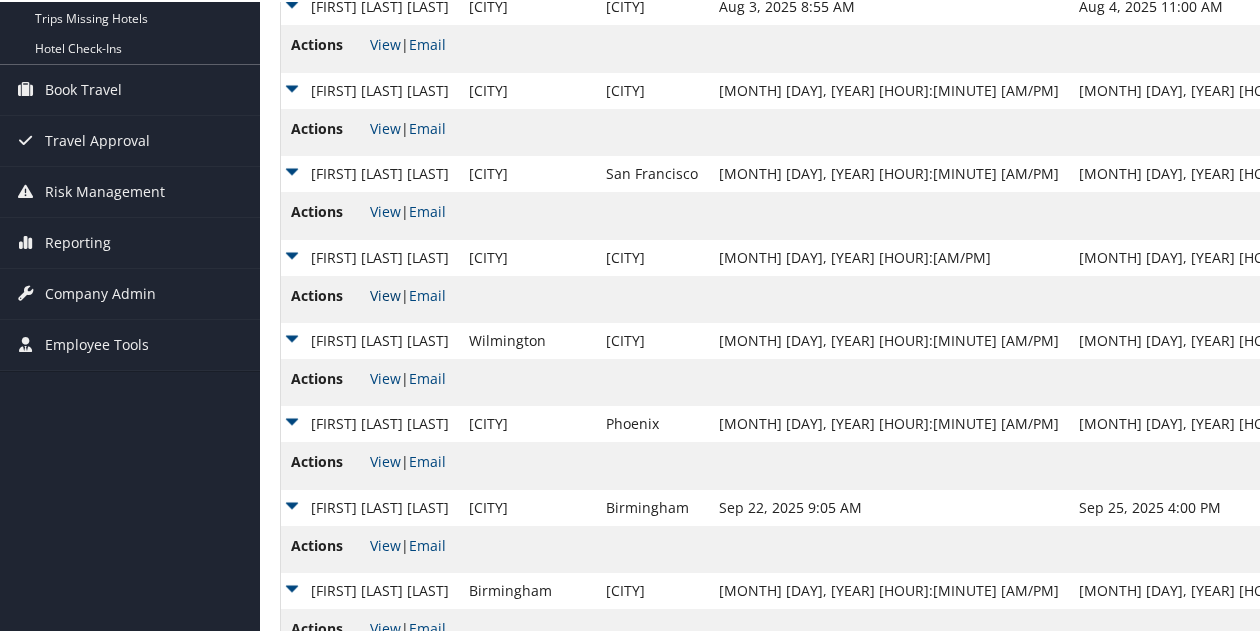 scroll, scrollTop: 288, scrollLeft: 0, axis: vertical 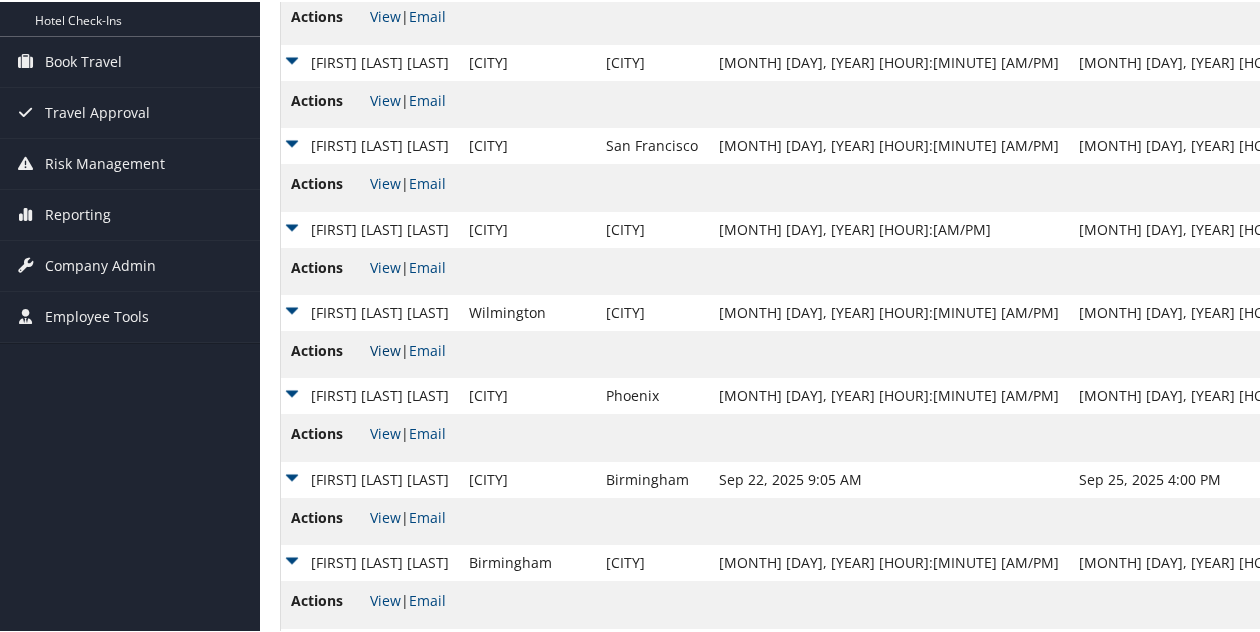 click on "View" at bounding box center [385, 348] 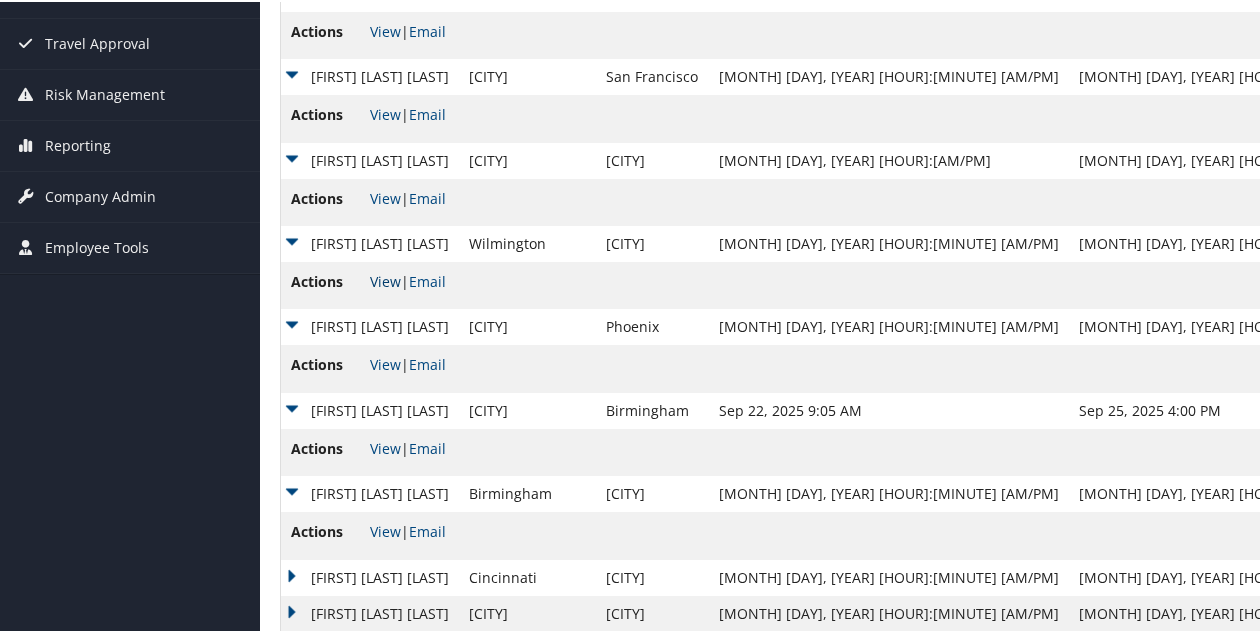 scroll, scrollTop: 388, scrollLeft: 0, axis: vertical 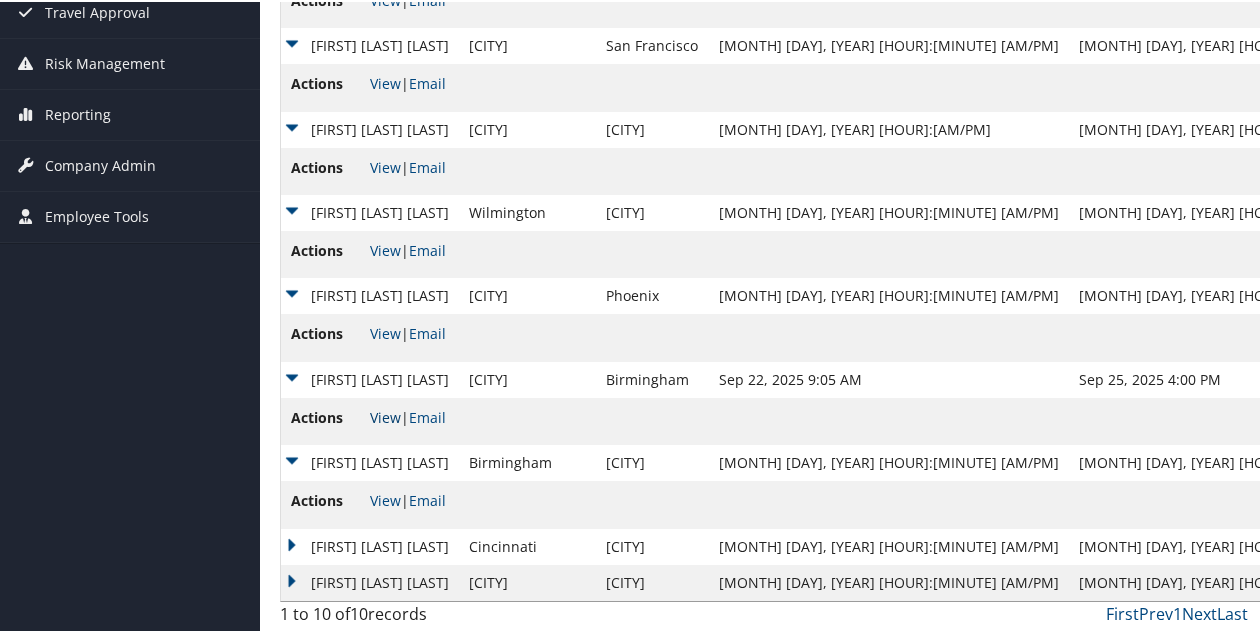 click on "View" at bounding box center [385, 415] 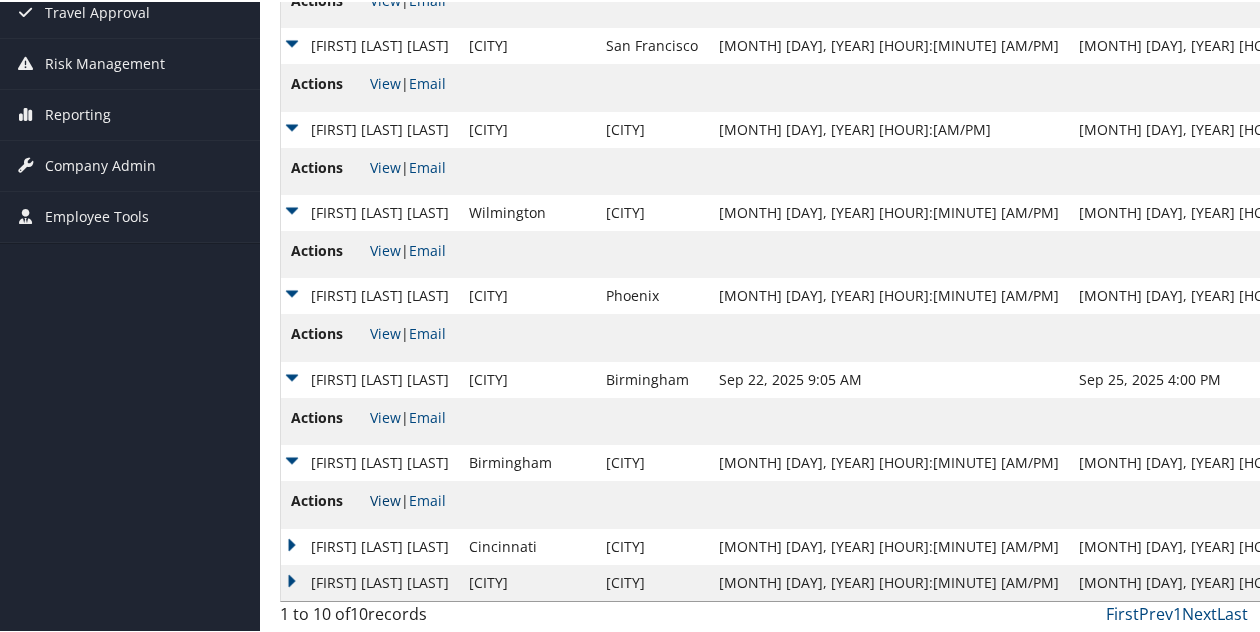 click on "View" at bounding box center [385, 498] 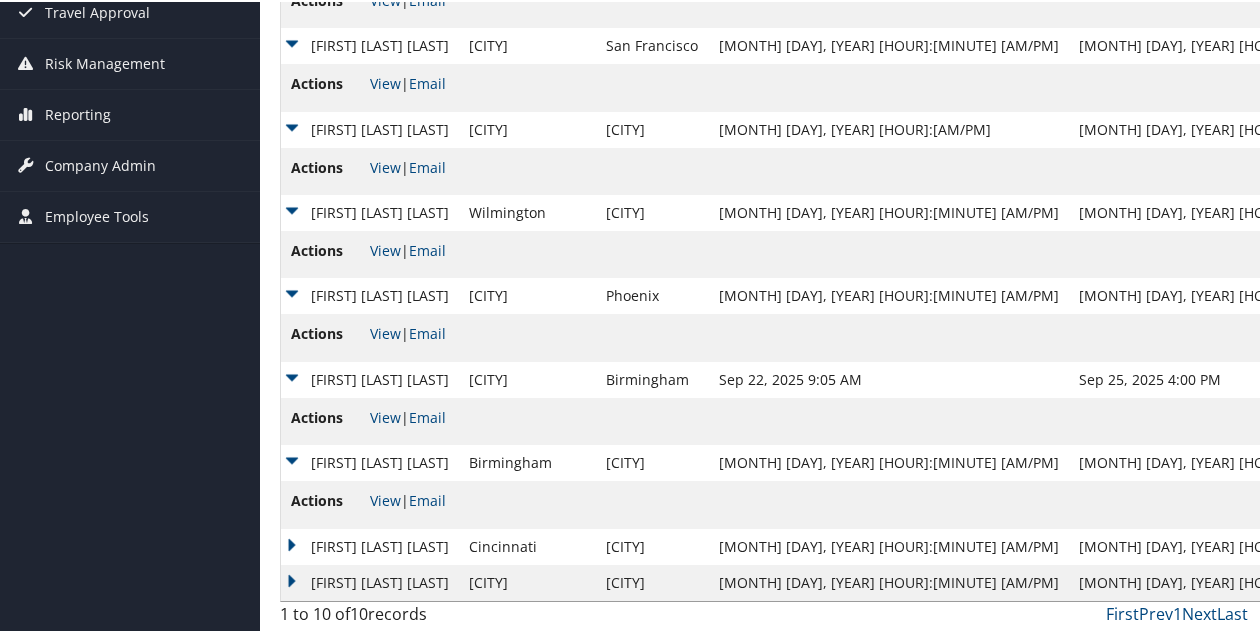 click on "[FIRST] [LAST] [LAST]" at bounding box center [370, 545] 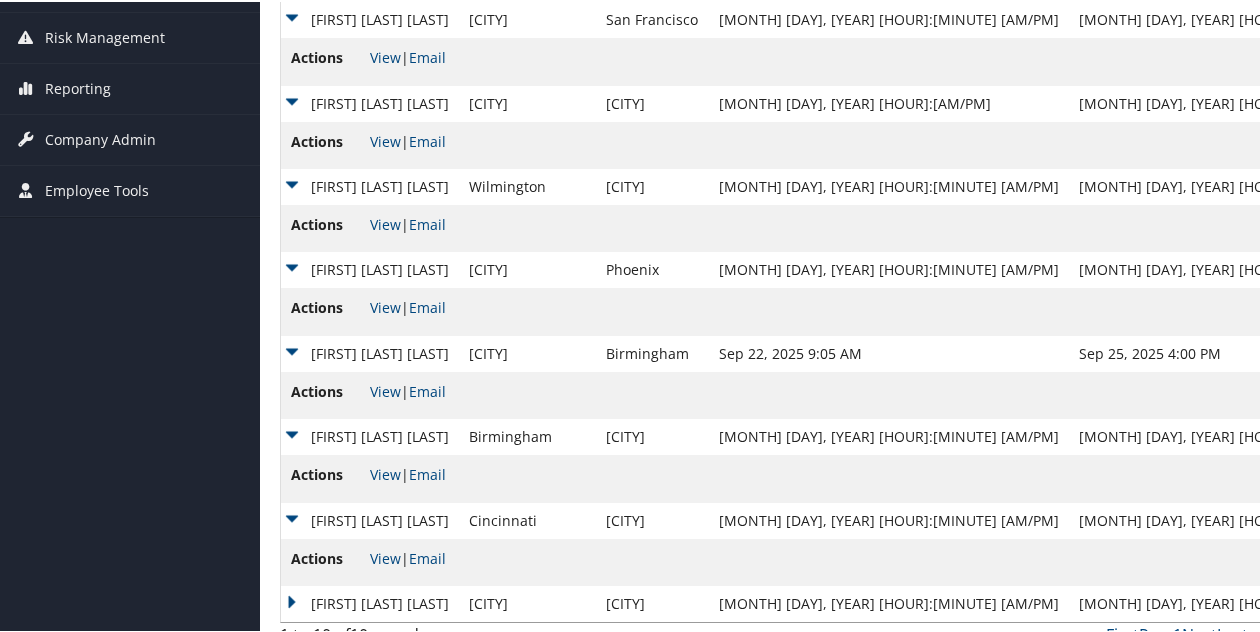 scroll, scrollTop: 436, scrollLeft: 0, axis: vertical 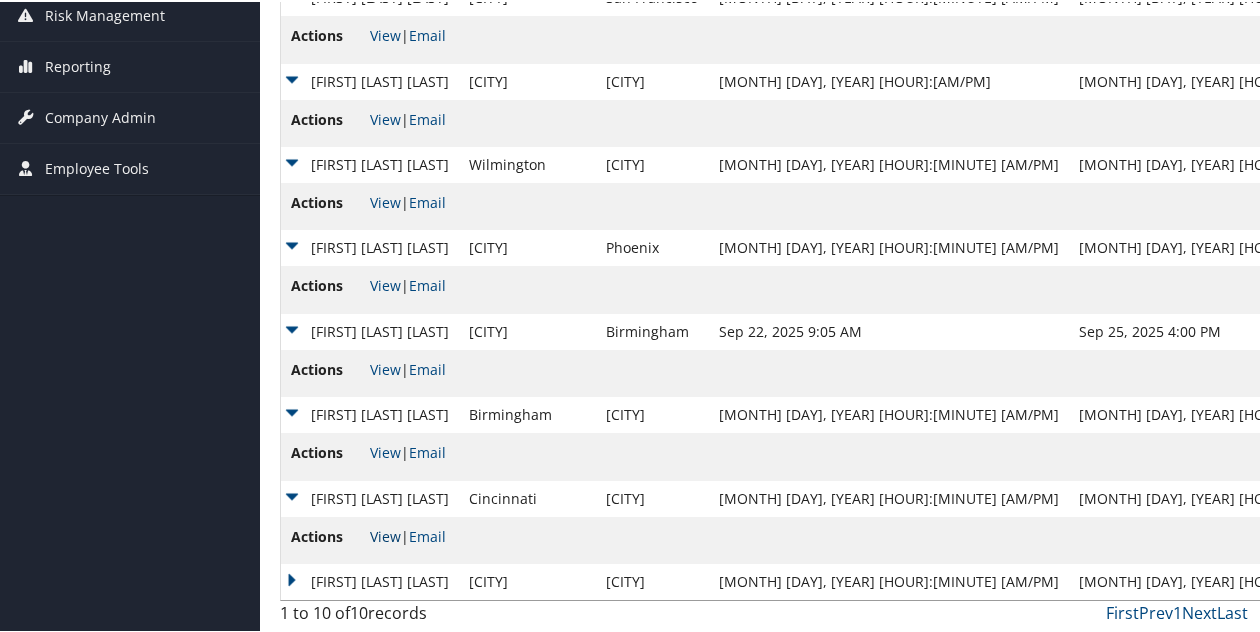click on "View" at bounding box center (385, 534) 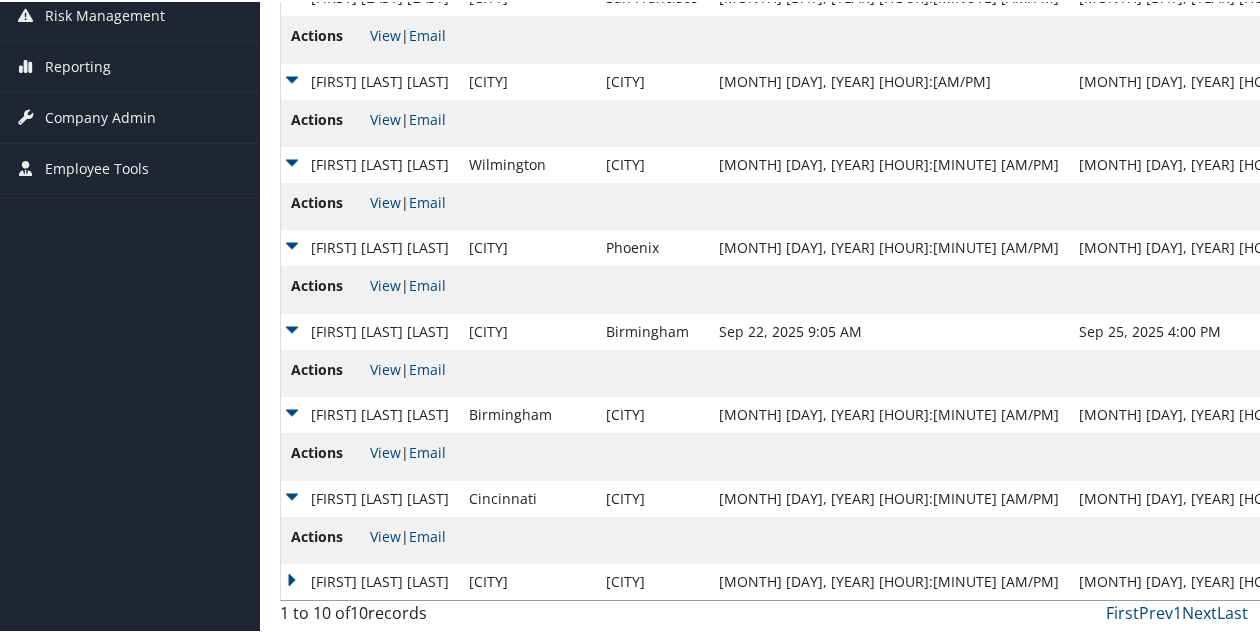 click on "[FIRST] [LAST] [LAST]" at bounding box center (370, 580) 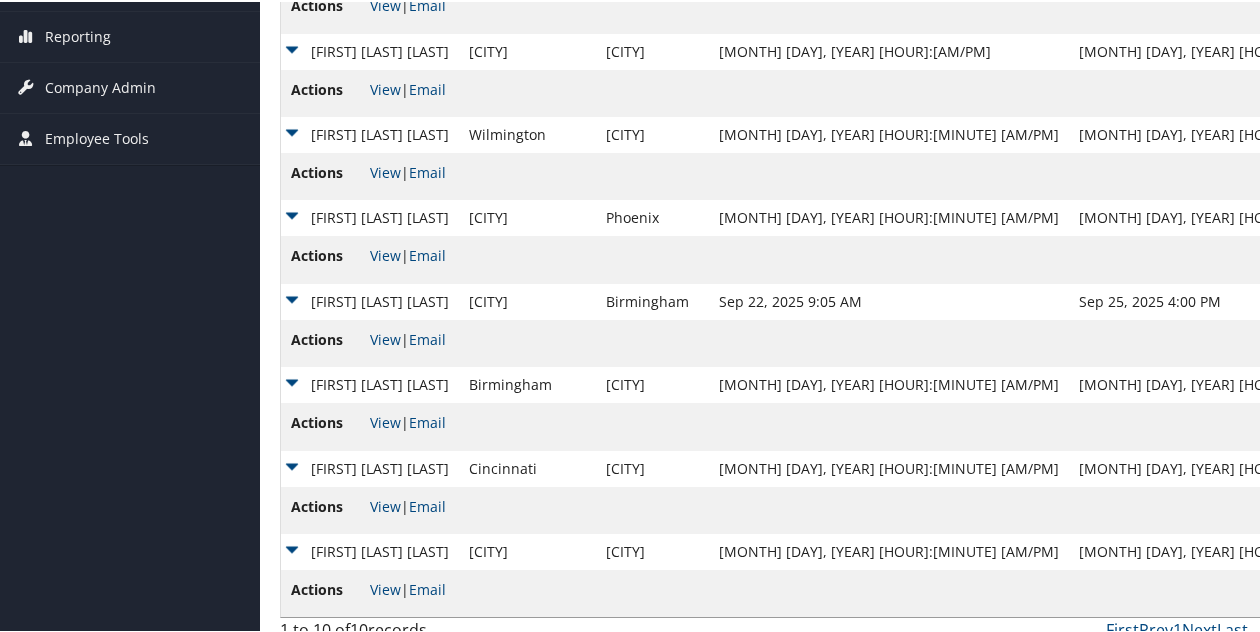 scroll, scrollTop: 483, scrollLeft: 0, axis: vertical 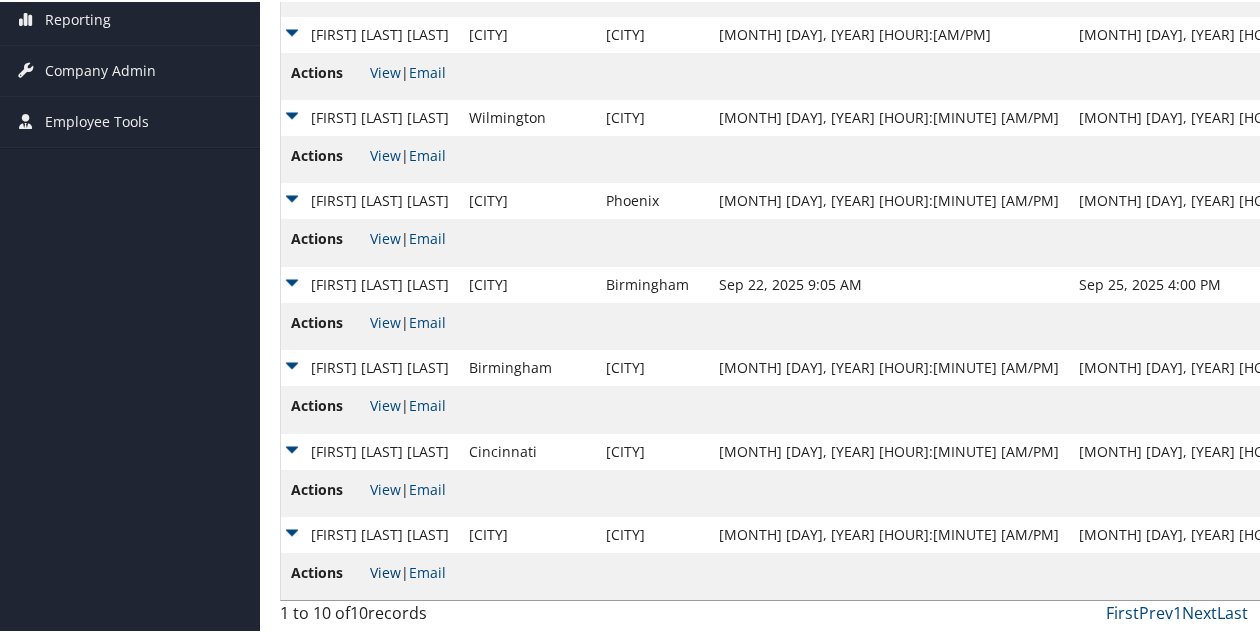 click on "View" at bounding box center (385, 570) 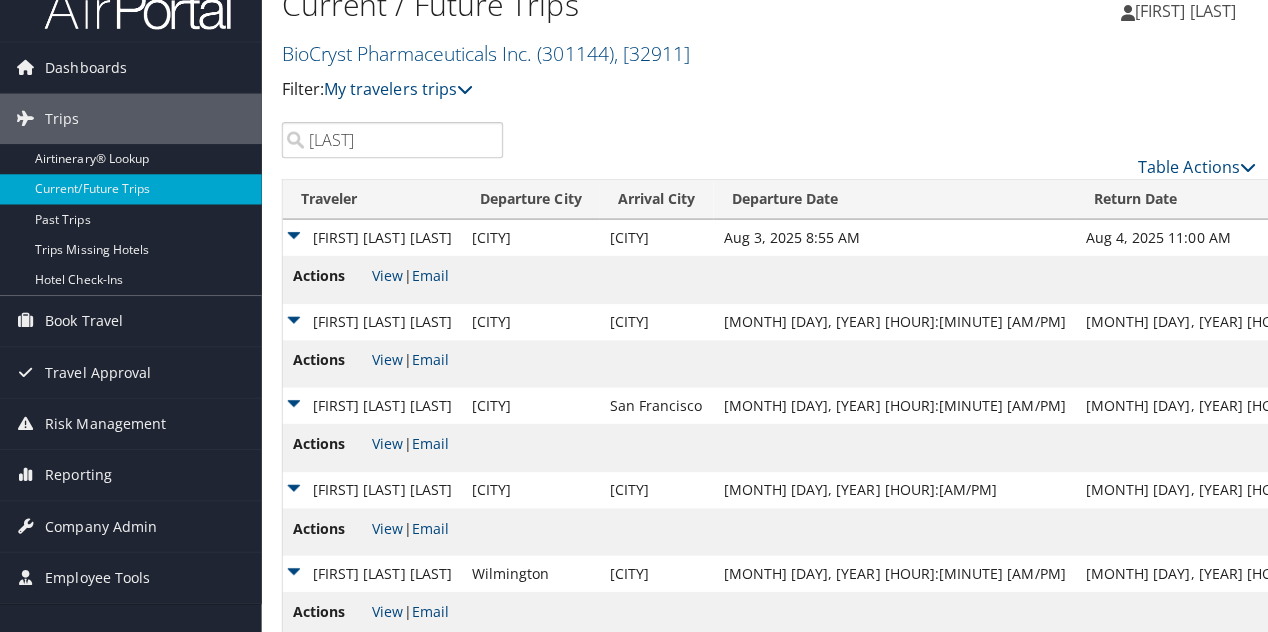 scroll, scrollTop: 0, scrollLeft: 0, axis: both 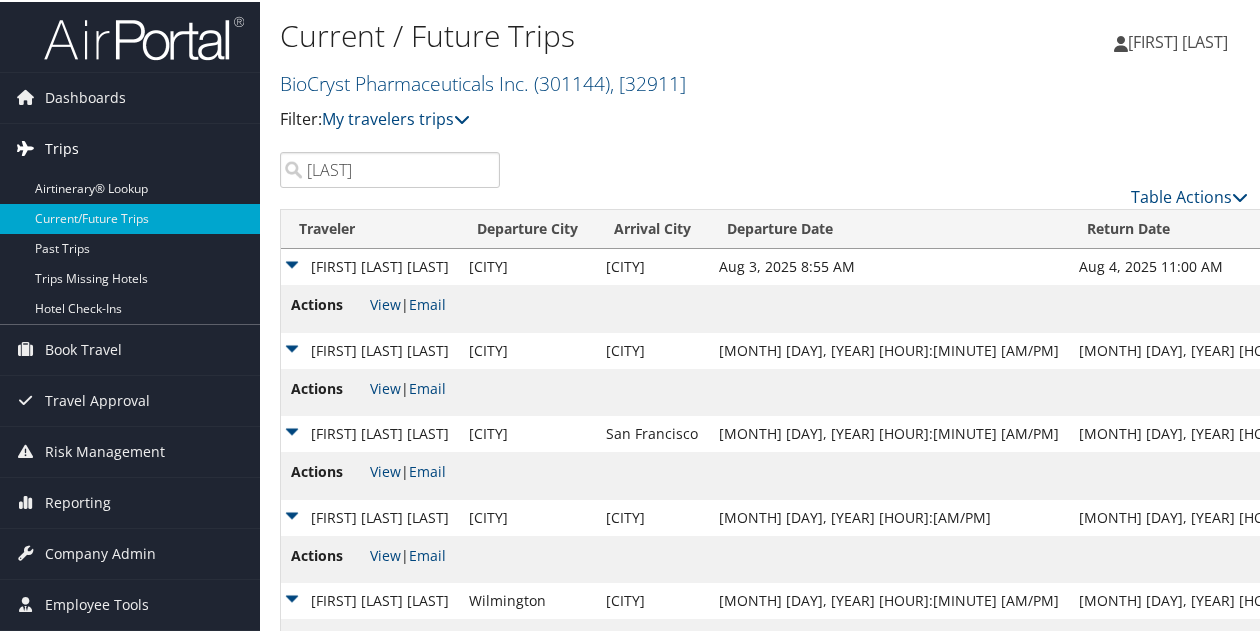 drag, startPoint x: 346, startPoint y: 175, endPoint x: 258, endPoint y: 163, distance: 88.814415 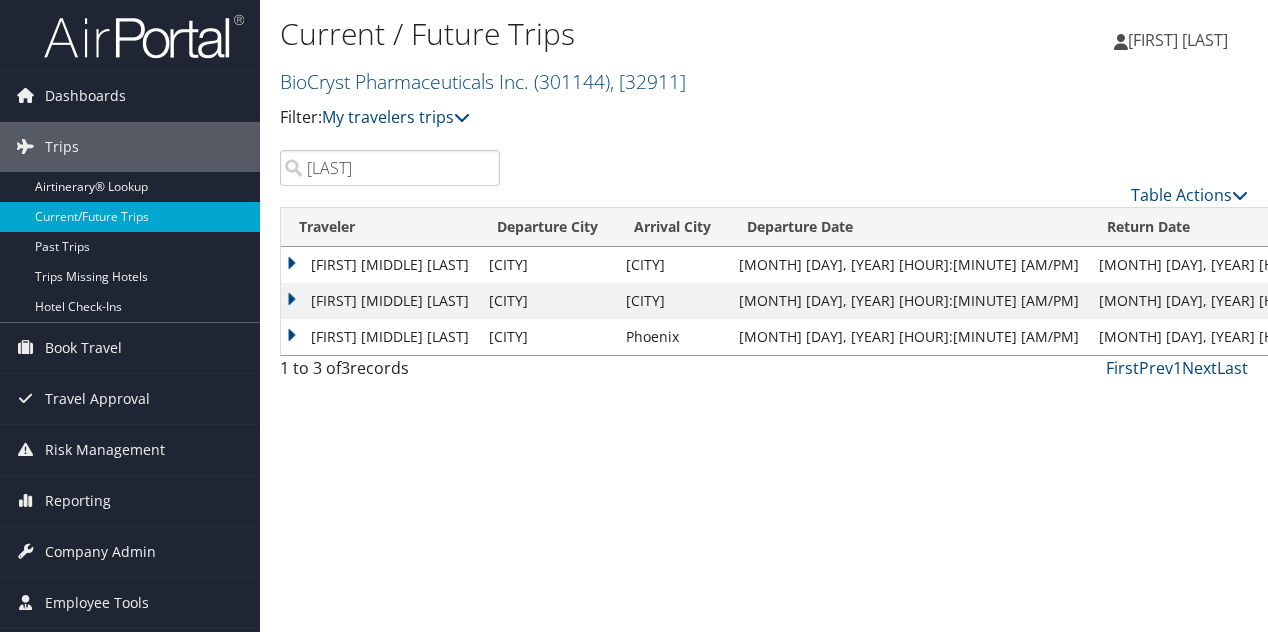 type on "lenich" 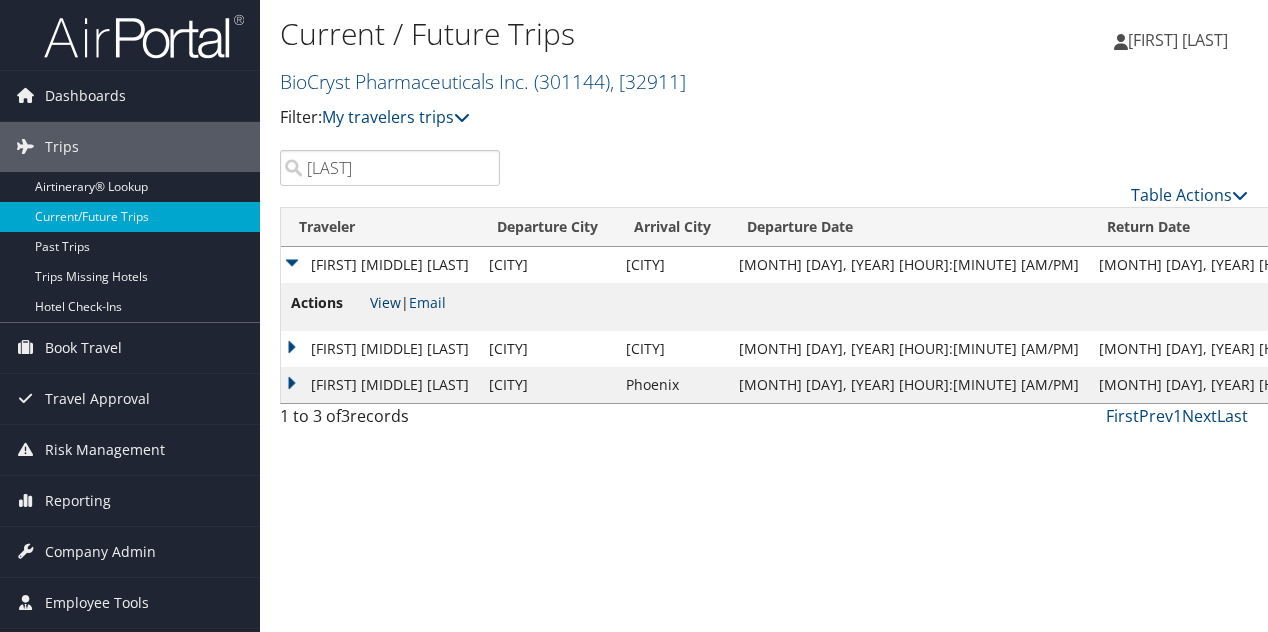 click on "View" at bounding box center [385, 302] 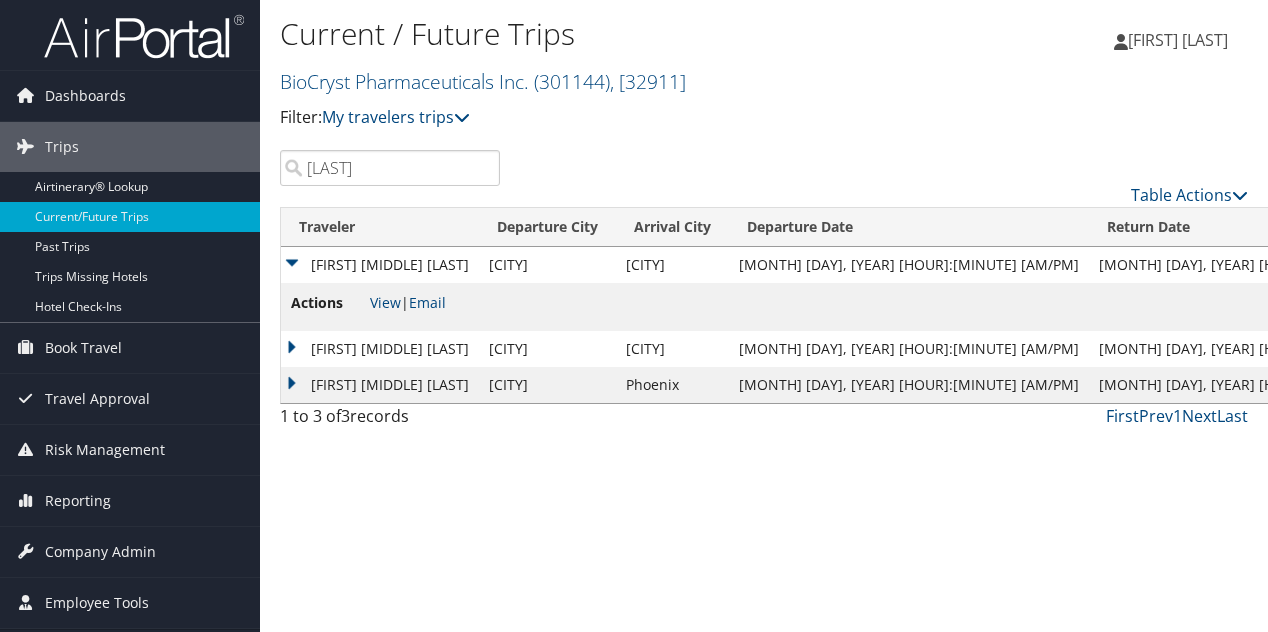 click on "CLAIRE EMILY LENICH" at bounding box center (380, 349) 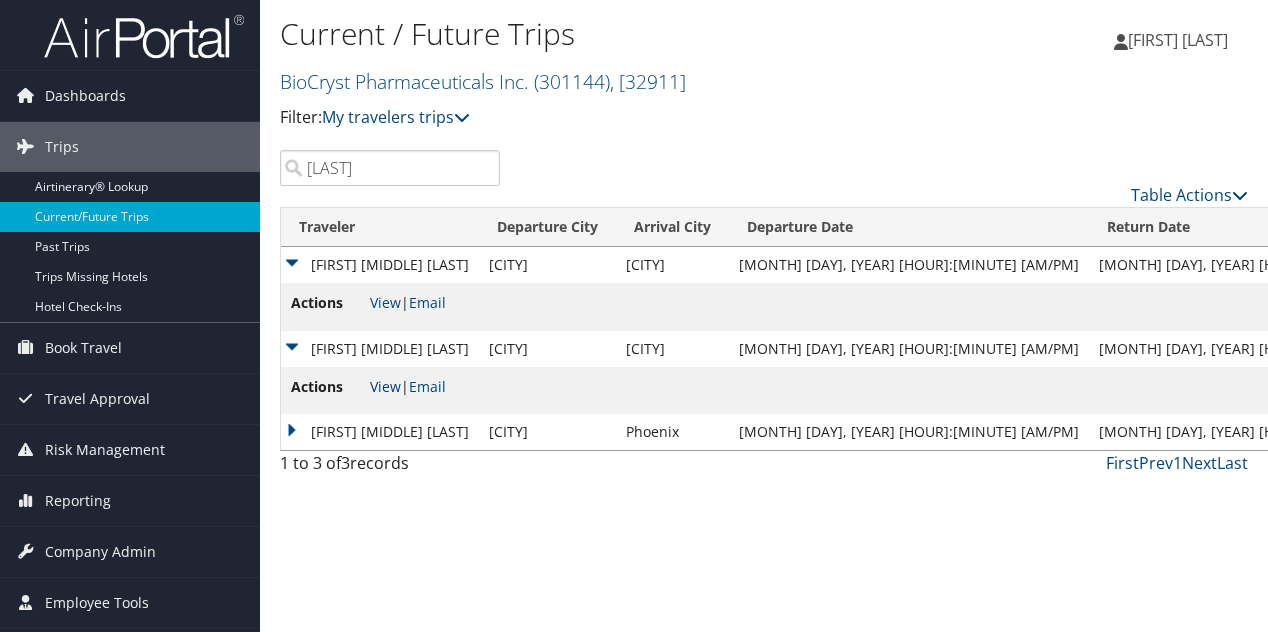 click on "View" at bounding box center (385, 386) 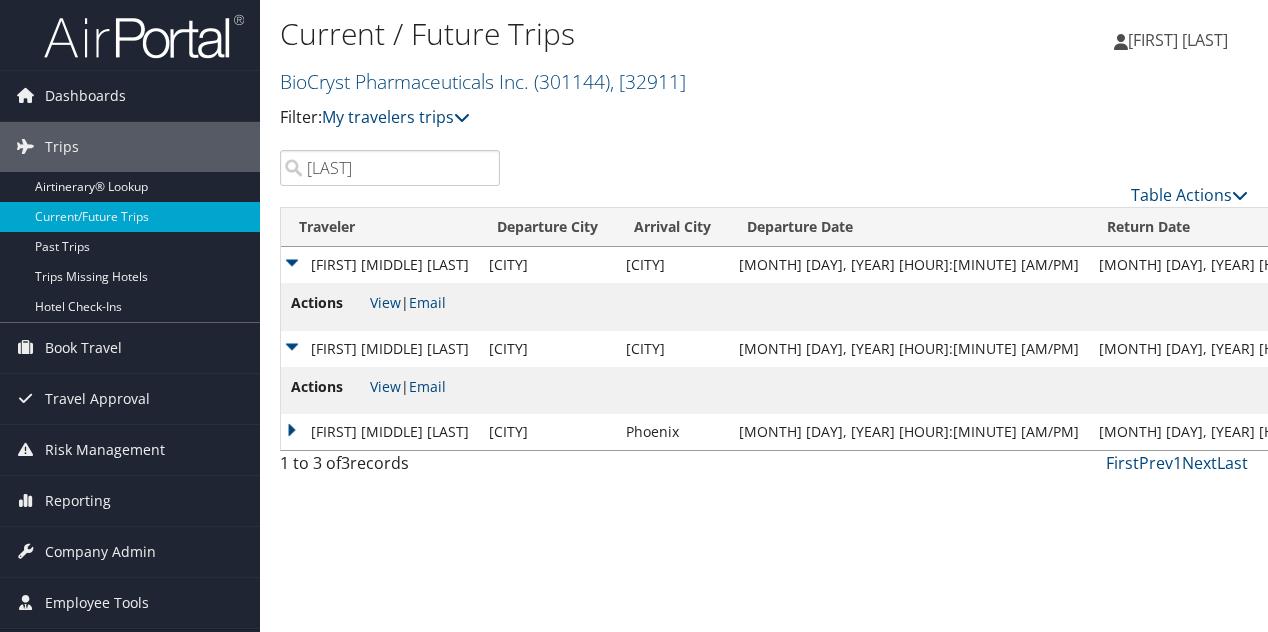 click on "CLAIRE EMILY LENICH" at bounding box center [380, 432] 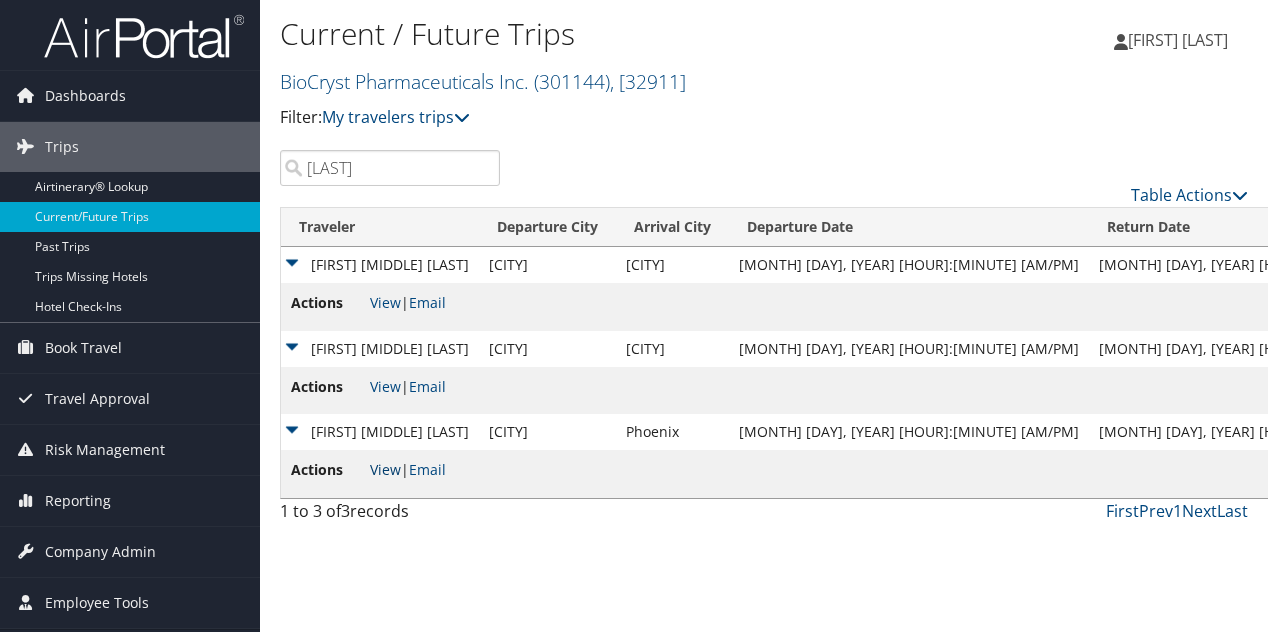 click on "View" at bounding box center [385, 469] 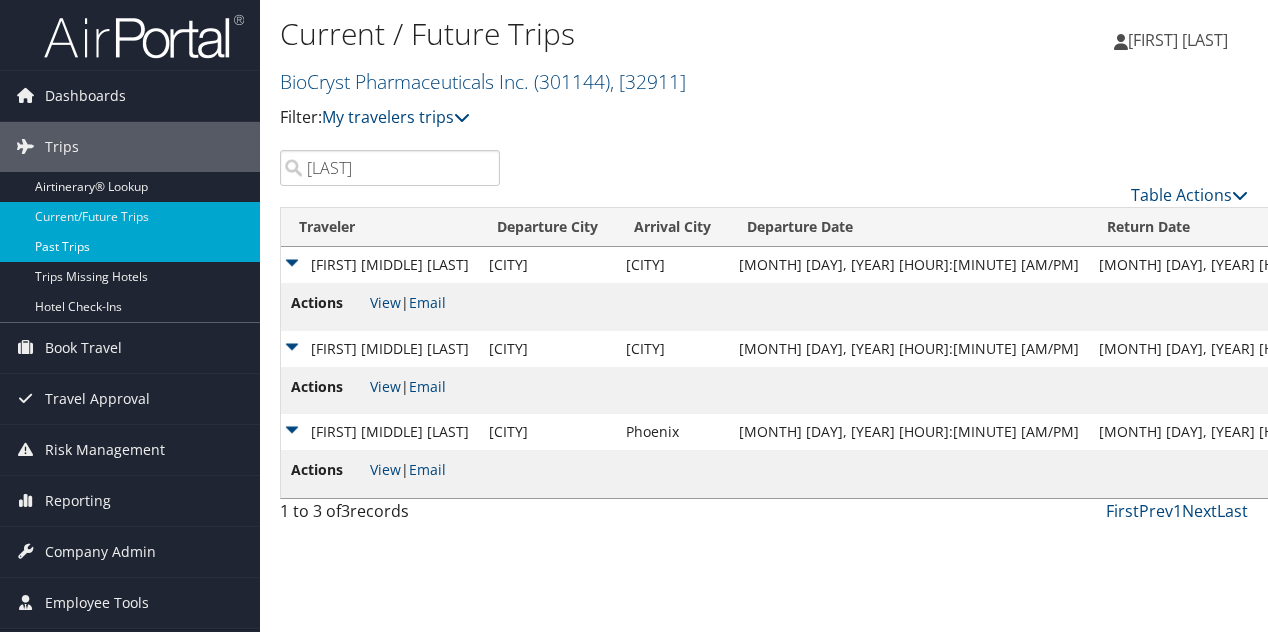 click on "Past Trips" at bounding box center [130, 247] 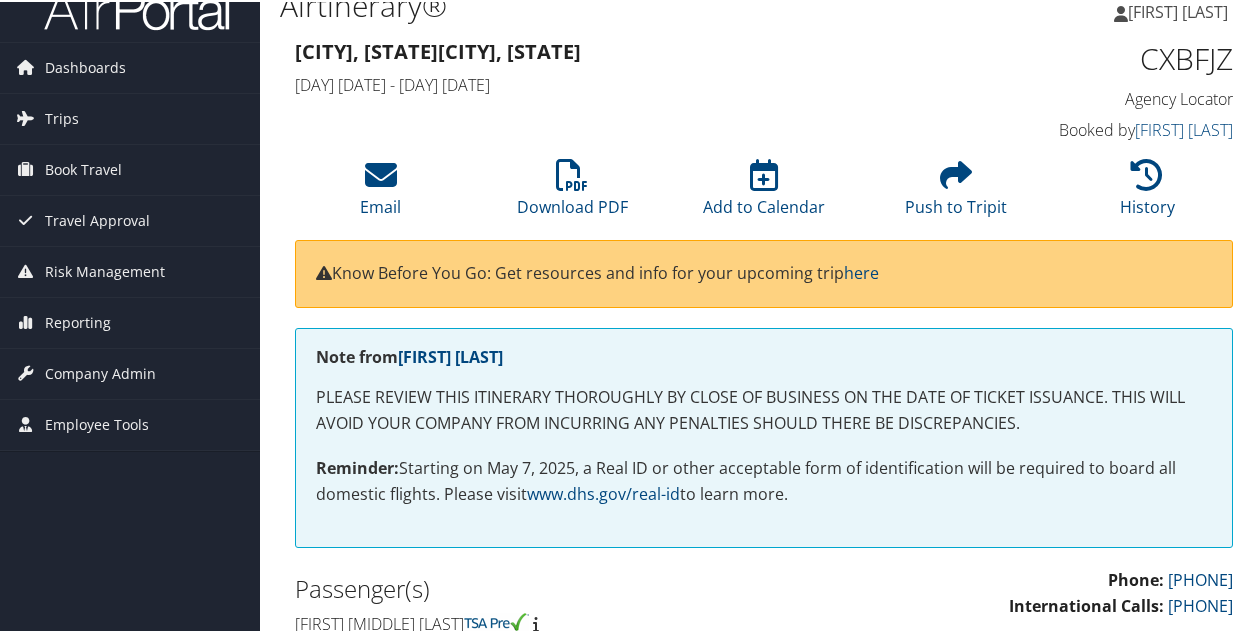 scroll, scrollTop: 0, scrollLeft: 0, axis: both 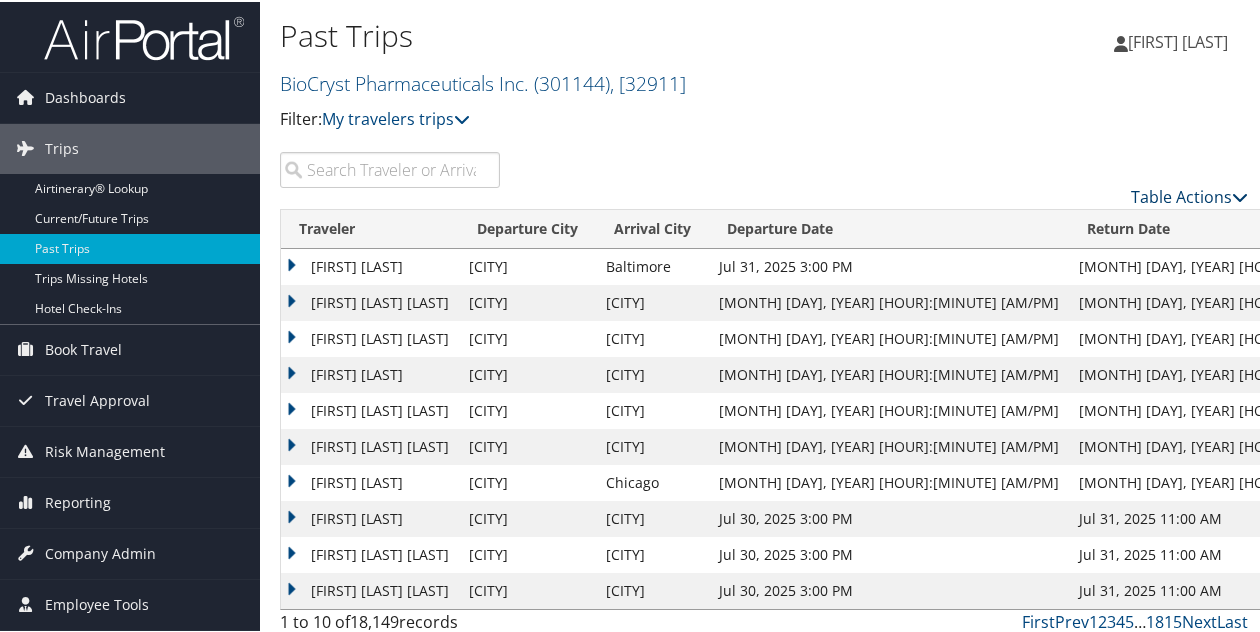 click on "Table Actions" at bounding box center [1189, 195] 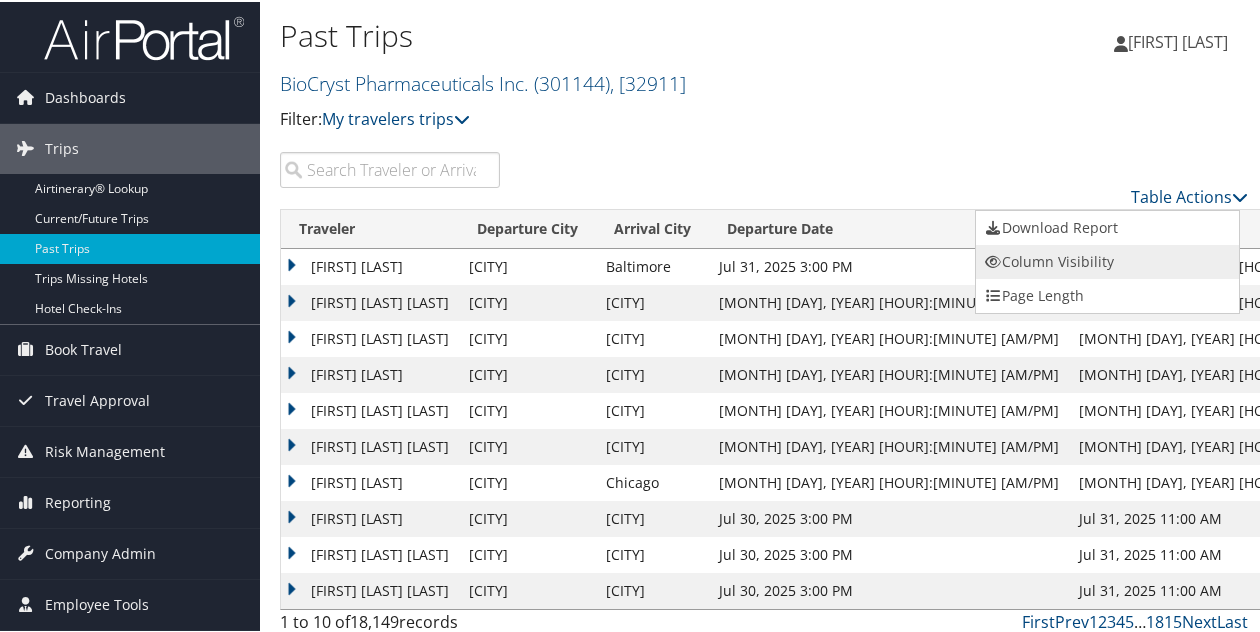 click on "Column Visibility" at bounding box center (1107, 260) 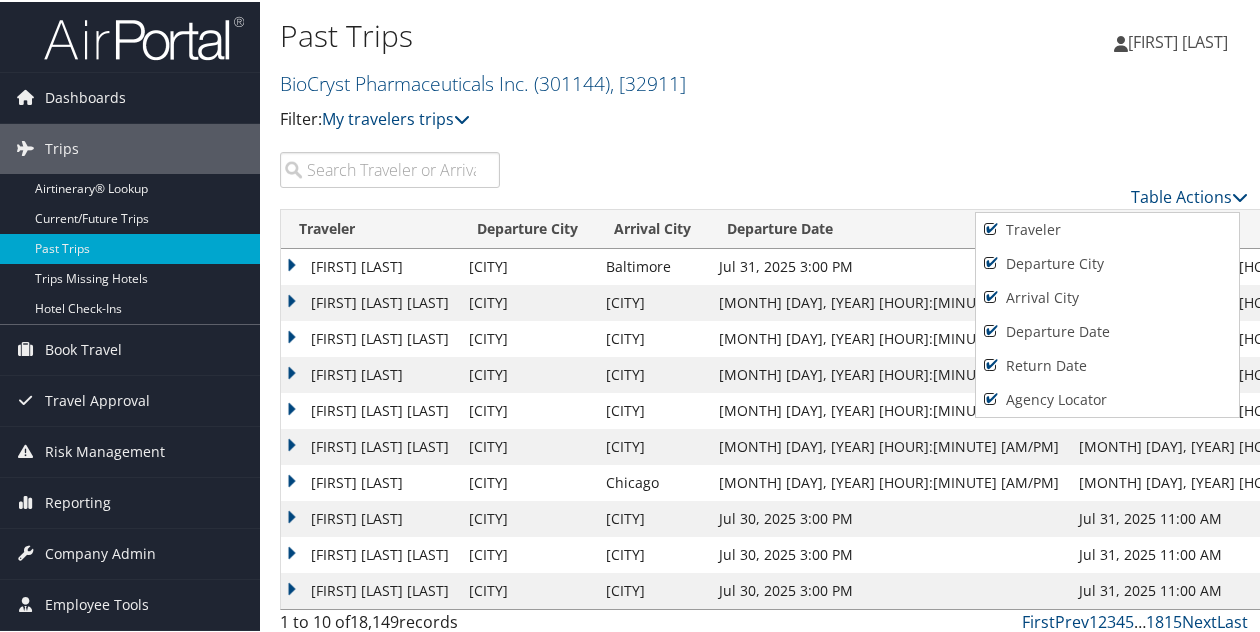 click at bounding box center [634, 316] 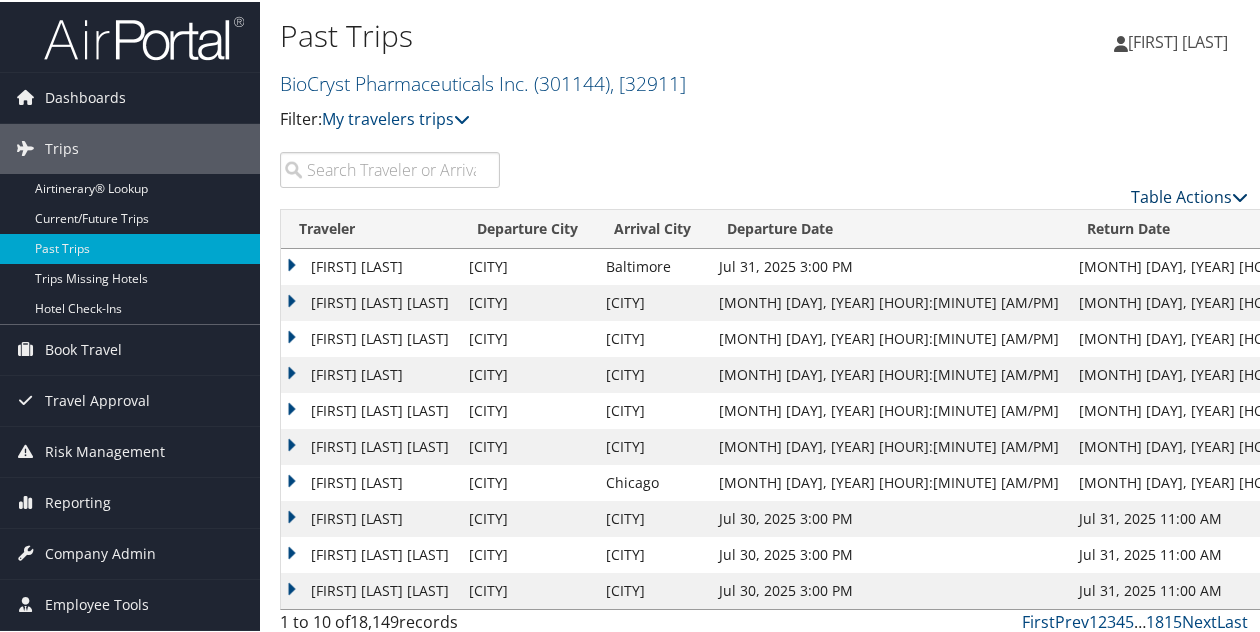 click on "Table Actions" at bounding box center (1189, 195) 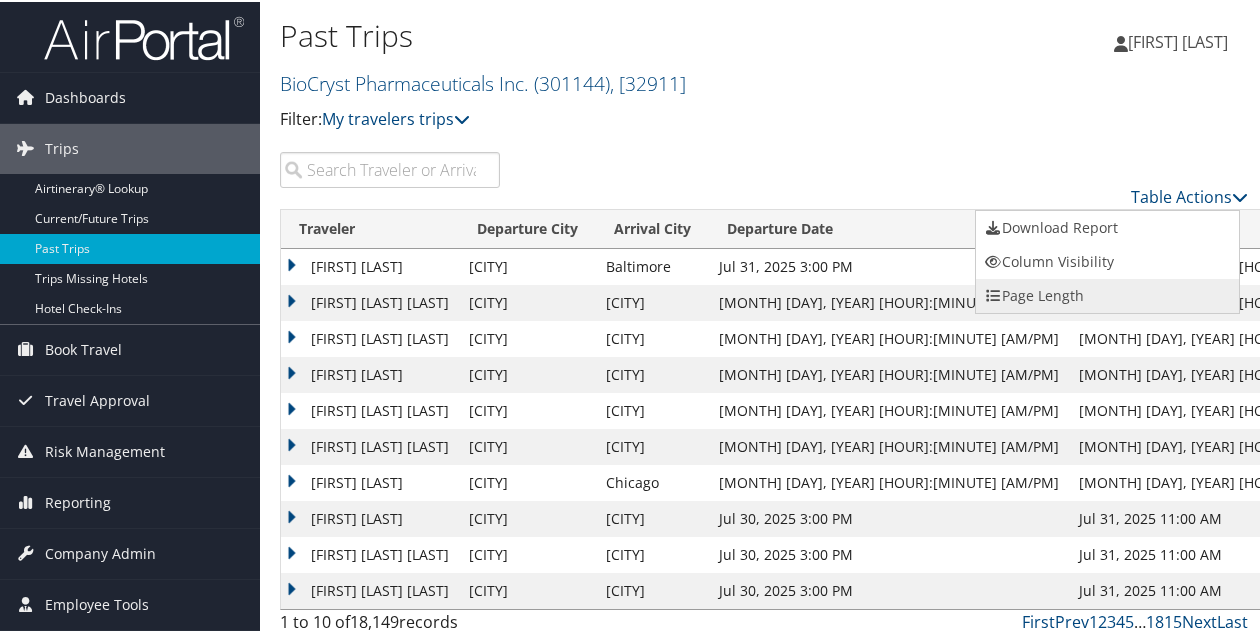 click on "Page Length" at bounding box center [1107, 294] 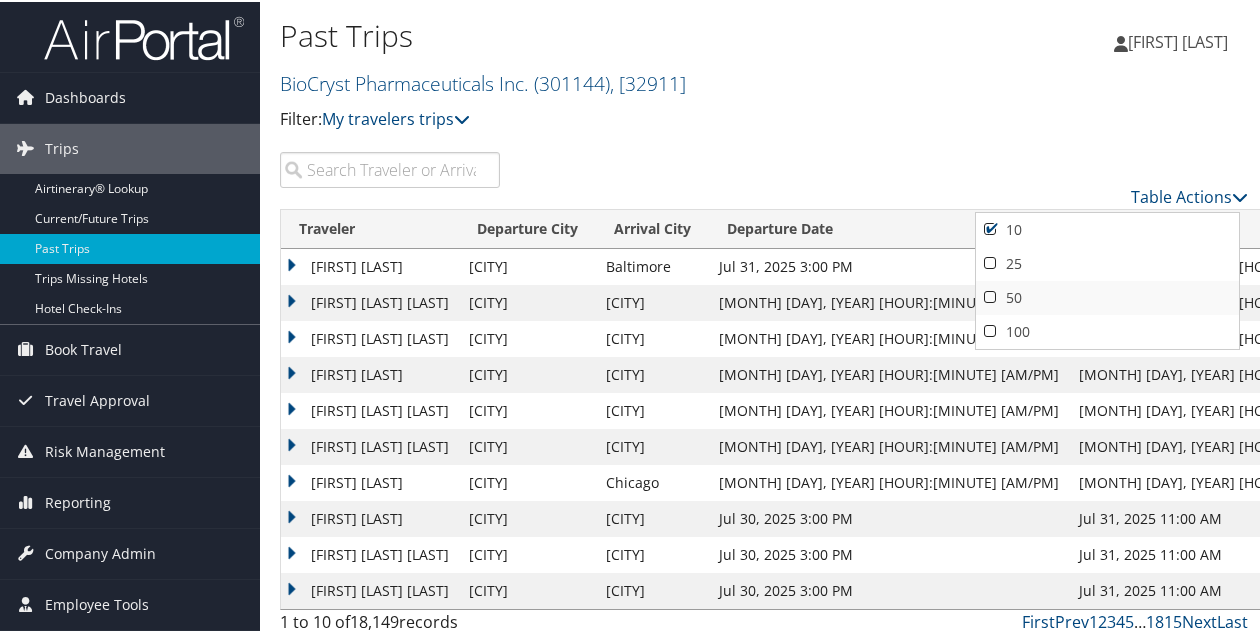 click on "50" at bounding box center (1107, 296) 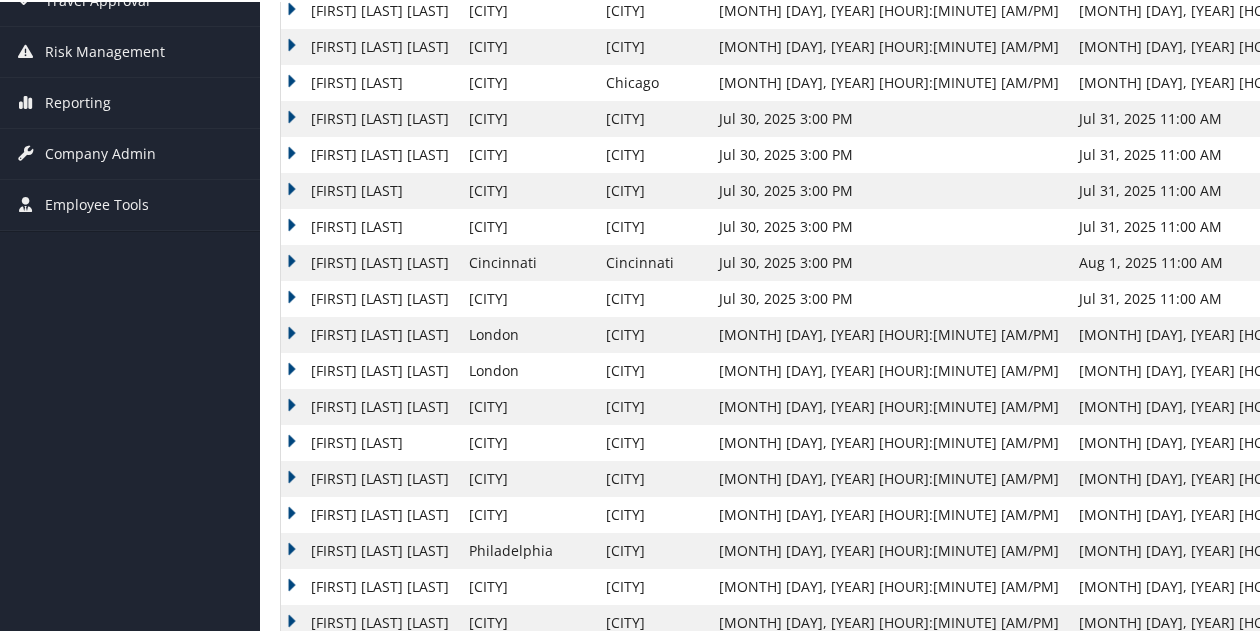 scroll, scrollTop: 0, scrollLeft: 0, axis: both 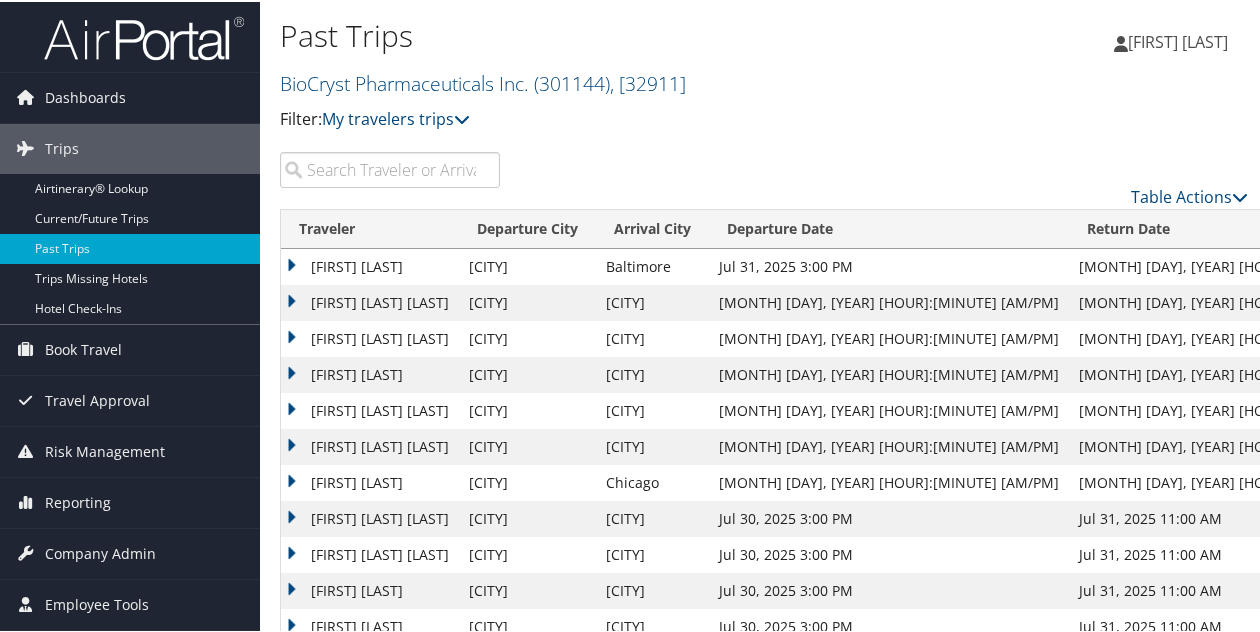 click on "Return Date" at bounding box center (1249, 227) 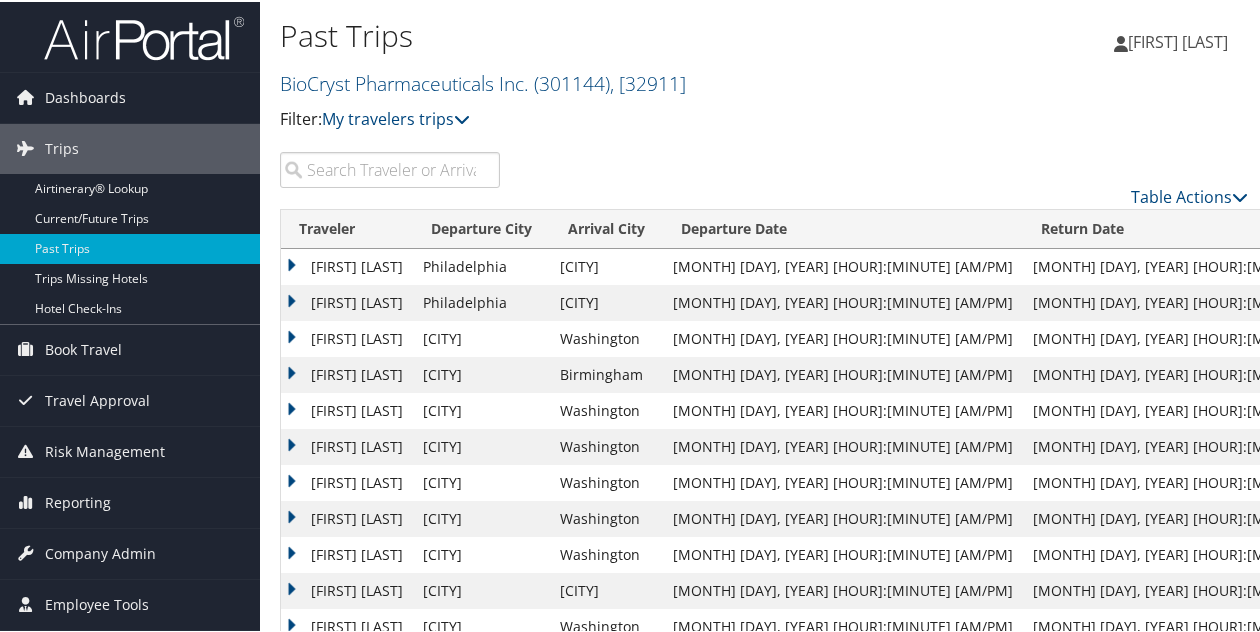 click on "Return Date" at bounding box center [1203, 227] 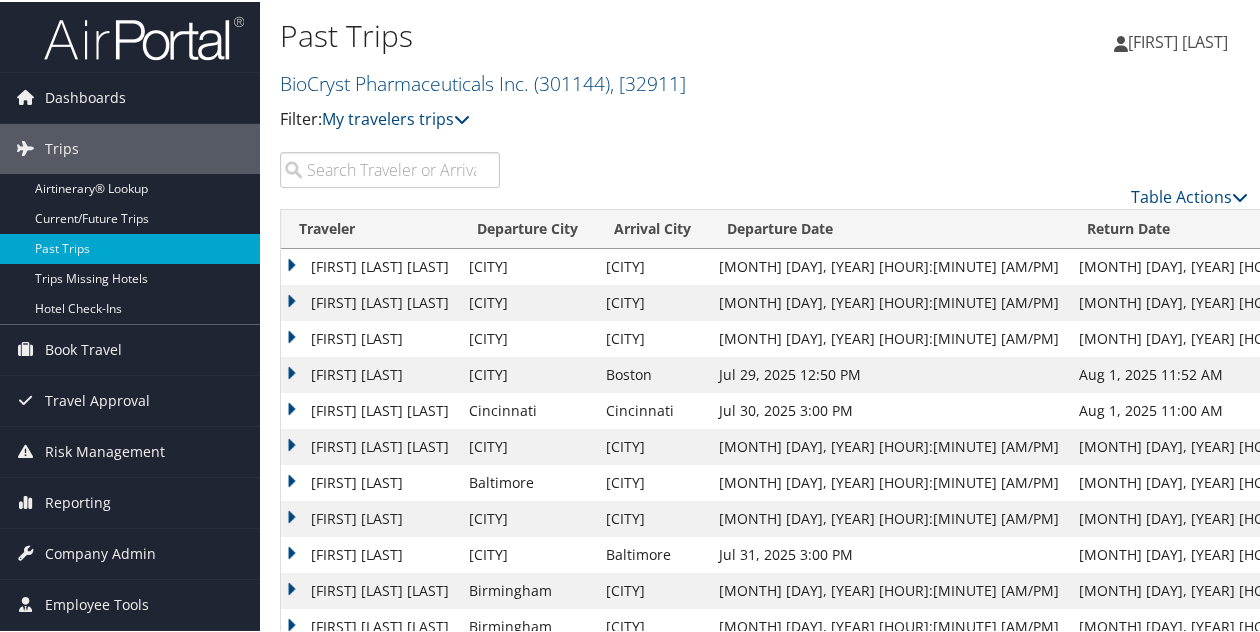 click on "CLAIRE EMILY LENICH" at bounding box center (370, 265) 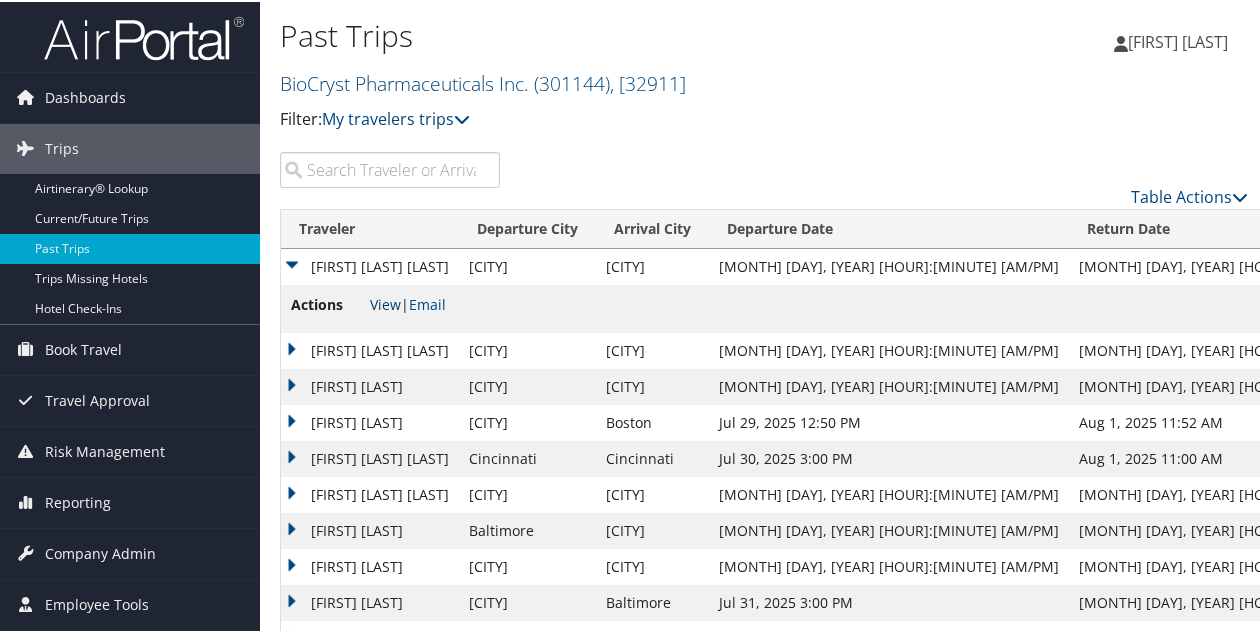 click on "View" at bounding box center [385, 302] 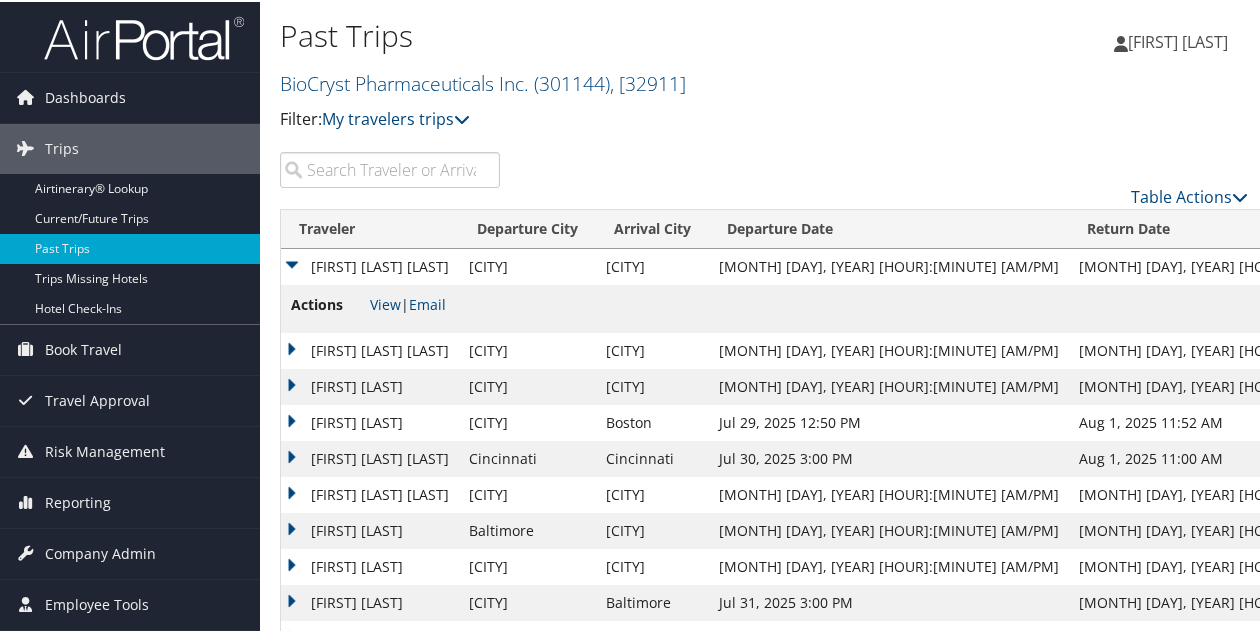 click on "CLAIRE EMILY LENICH" at bounding box center (370, 265) 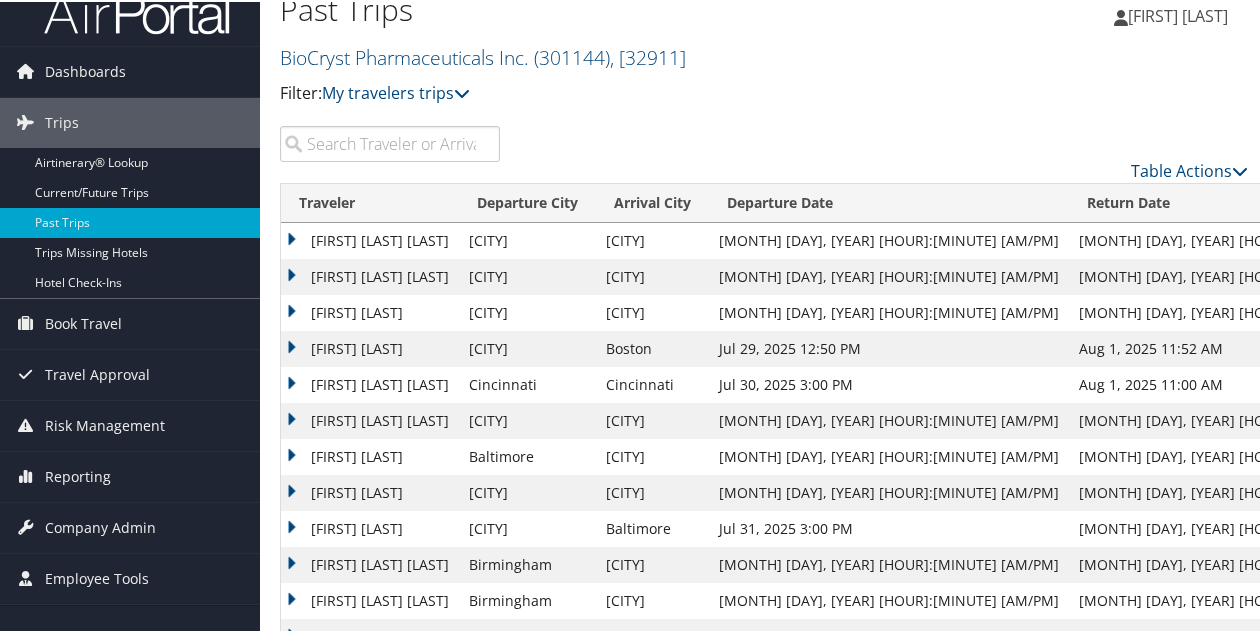 scroll, scrollTop: 0, scrollLeft: 0, axis: both 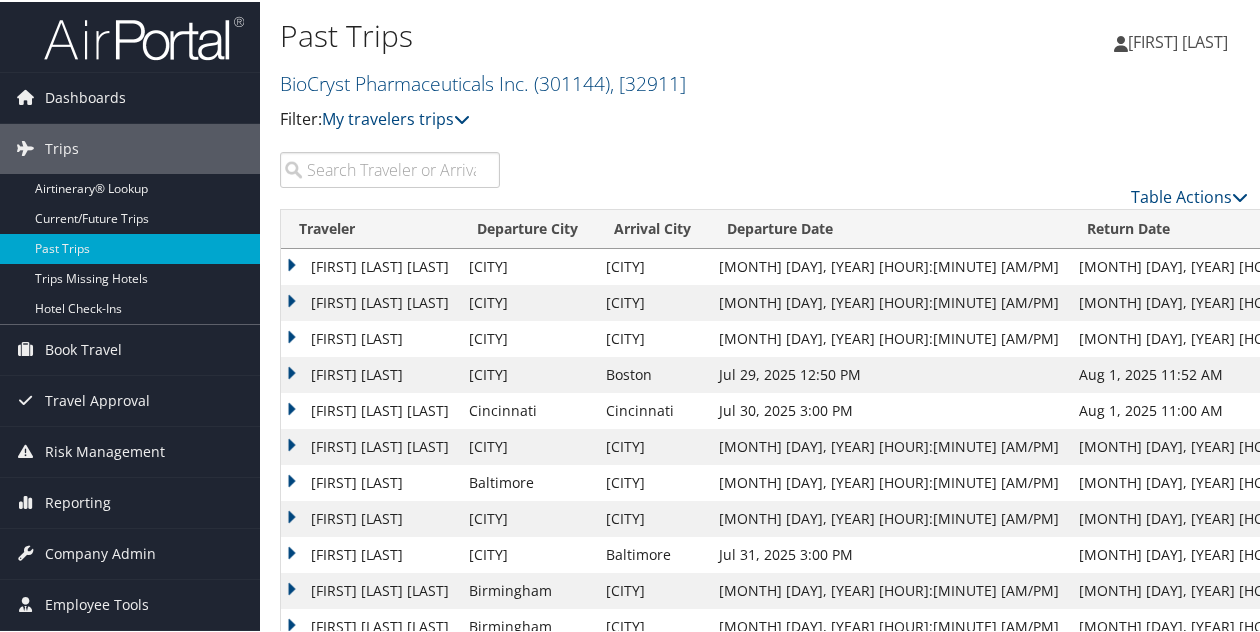 click at bounding box center (144, 36) 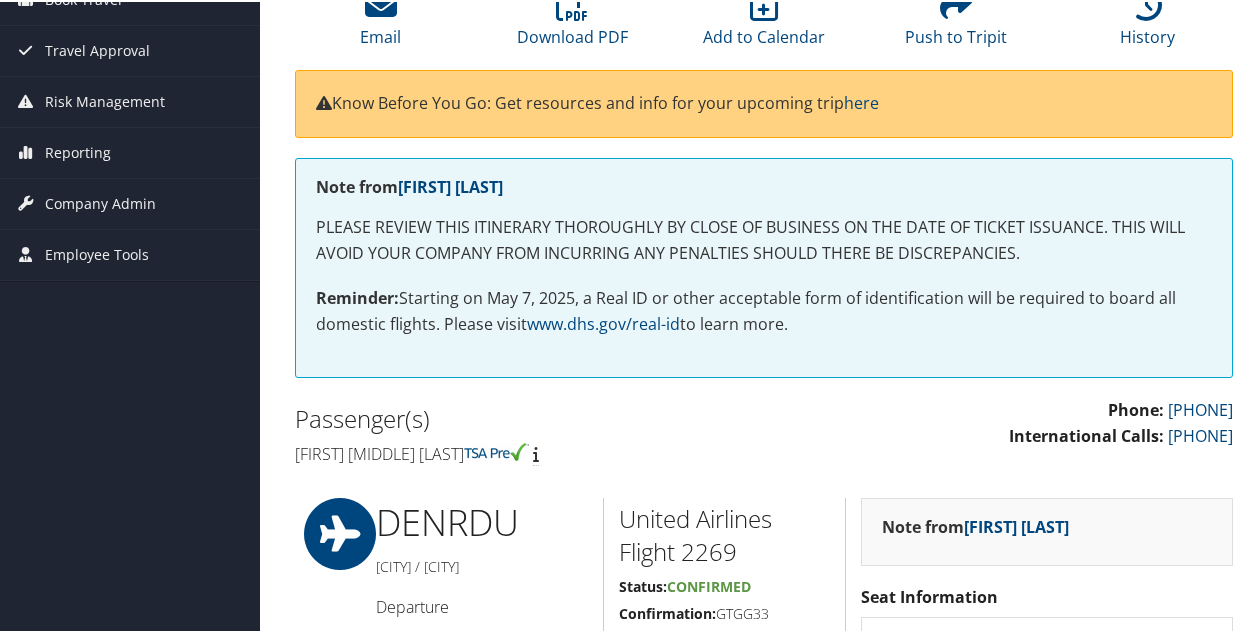 scroll, scrollTop: 0, scrollLeft: 0, axis: both 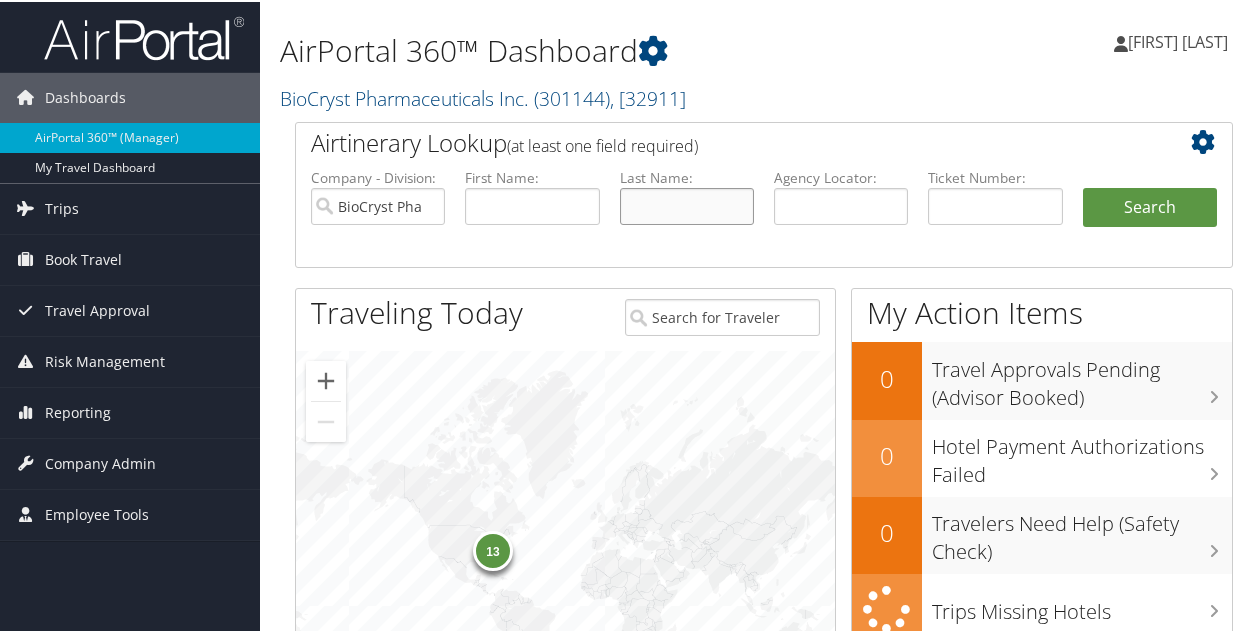 click at bounding box center (687, 204) 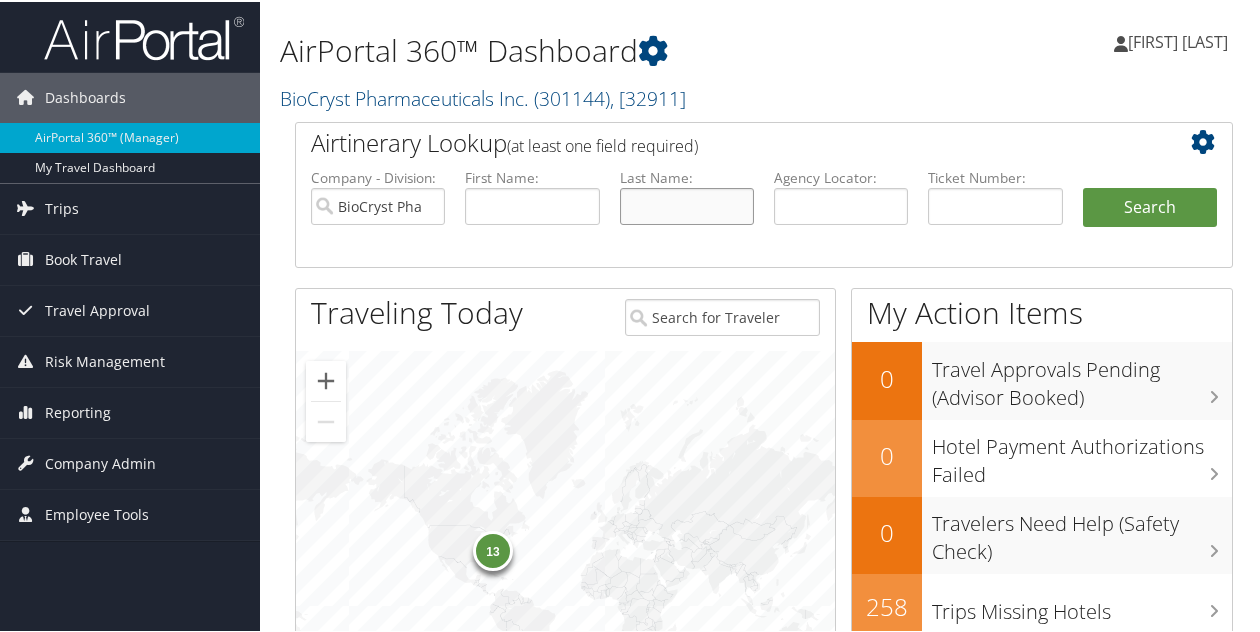 type on "a" 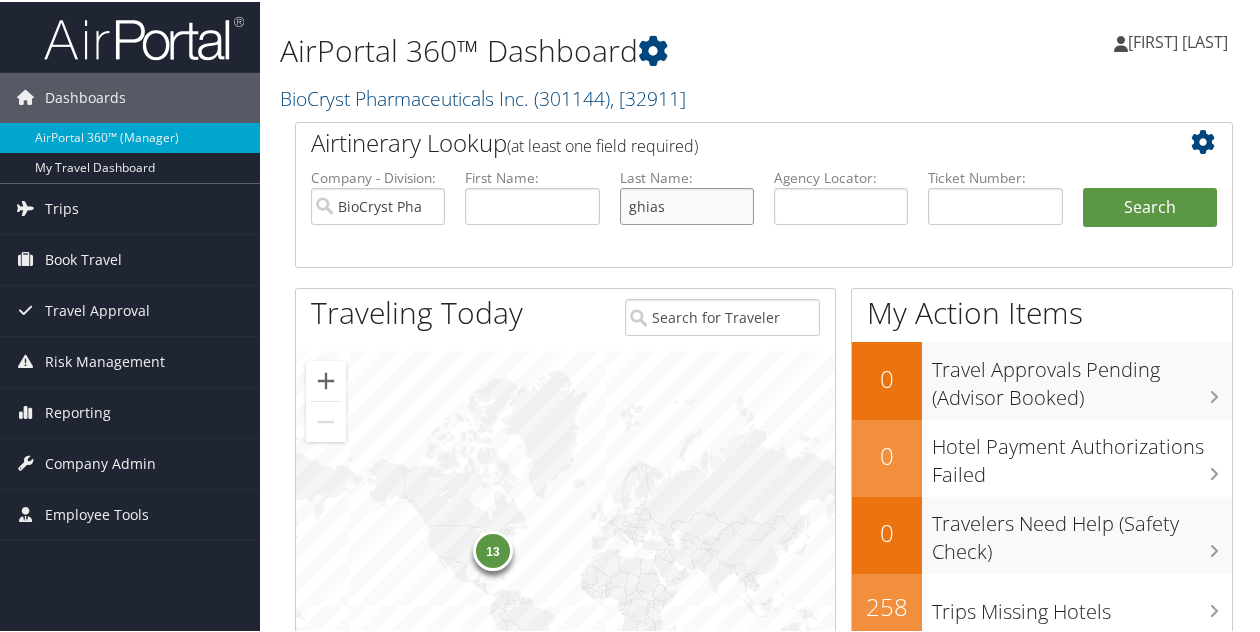 type on "ghias" 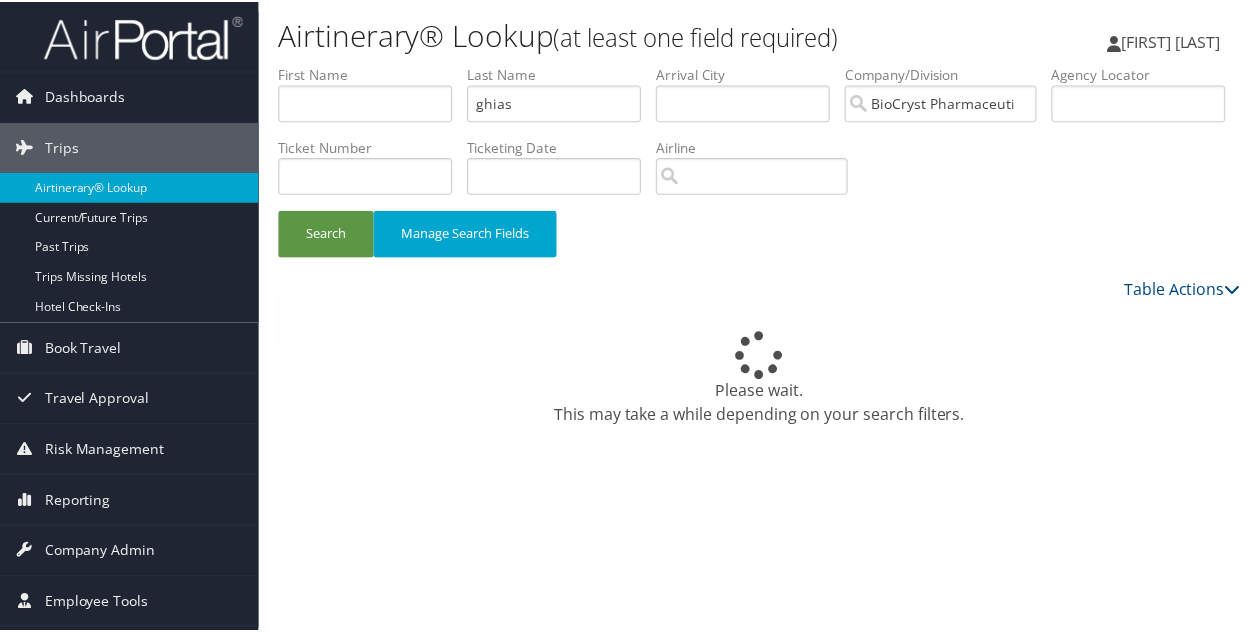scroll, scrollTop: 0, scrollLeft: 0, axis: both 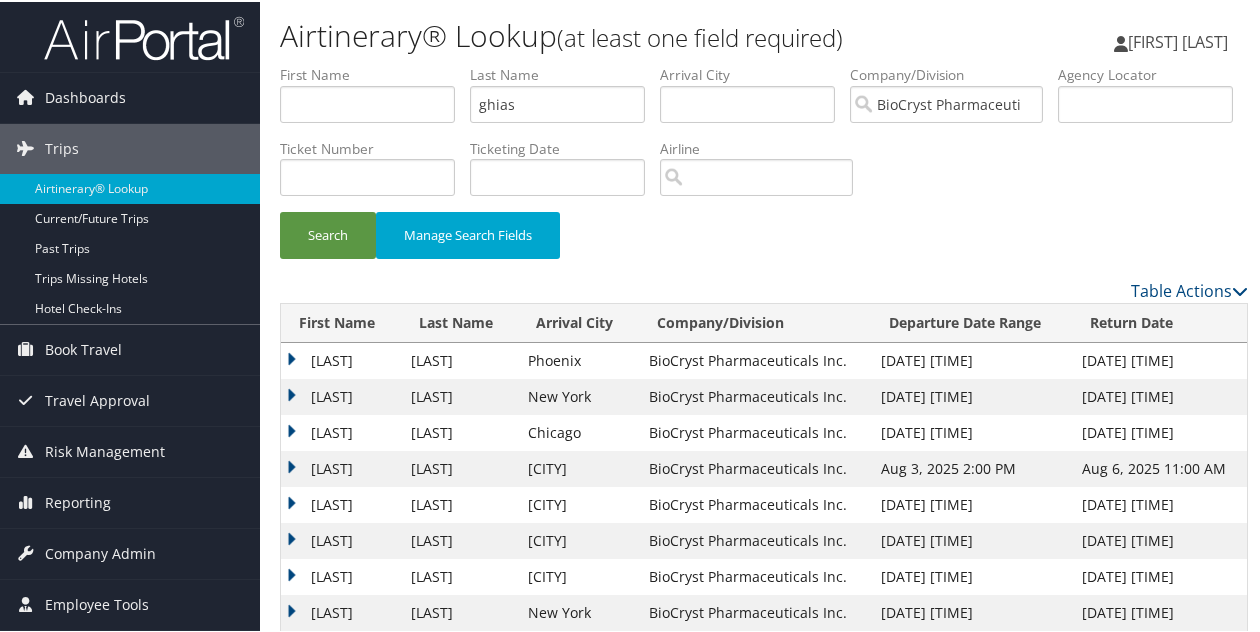 click on "[LAST]" at bounding box center (341, 359) 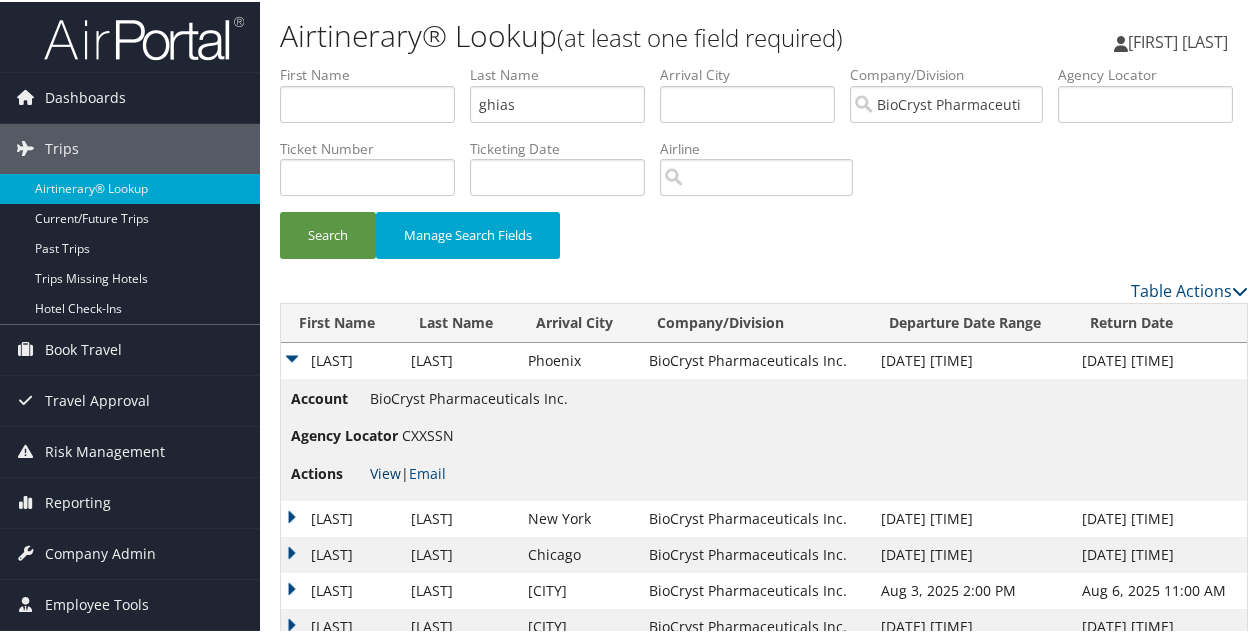 click on "View" at bounding box center [385, 471] 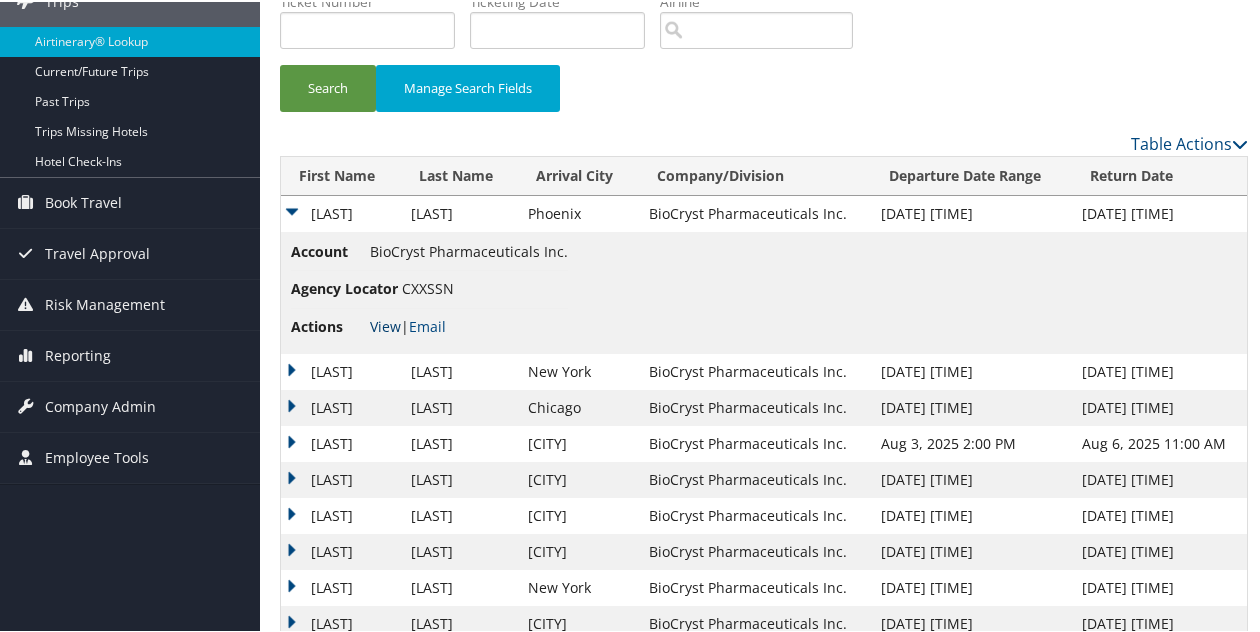 scroll, scrollTop: 200, scrollLeft: 0, axis: vertical 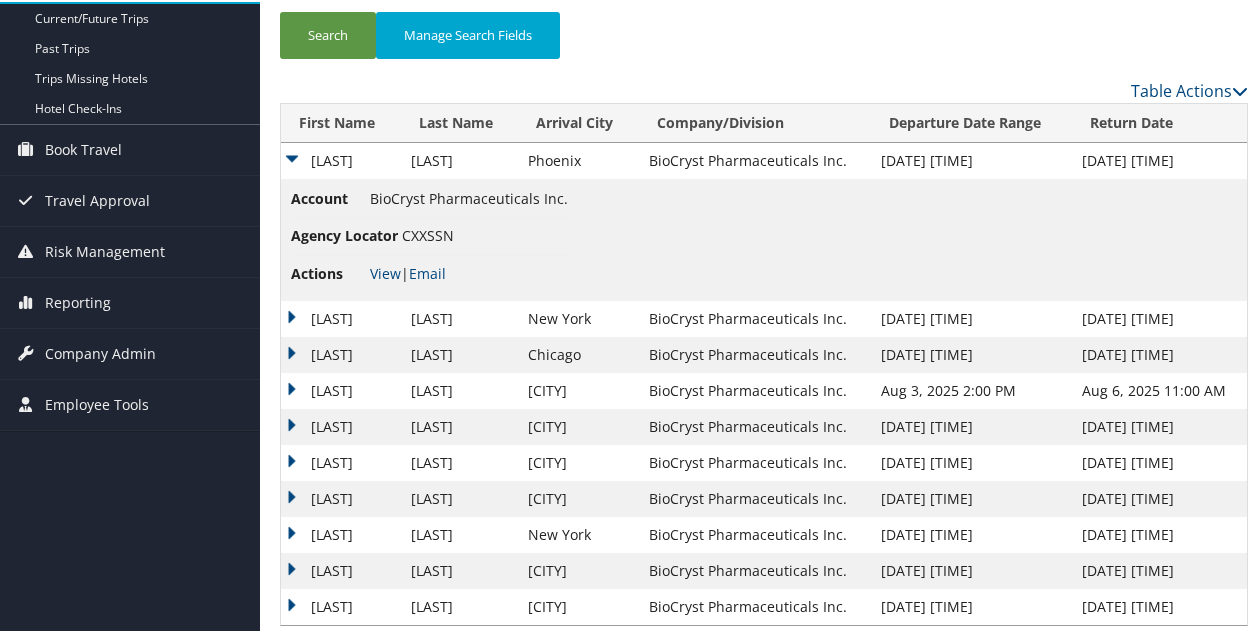 click on "[LAST]" at bounding box center [341, 317] 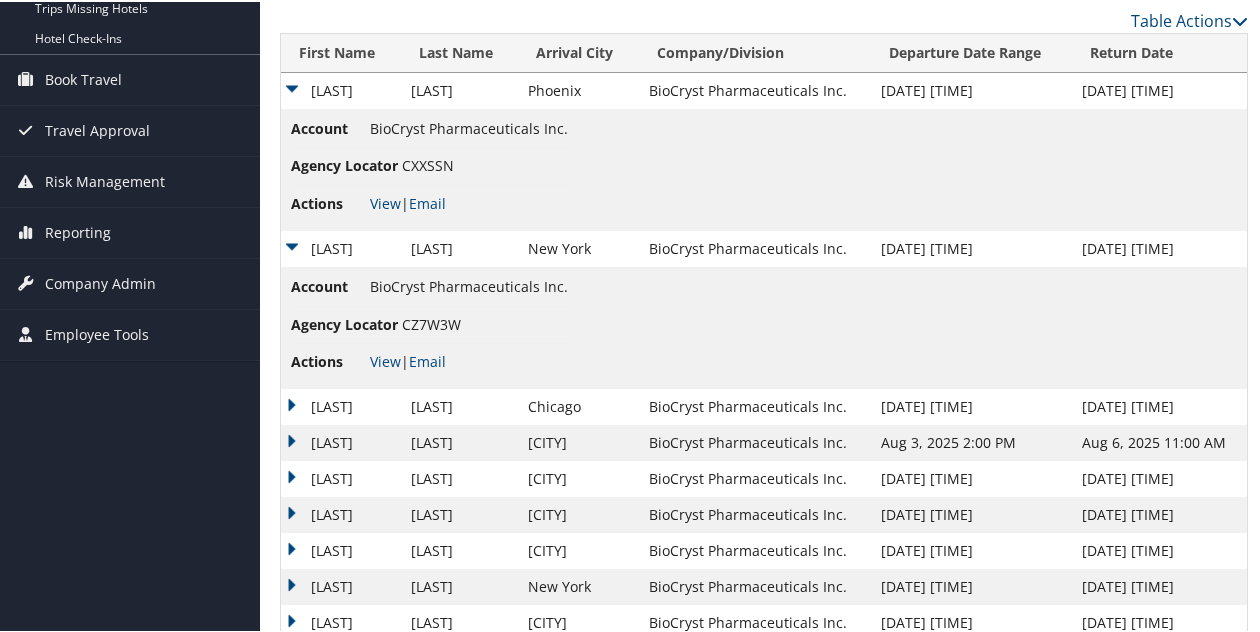 scroll, scrollTop: 300, scrollLeft: 0, axis: vertical 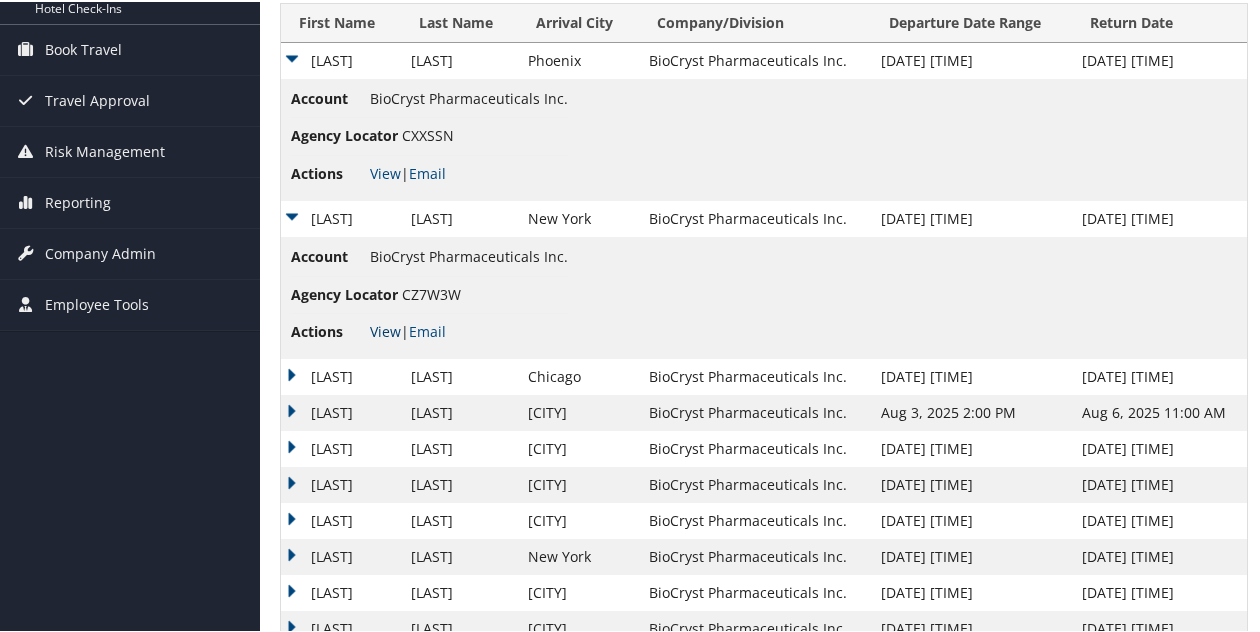 click on "View" at bounding box center [385, 329] 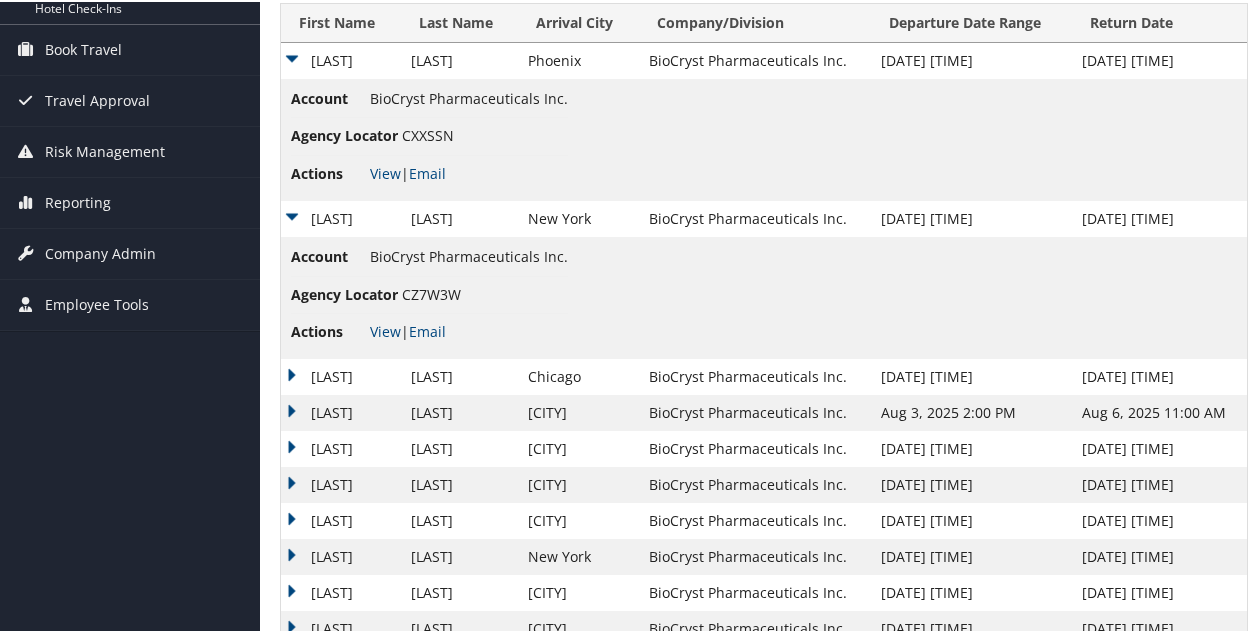 click on "[LAST]" at bounding box center [341, 375] 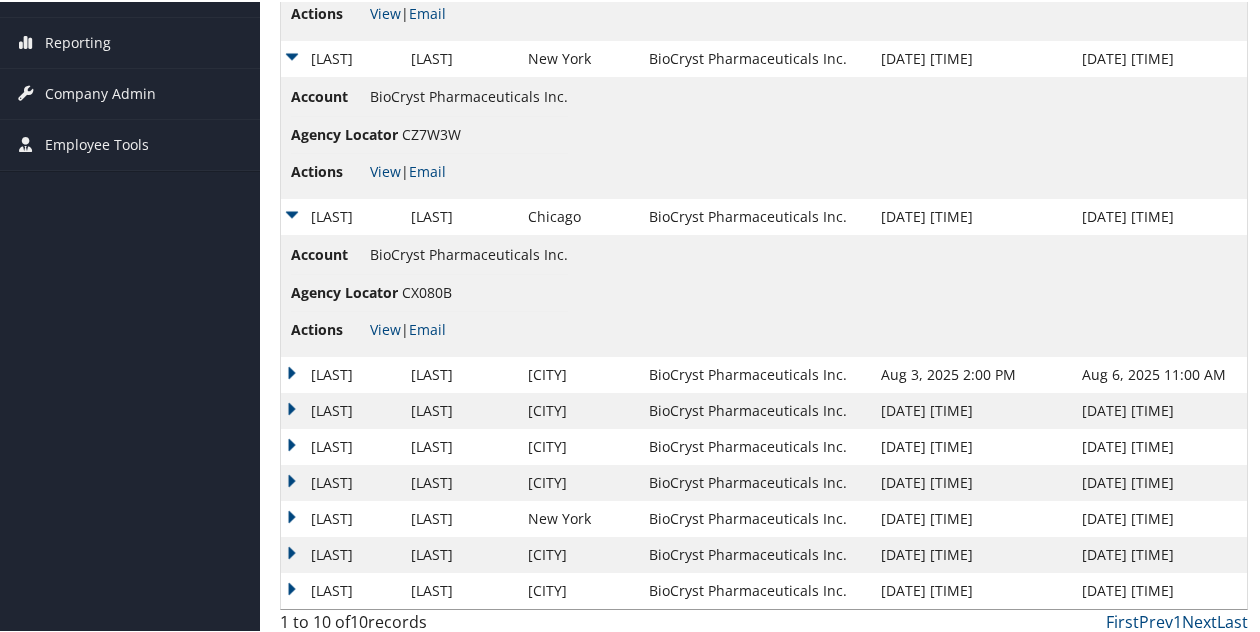 scroll, scrollTop: 467, scrollLeft: 0, axis: vertical 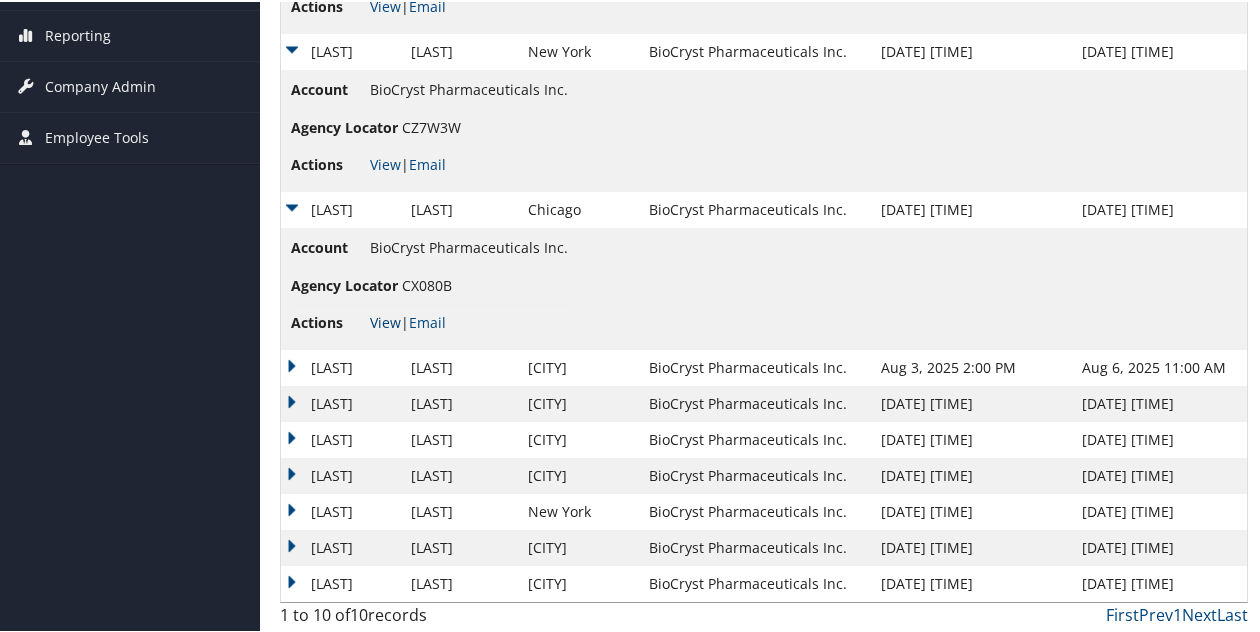 click on "View" at bounding box center (385, 320) 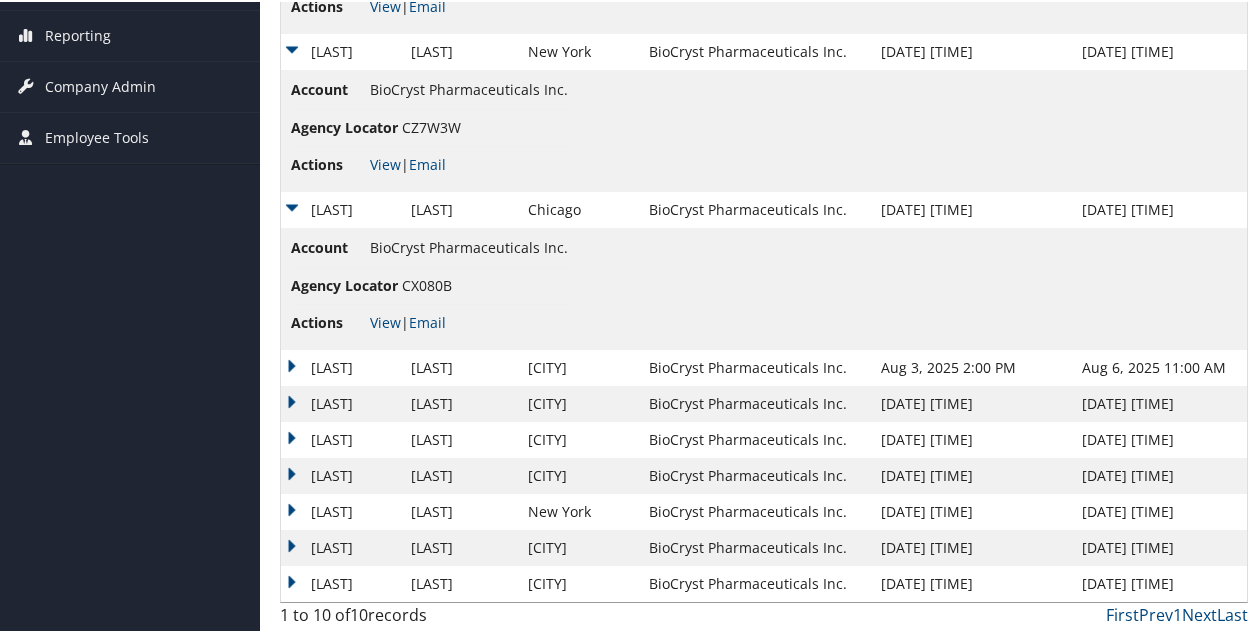 click on "[LAST]" at bounding box center [341, 366] 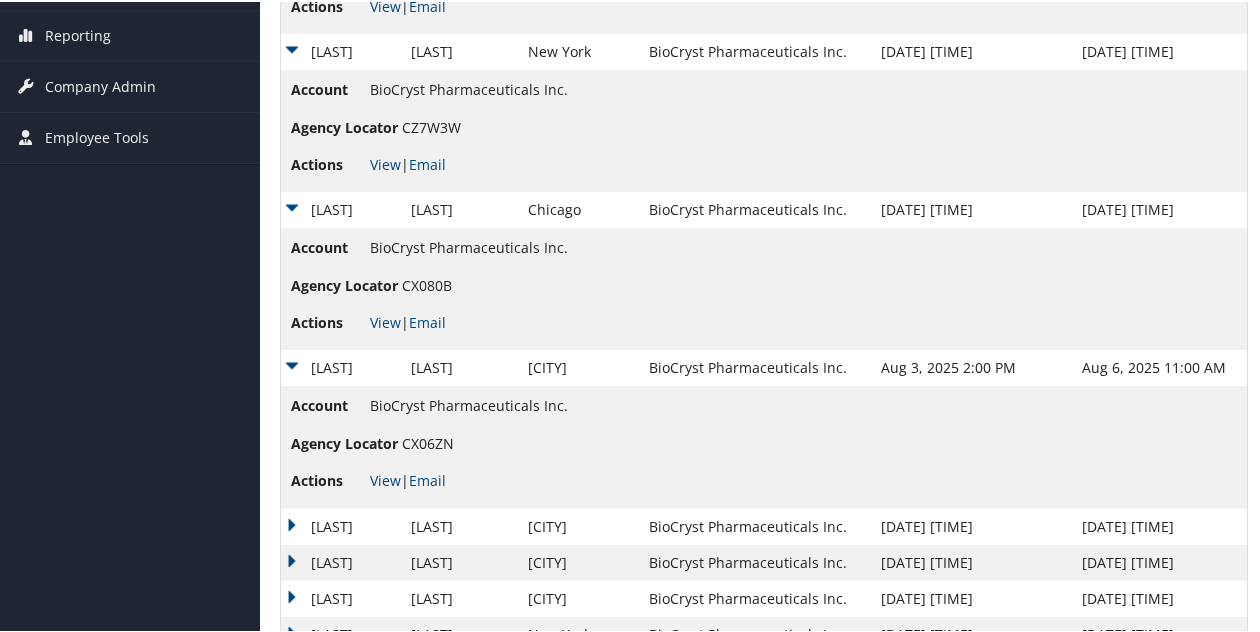 scroll, scrollTop: 567, scrollLeft: 0, axis: vertical 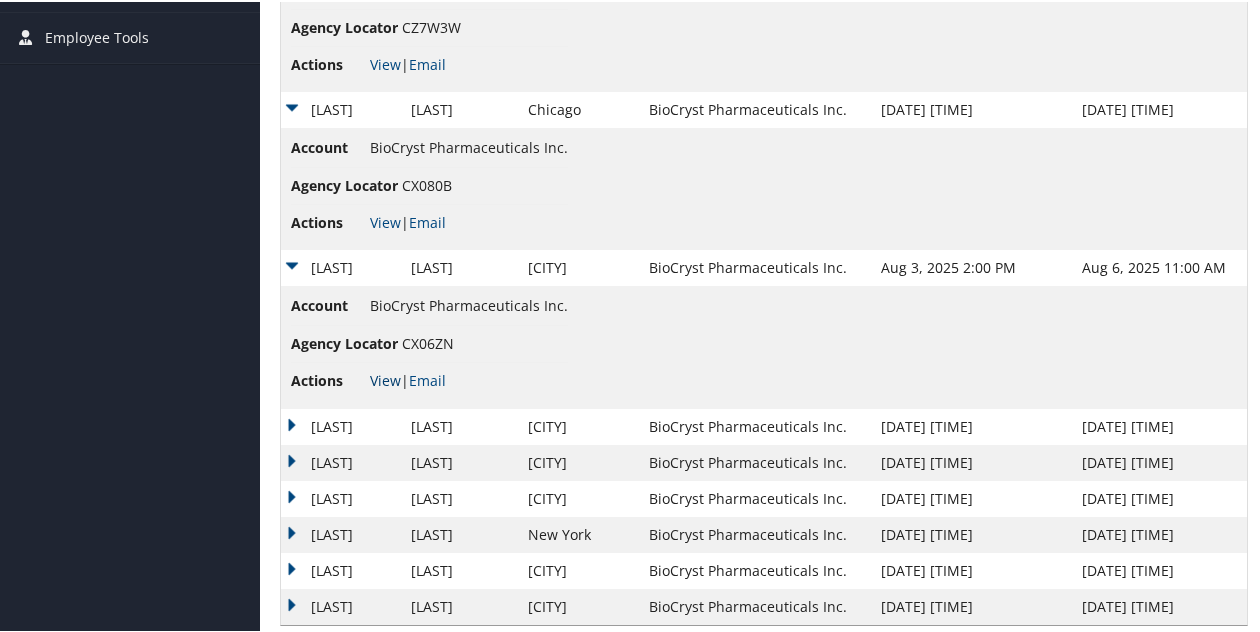 click on "View" at bounding box center [385, 378] 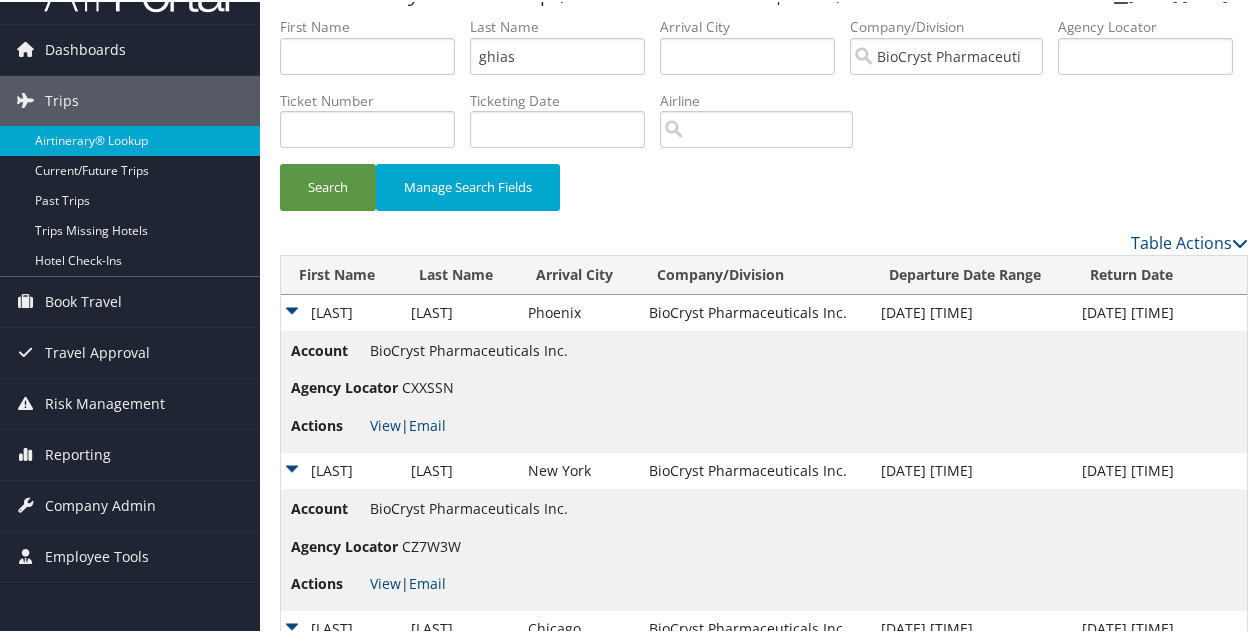 scroll, scrollTop: 0, scrollLeft: 0, axis: both 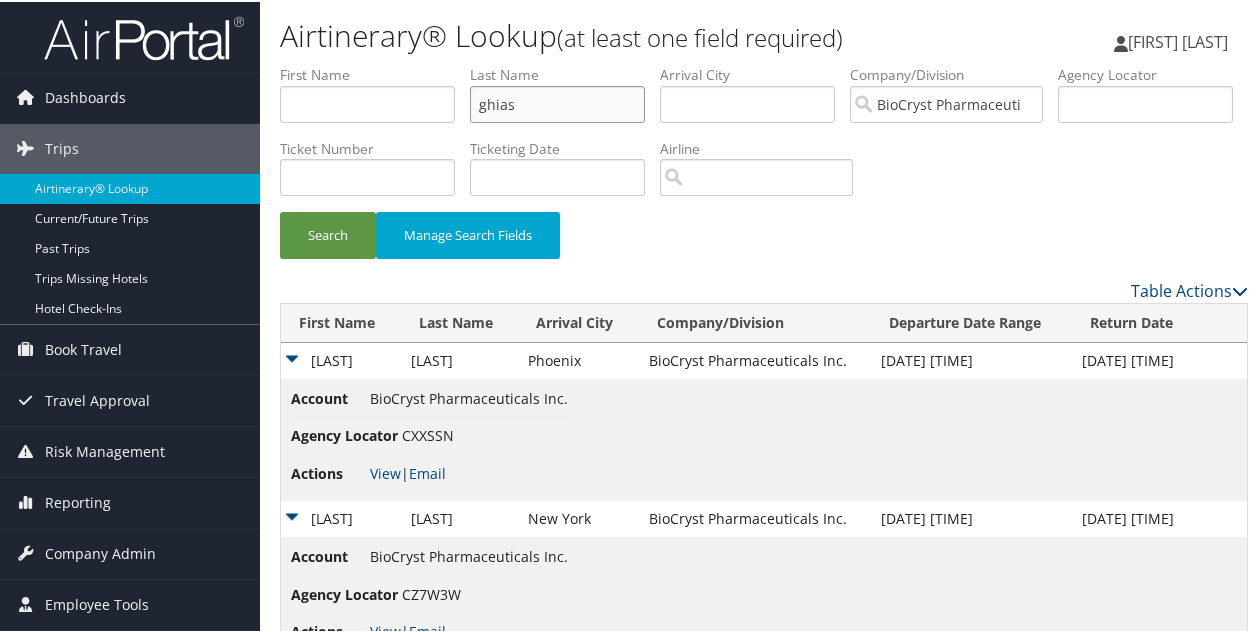 drag, startPoint x: 548, startPoint y: 98, endPoint x: 432, endPoint y: 105, distance: 116.21101 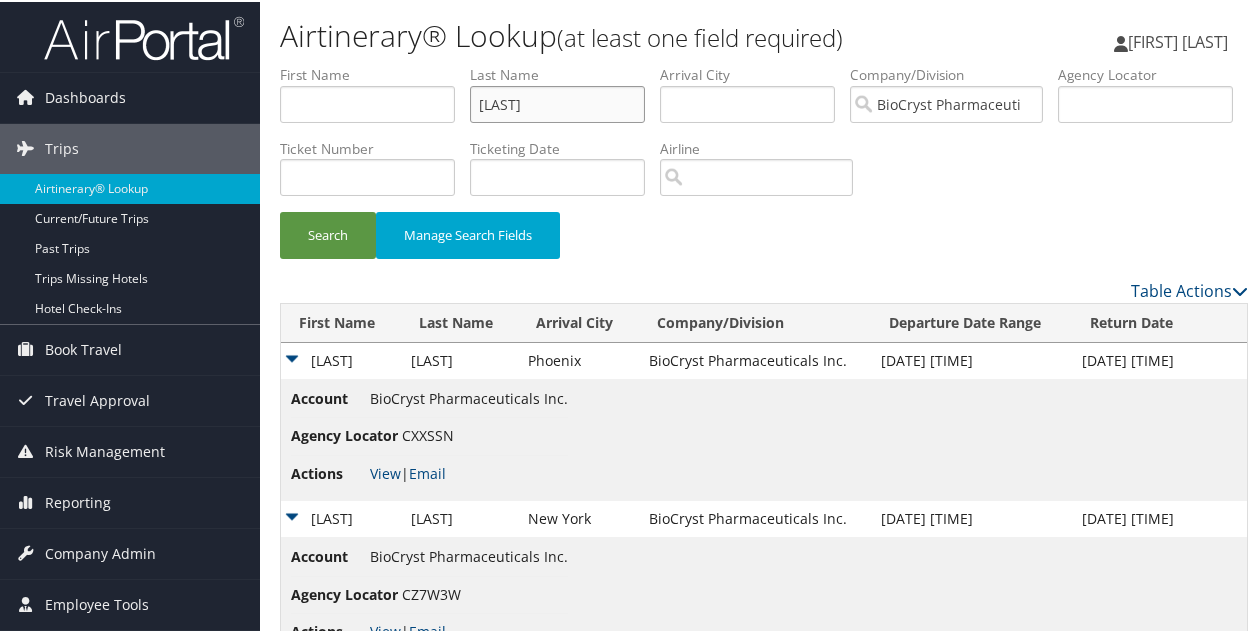 type on "[LAST]" 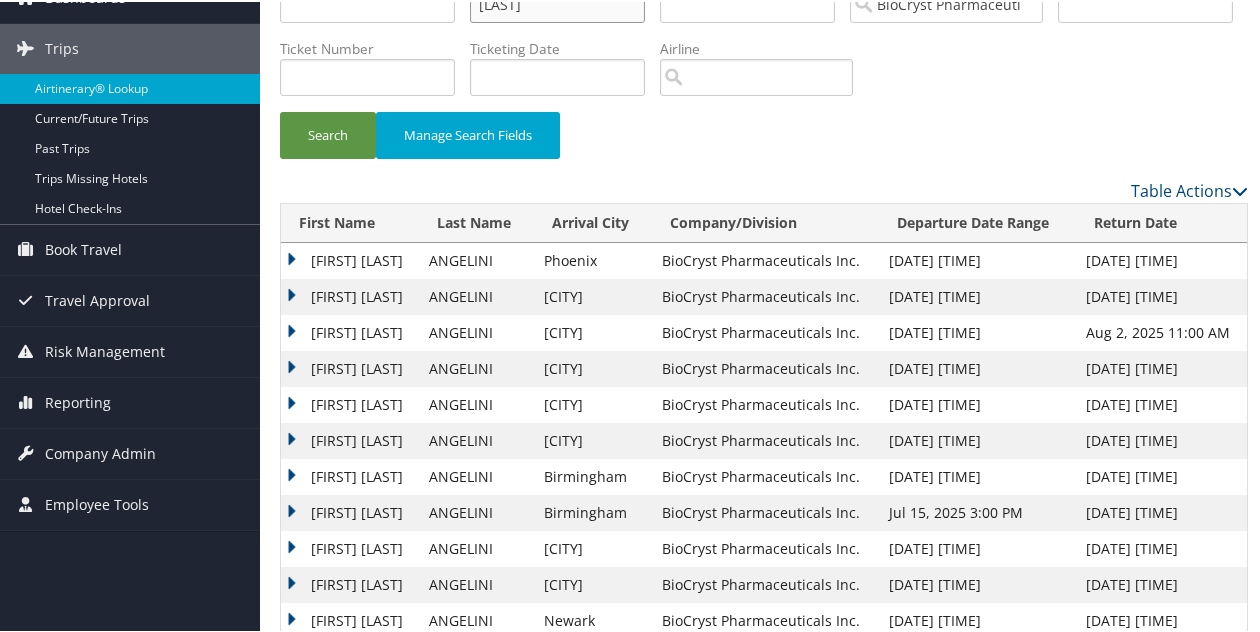 scroll, scrollTop: 200, scrollLeft: 0, axis: vertical 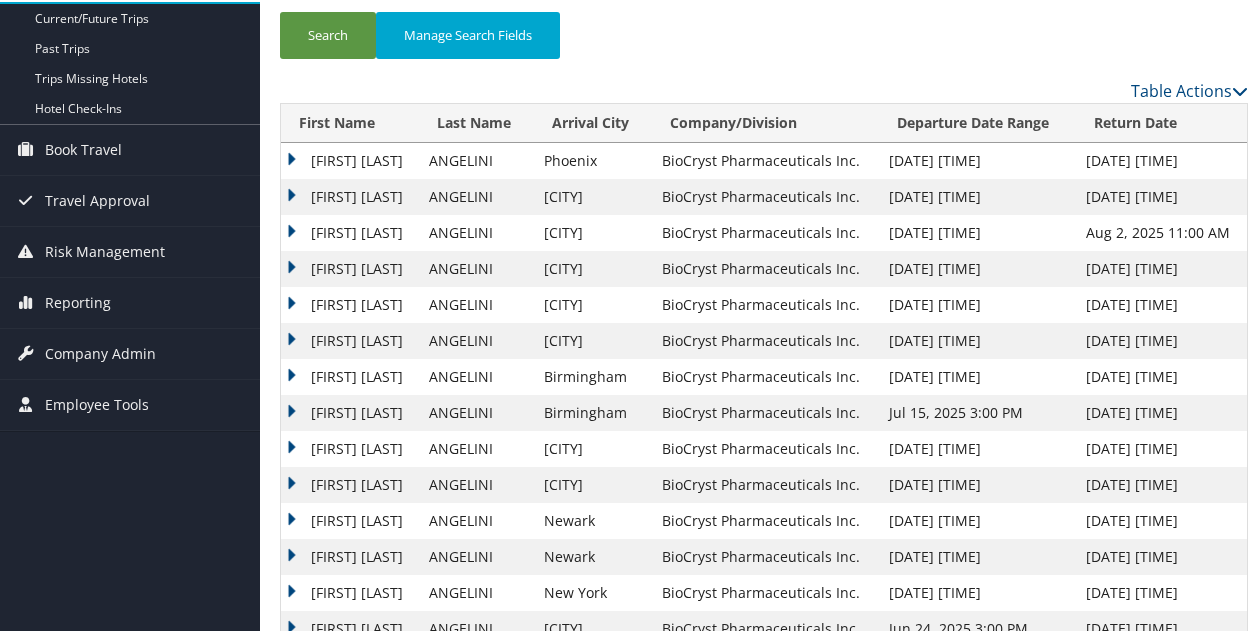 click on "[FIRST] [LAST]" at bounding box center (350, 195) 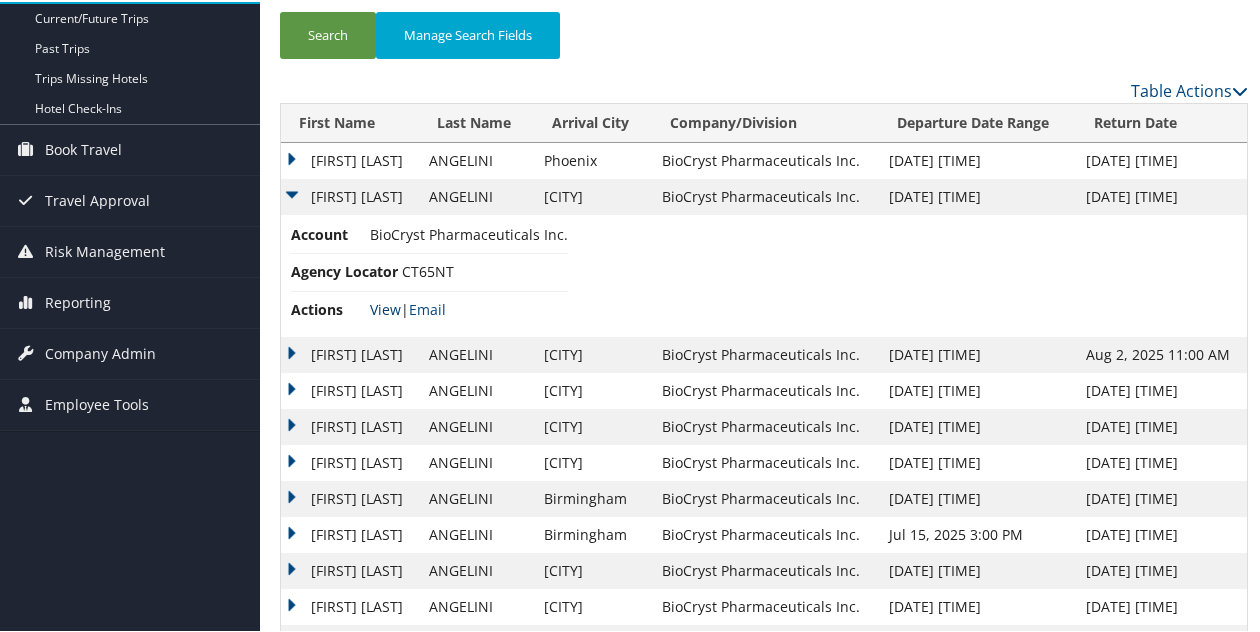 click on "View" at bounding box center (385, 307) 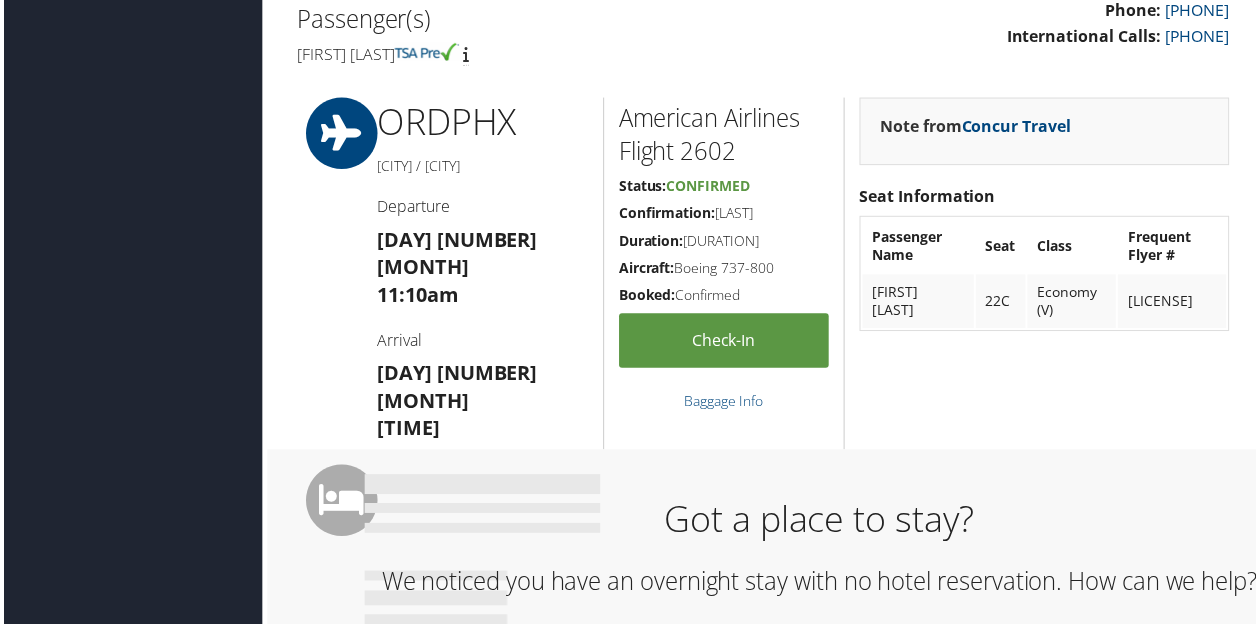 scroll, scrollTop: 400, scrollLeft: 0, axis: vertical 